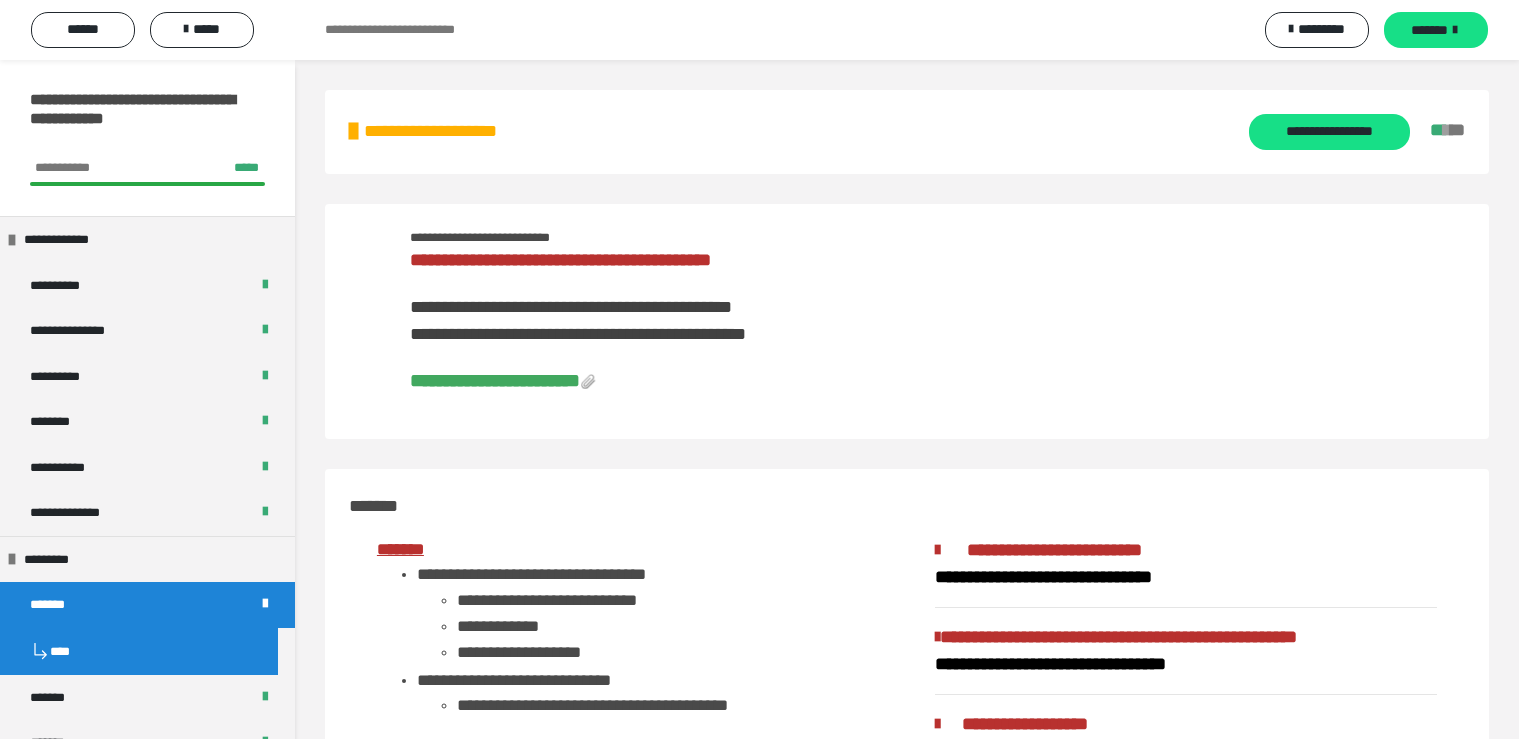 scroll, scrollTop: 858, scrollLeft: 0, axis: vertical 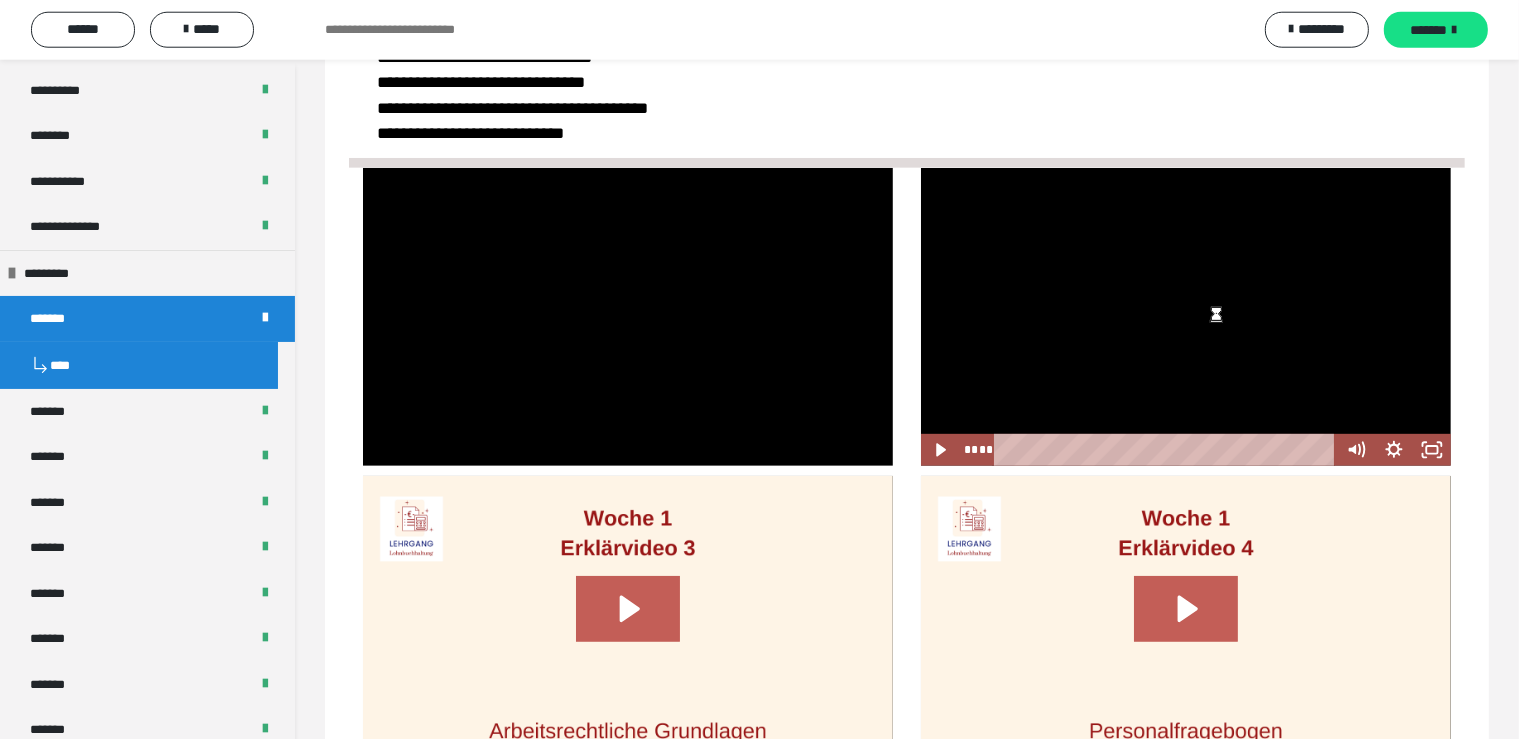 click at bounding box center [1186, 317] 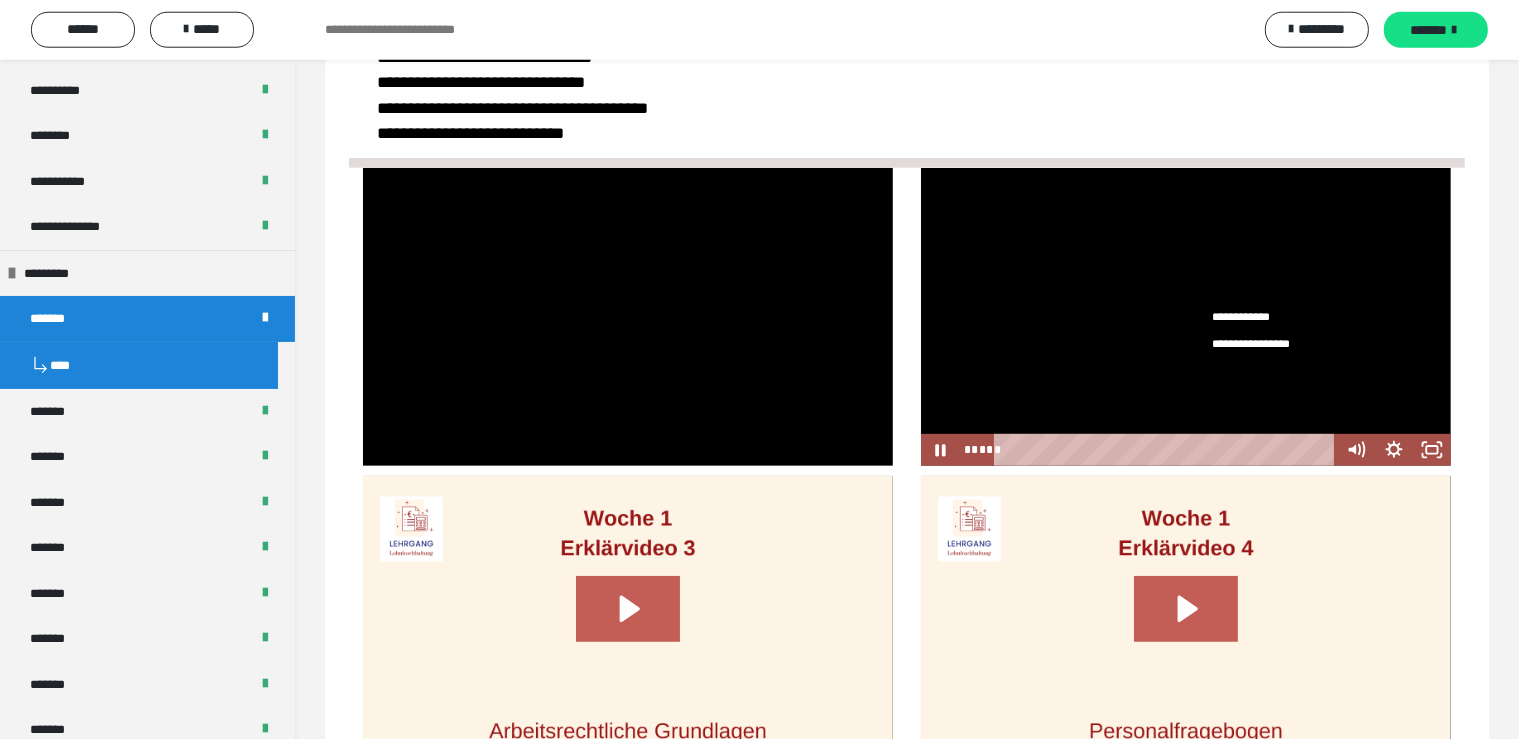 click on "**********" at bounding box center (1260, 330) 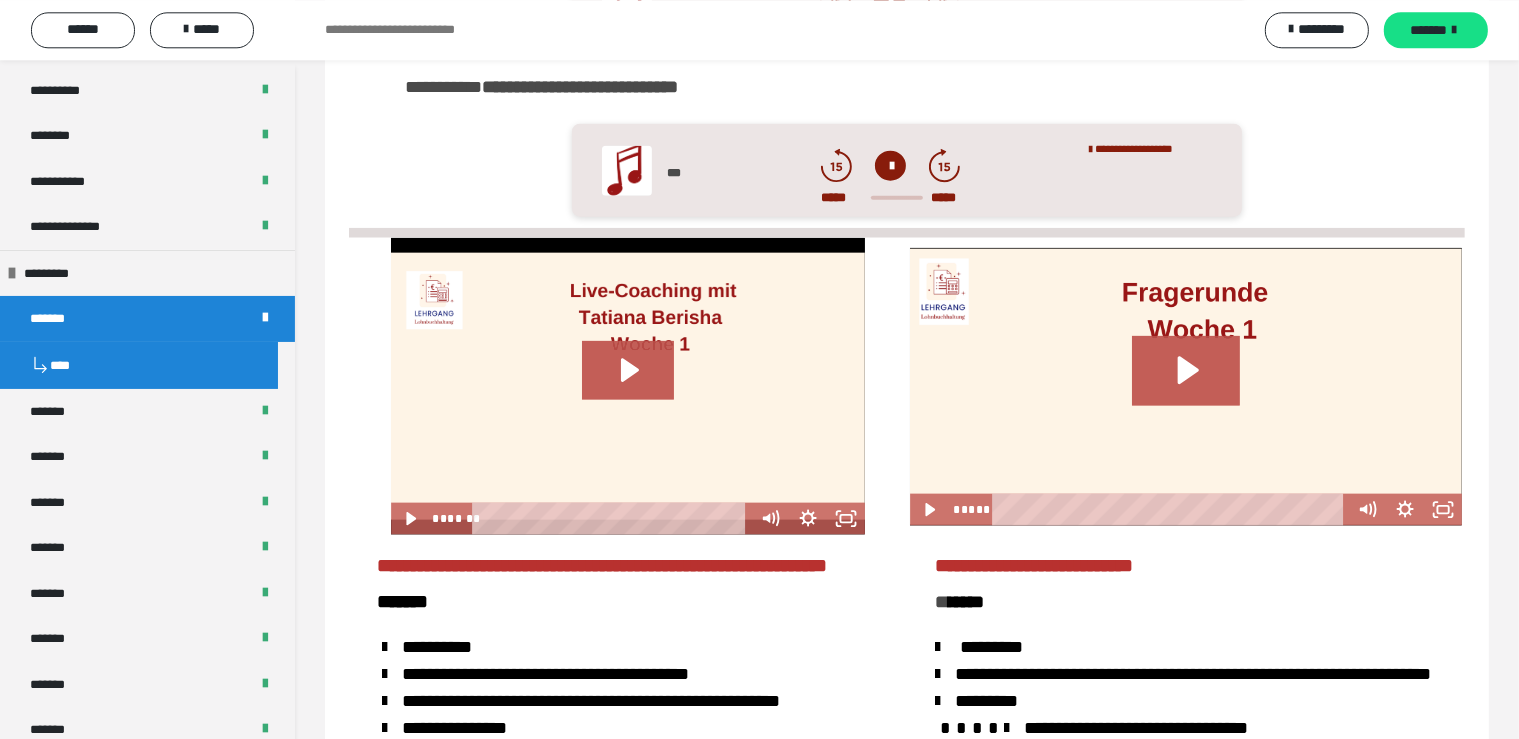 scroll, scrollTop: 2548, scrollLeft: 0, axis: vertical 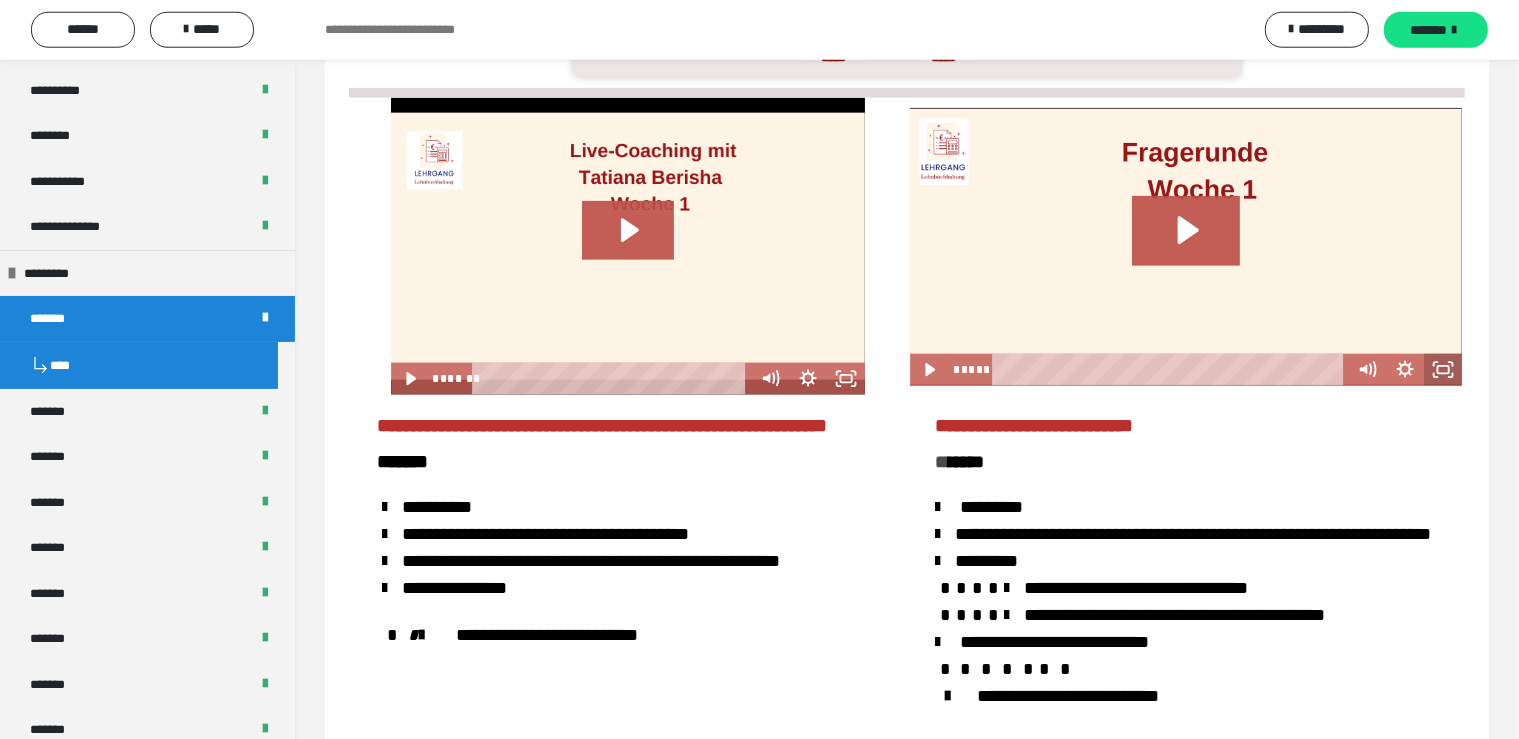 click 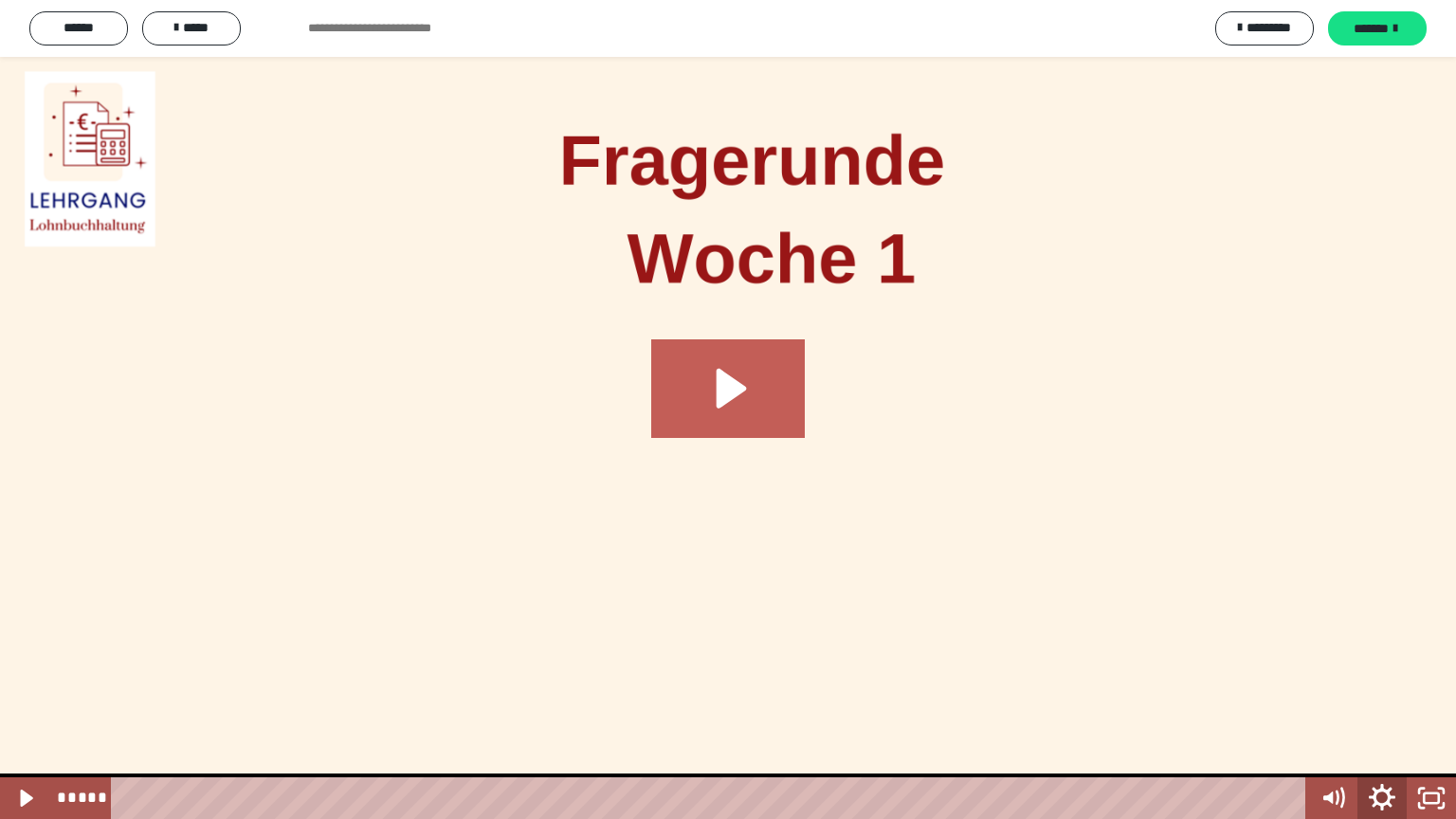 click 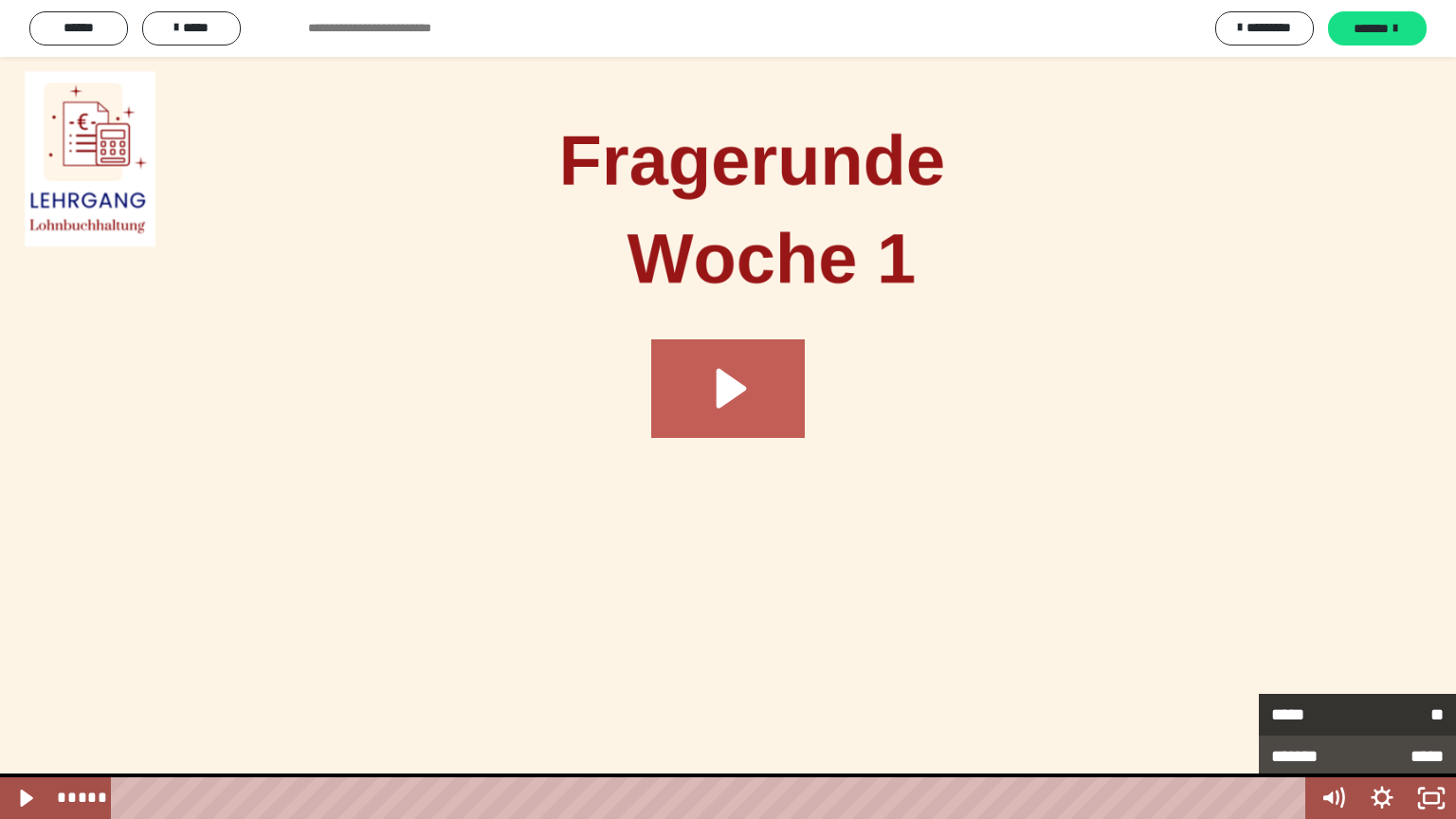 click on "*****" at bounding box center [1314, 715] 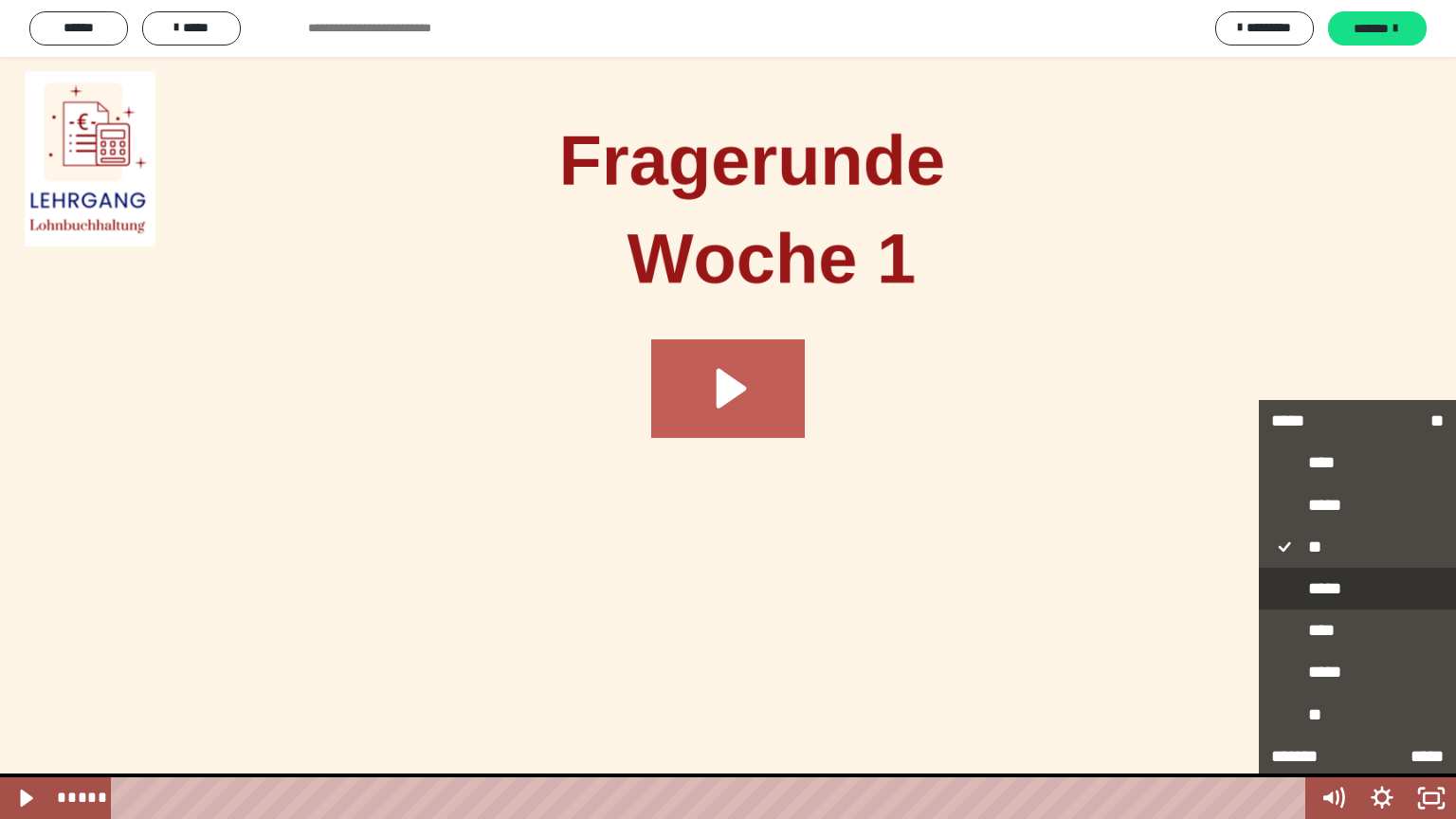 click on "*****" at bounding box center (1357, 590) 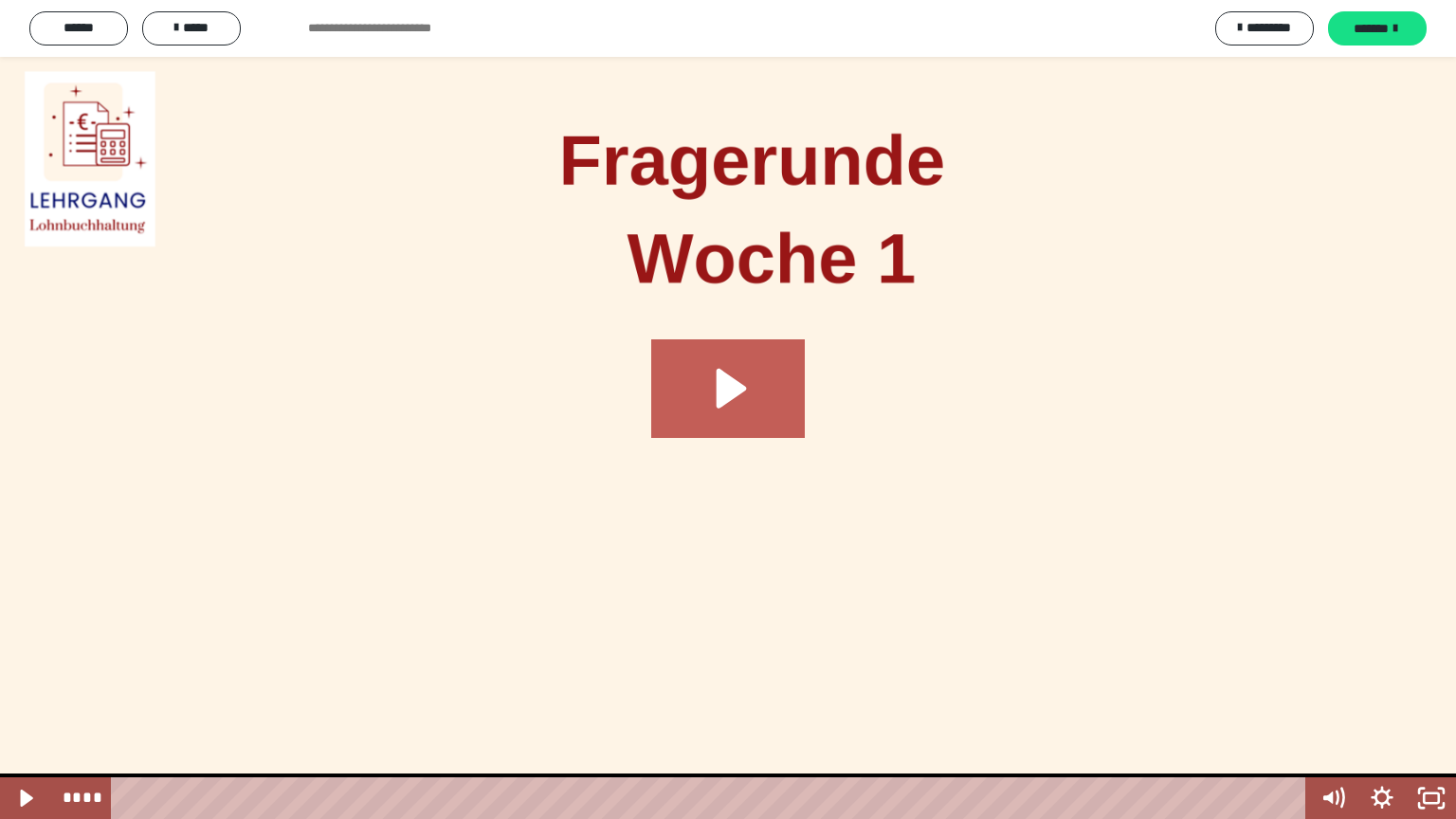 drag, startPoint x: 537, startPoint y: 794, endPoint x: 85, endPoint y: 443, distance: 572.2805 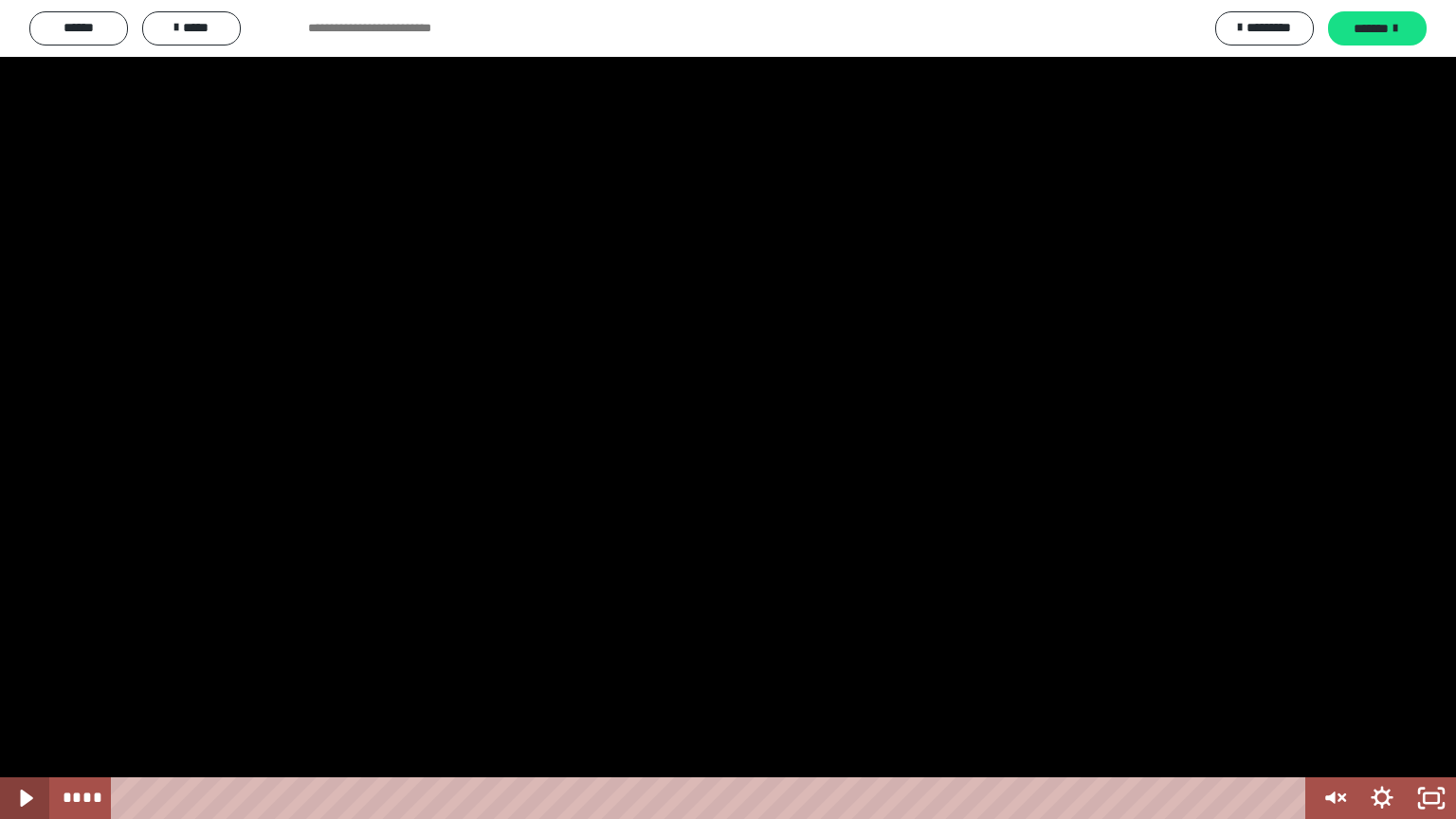 drag, startPoint x: 25, startPoint y: 797, endPoint x: 40, endPoint y: 769, distance: 32 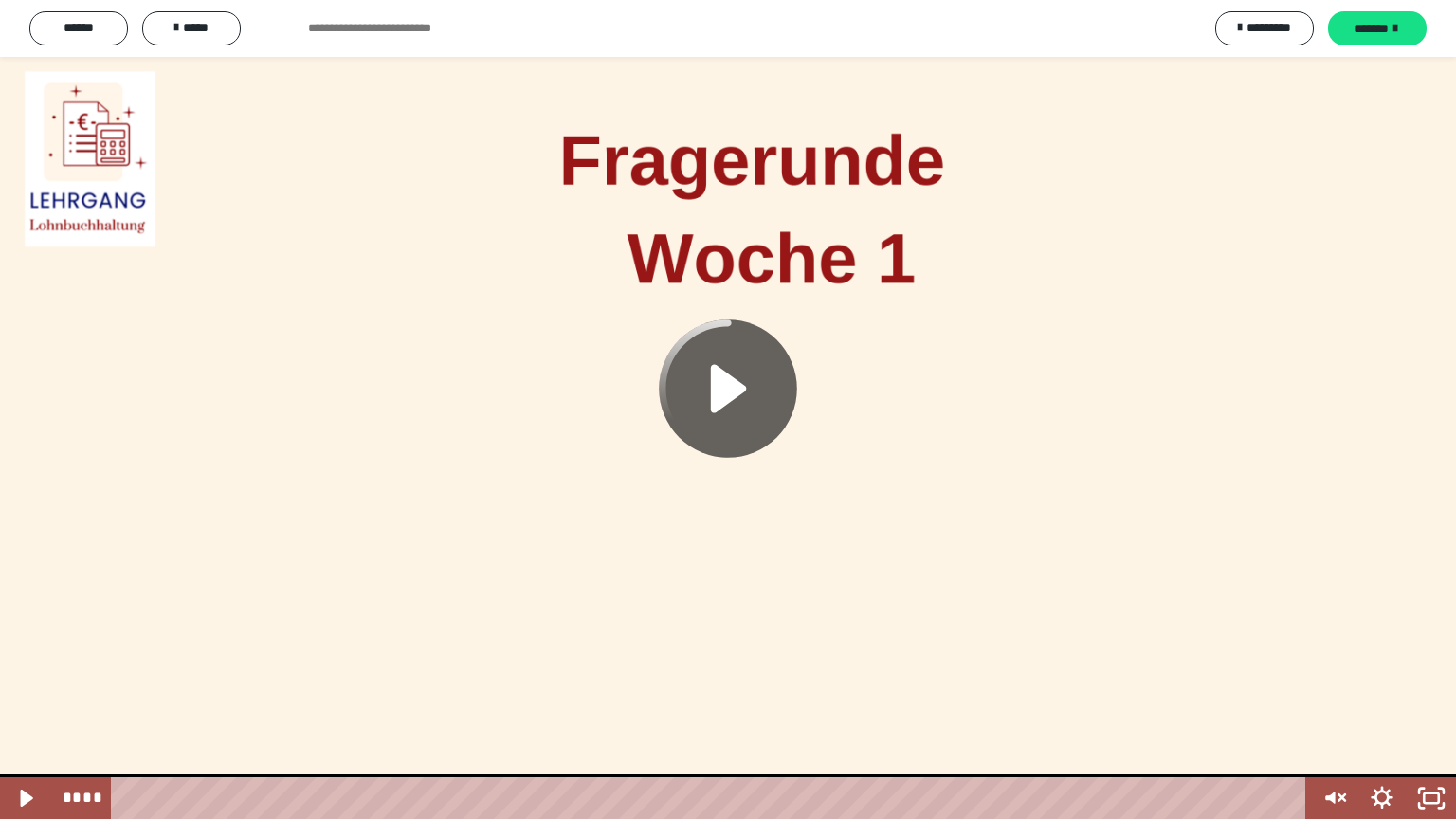 click at bounding box center (728, 410) 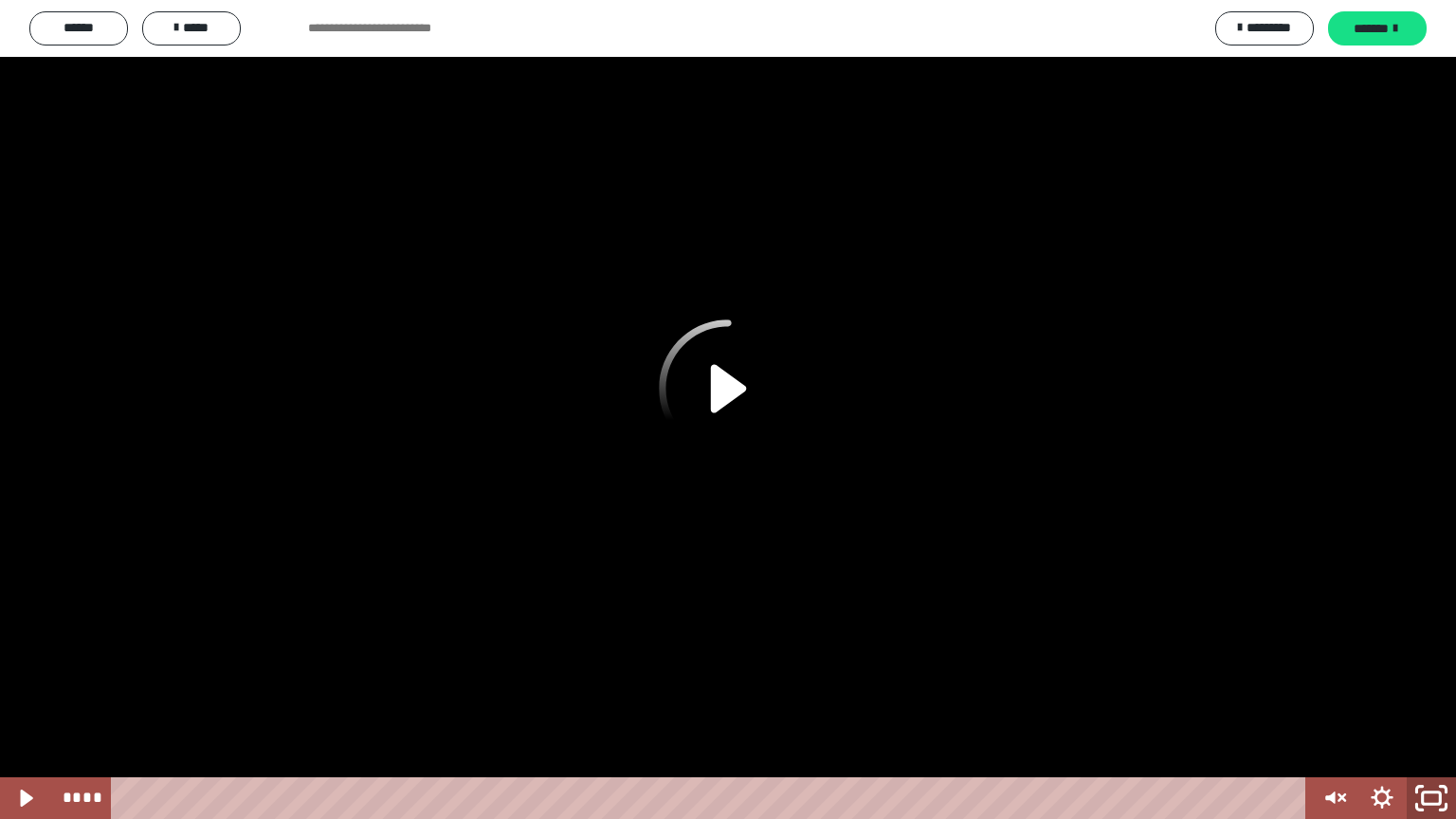 click 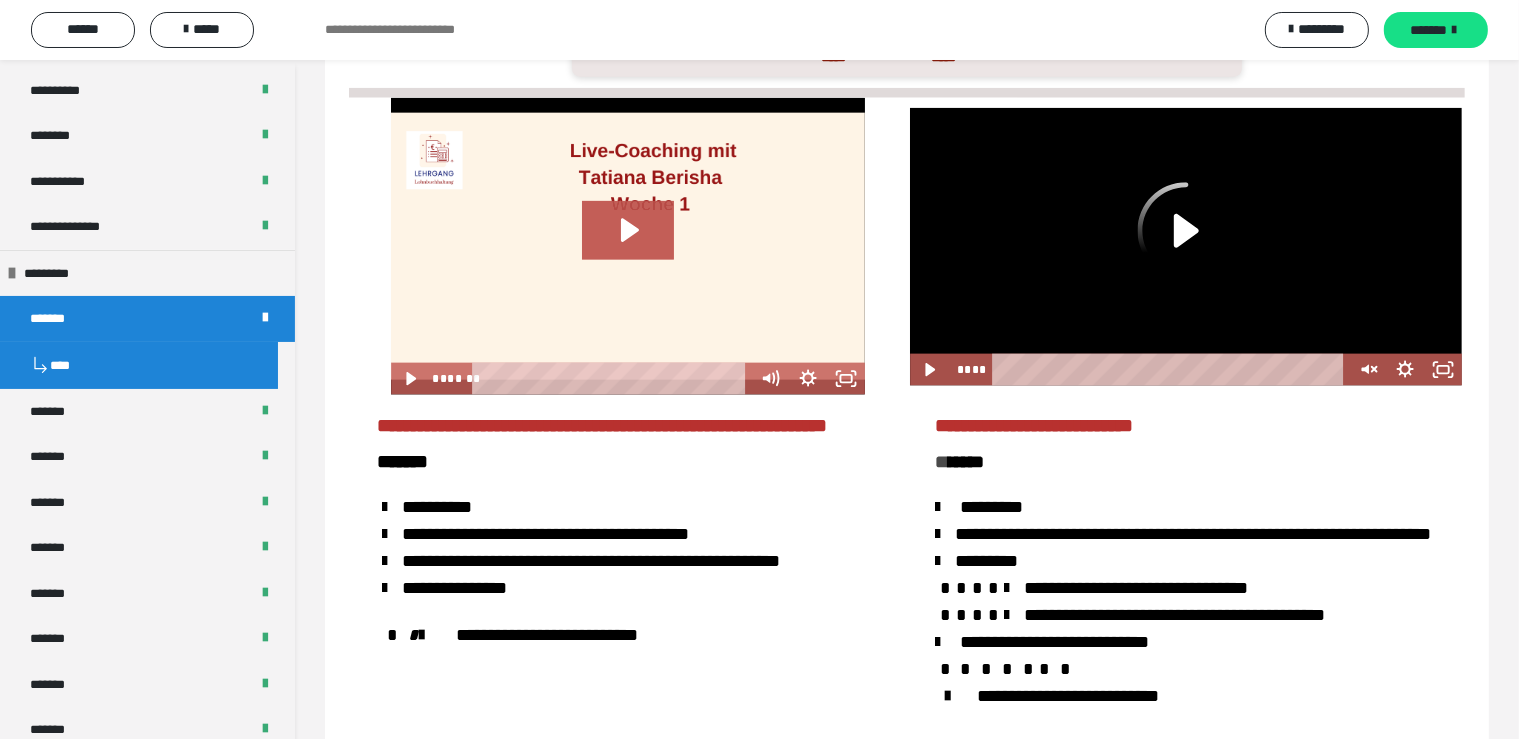 click at bounding box center [1186, 247] 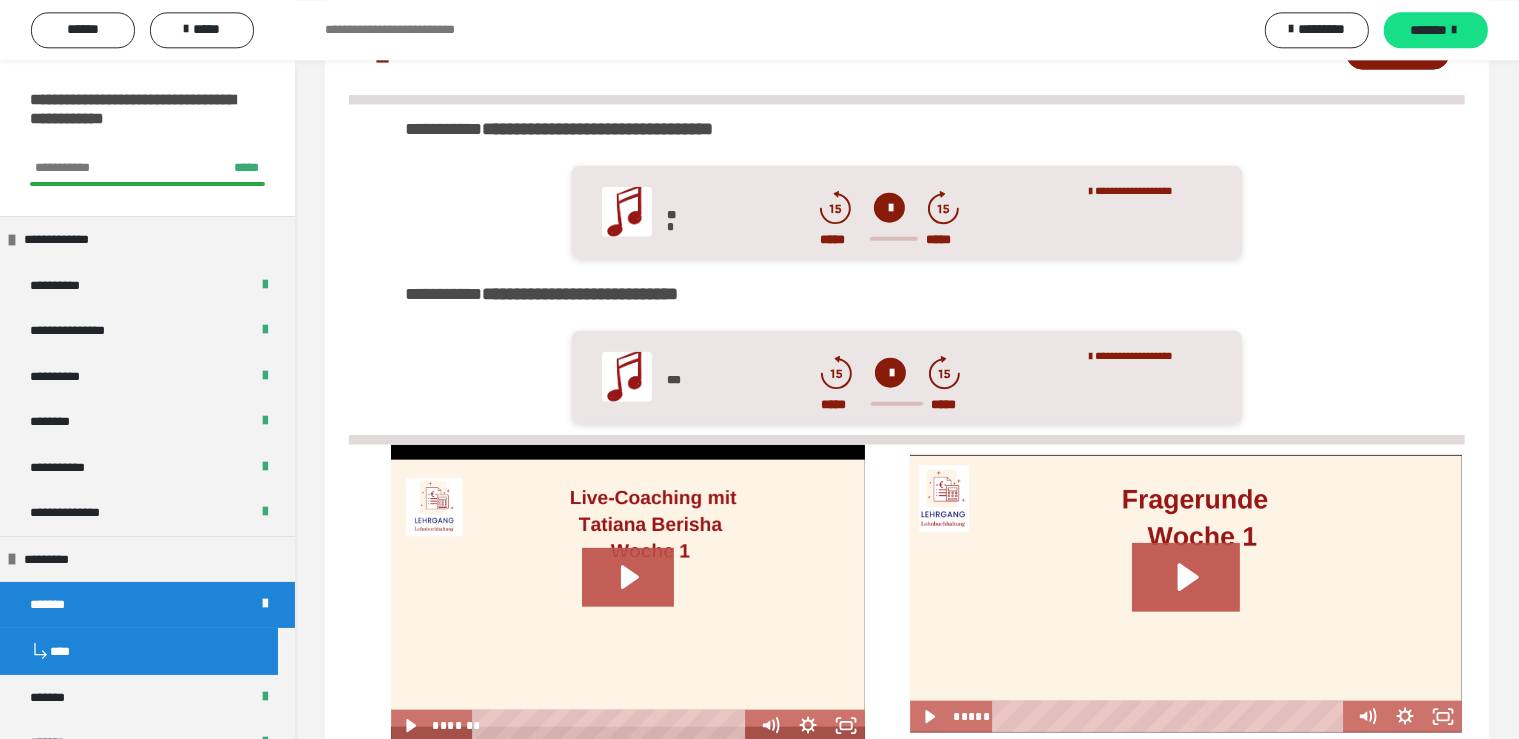 scroll, scrollTop: 2323, scrollLeft: 0, axis: vertical 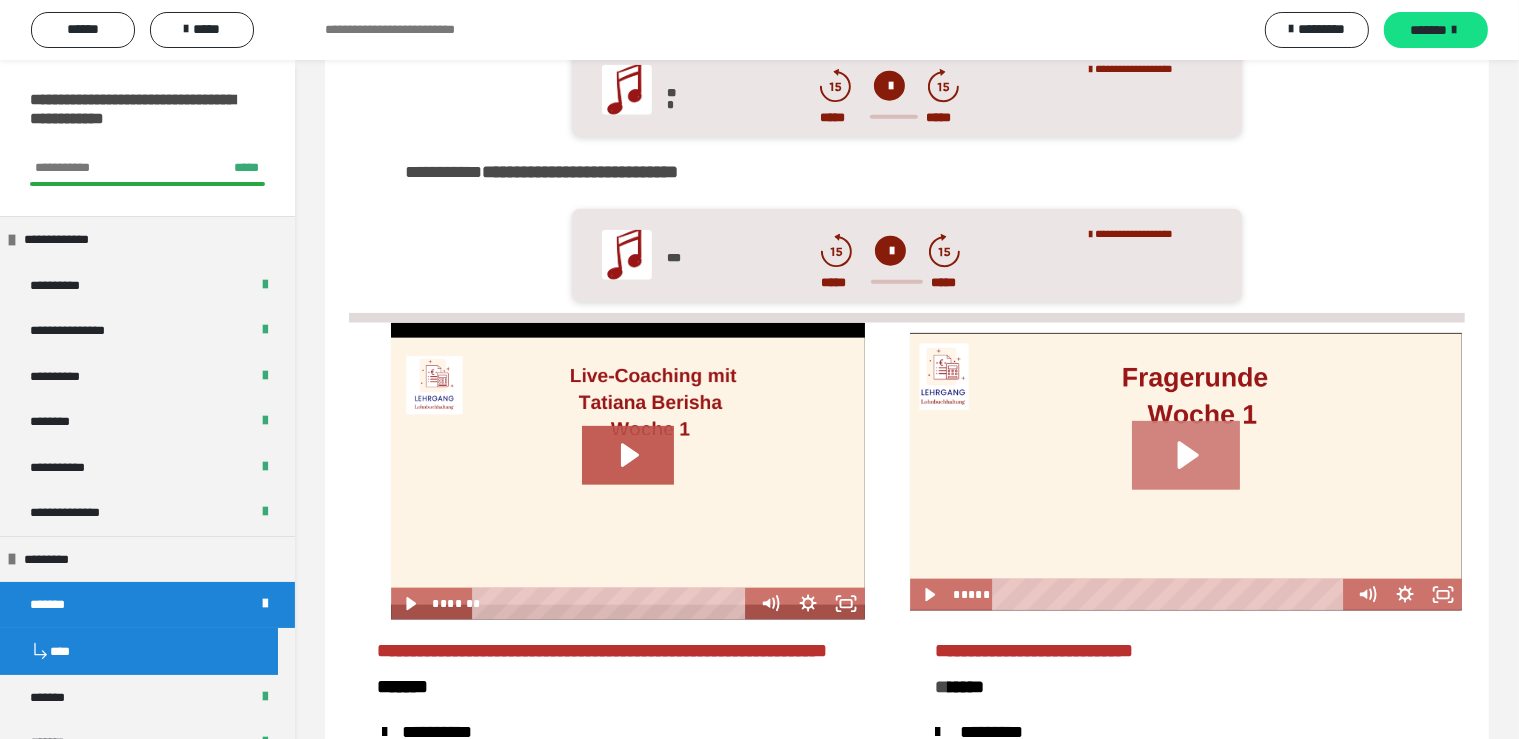 click 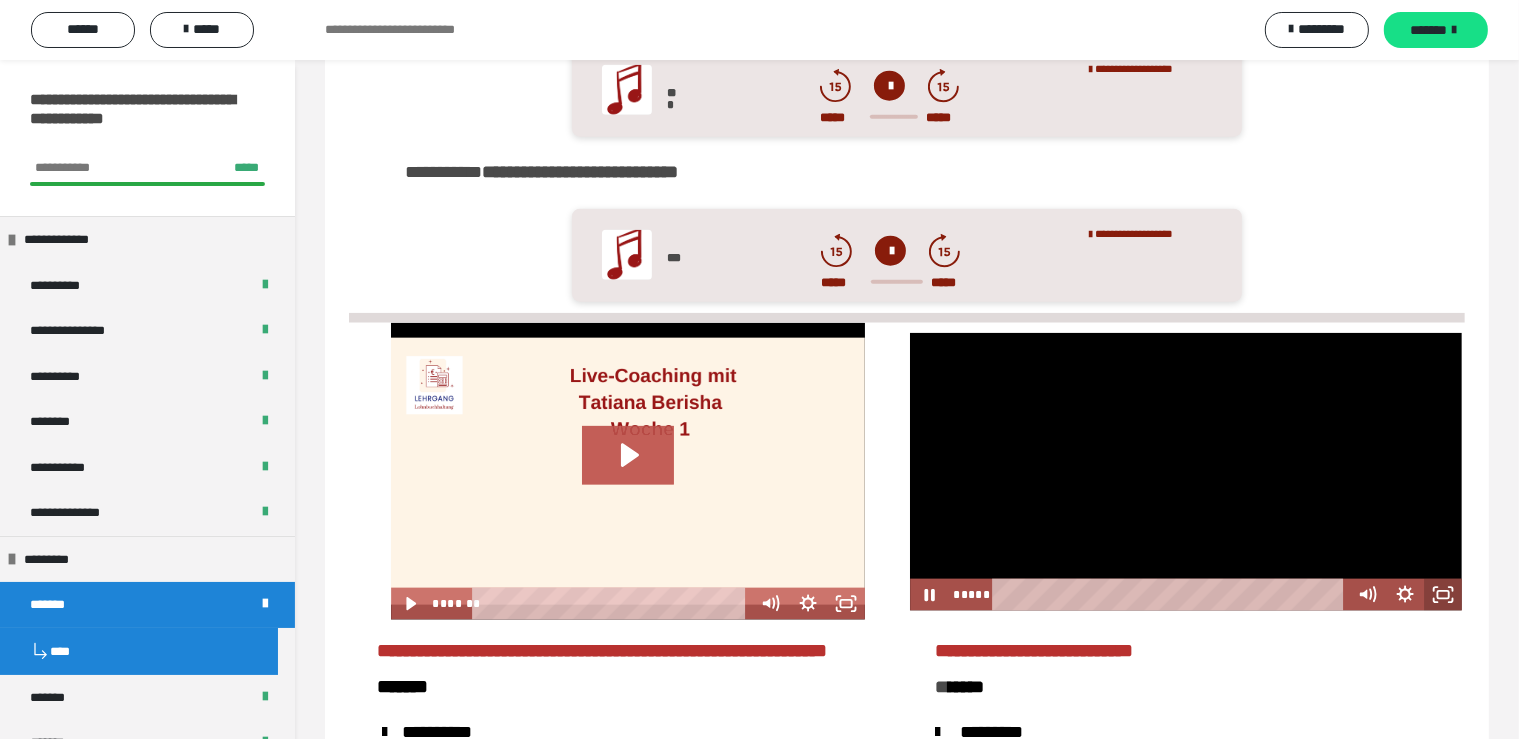 click 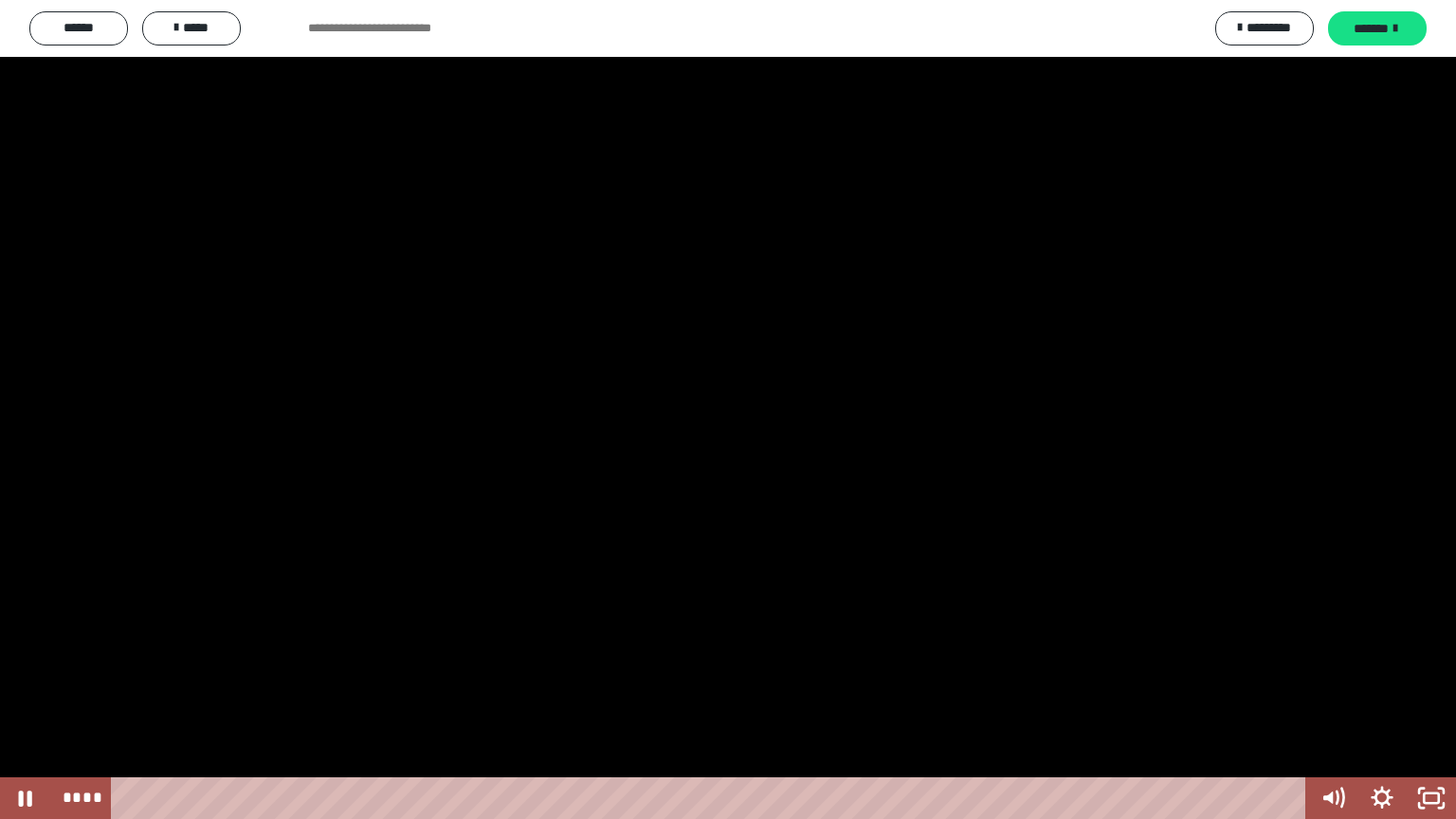 drag, startPoint x: 531, startPoint y: 802, endPoint x: 127, endPoint y: 715, distance: 413.26142 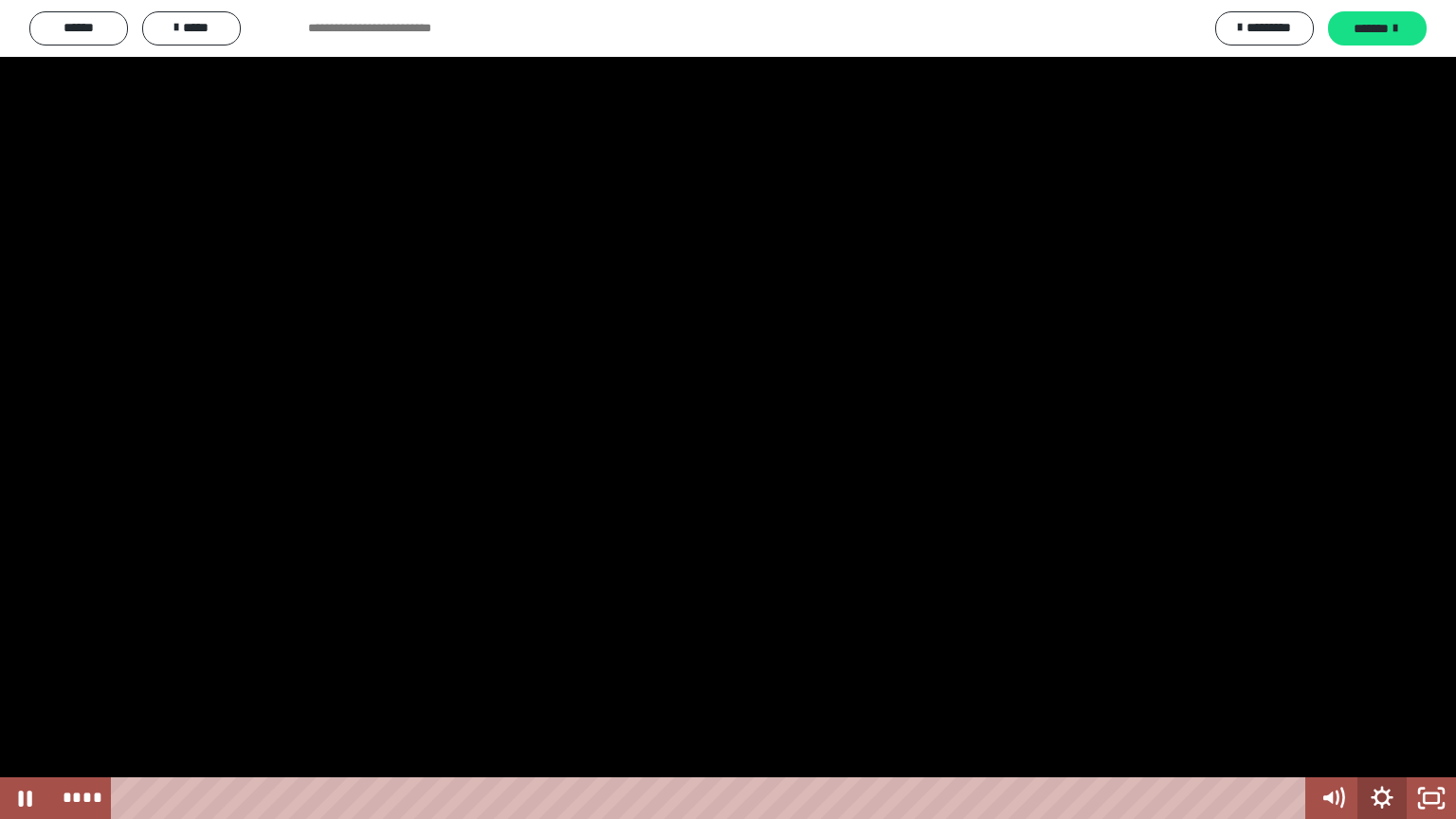 click 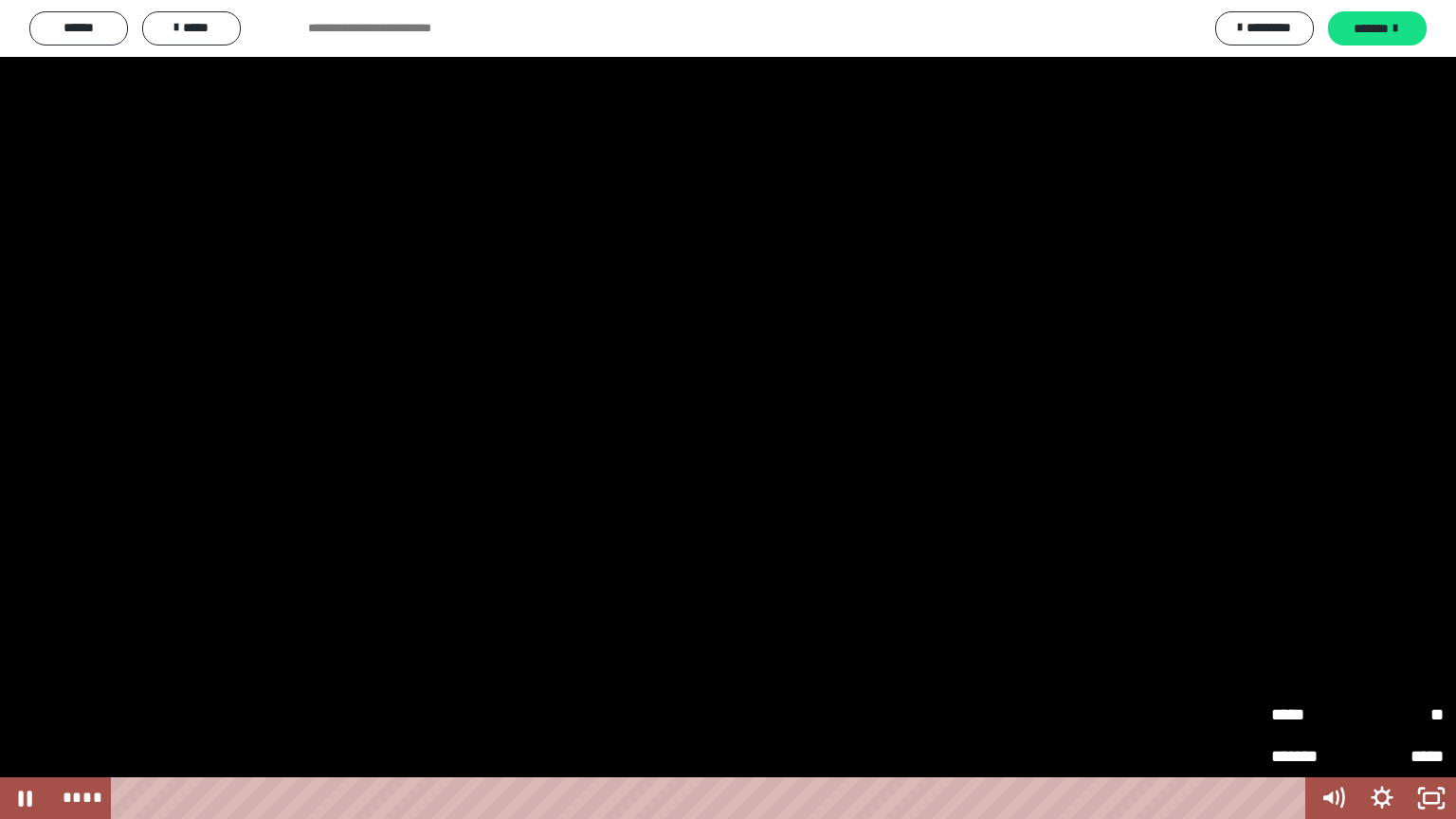 click on "*****" at bounding box center [1314, 715] 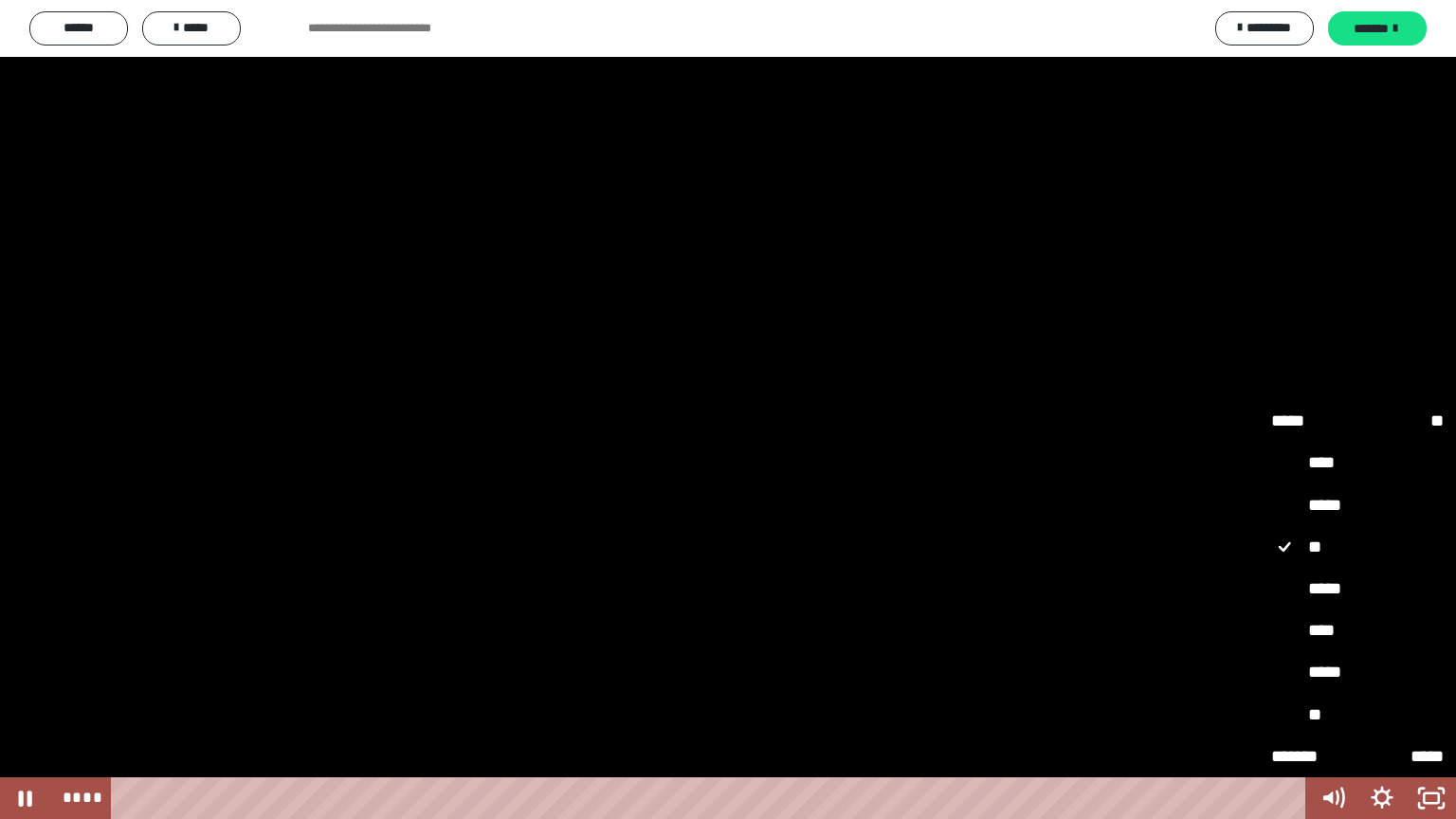 click on "*****" at bounding box center [1357, 590] 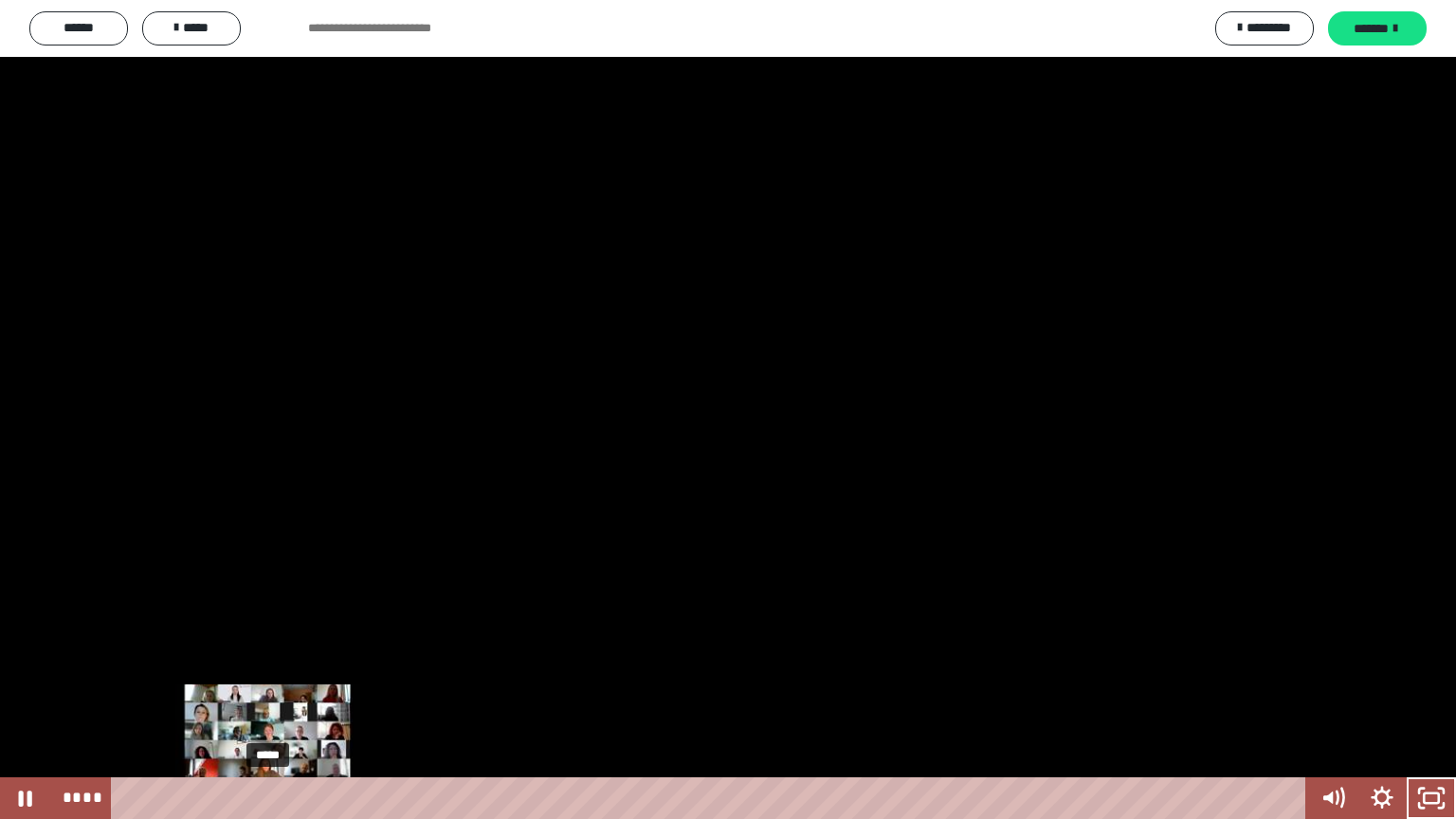 click on "*****" at bounding box center [712, 798] 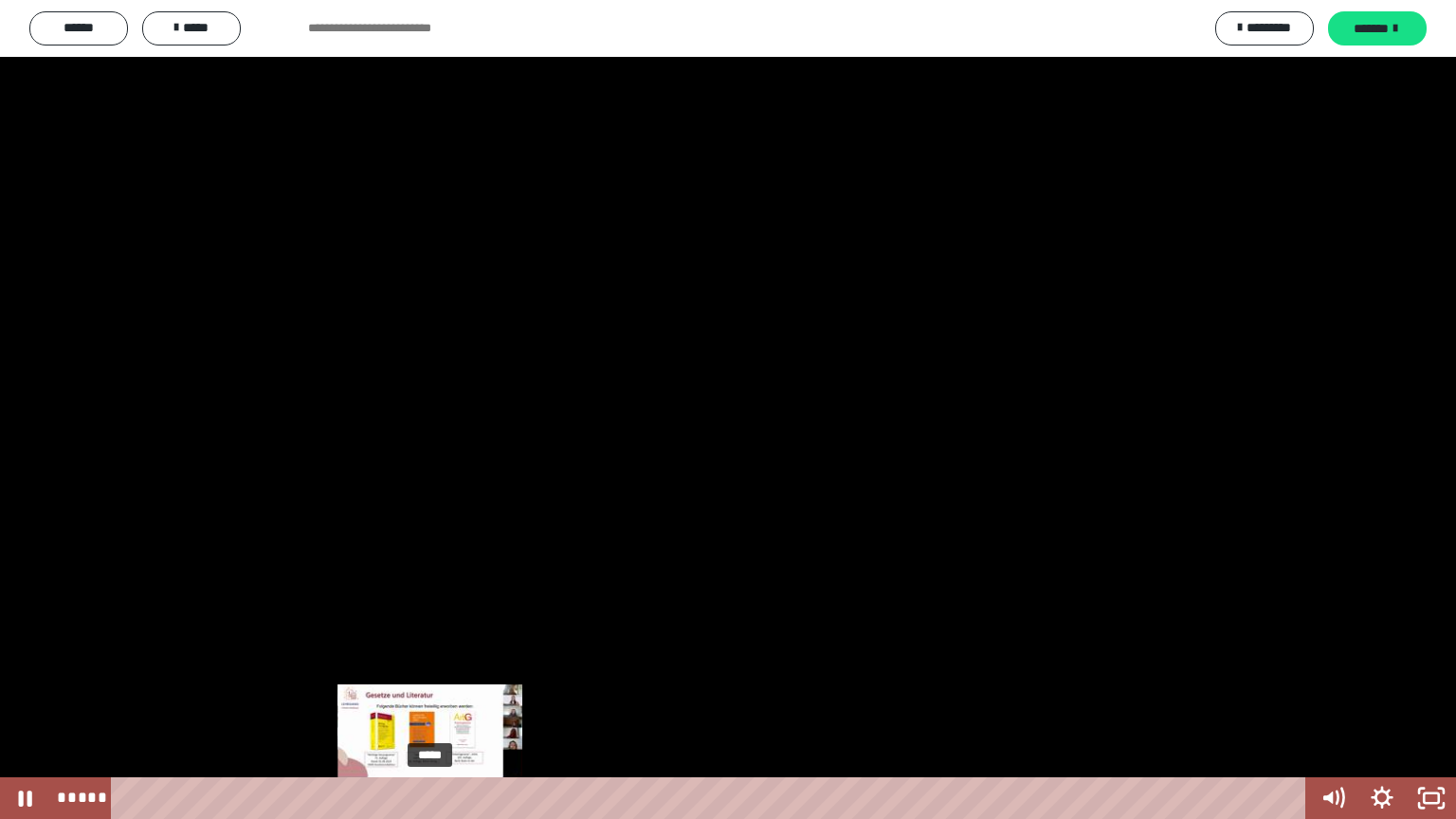 click on "*****" at bounding box center [712, 798] 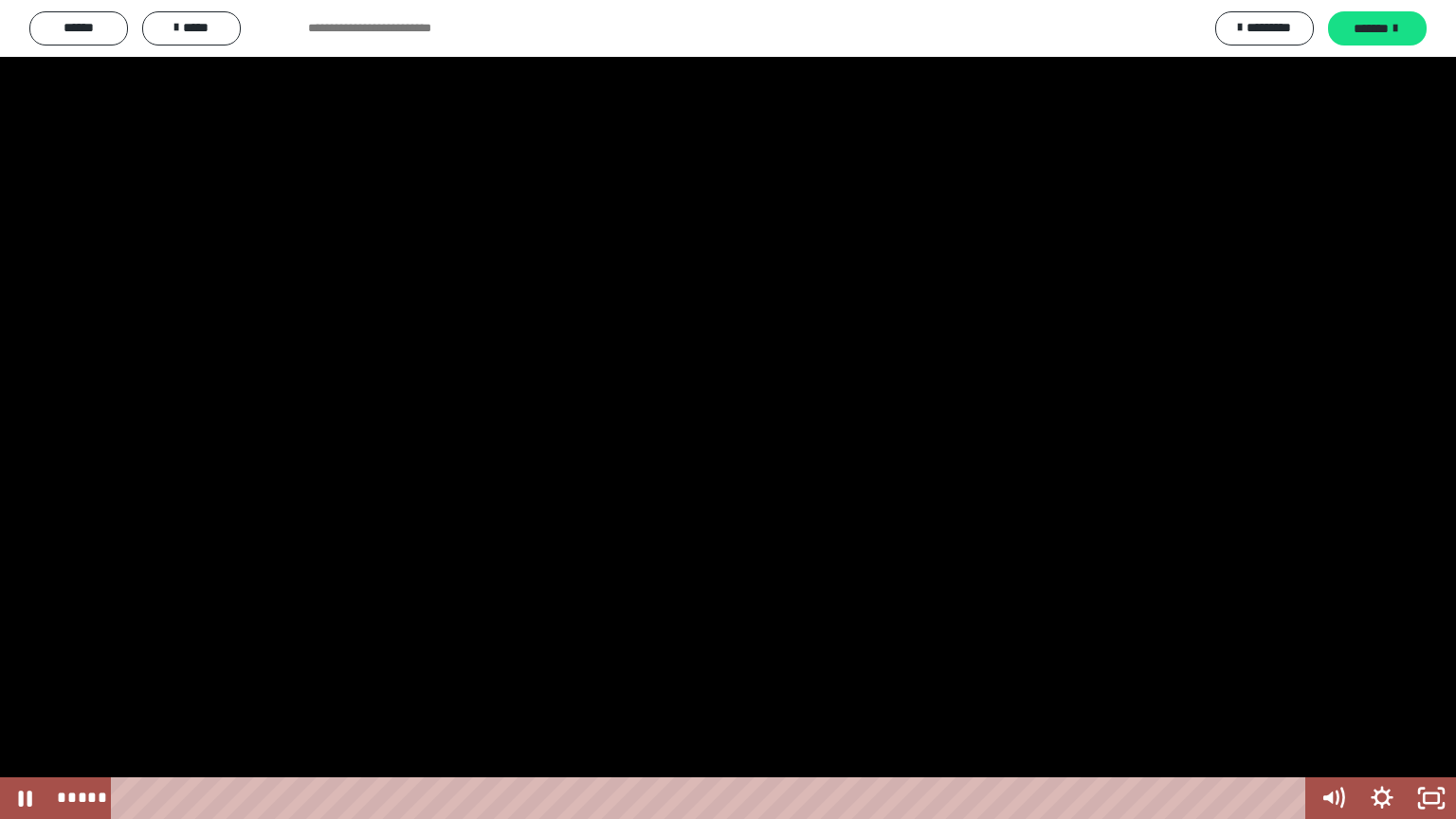 click at bounding box center (728, 410) 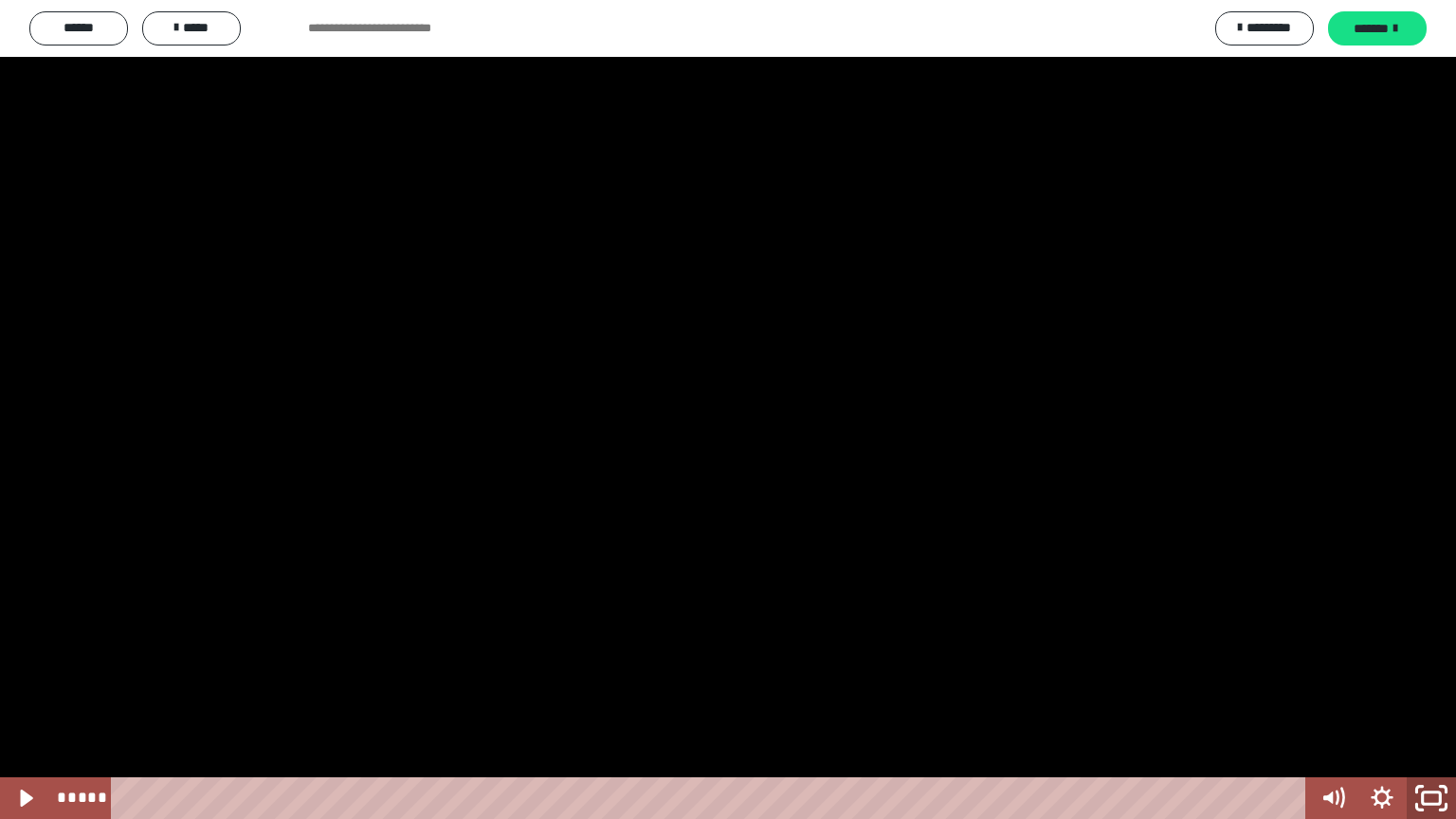 click 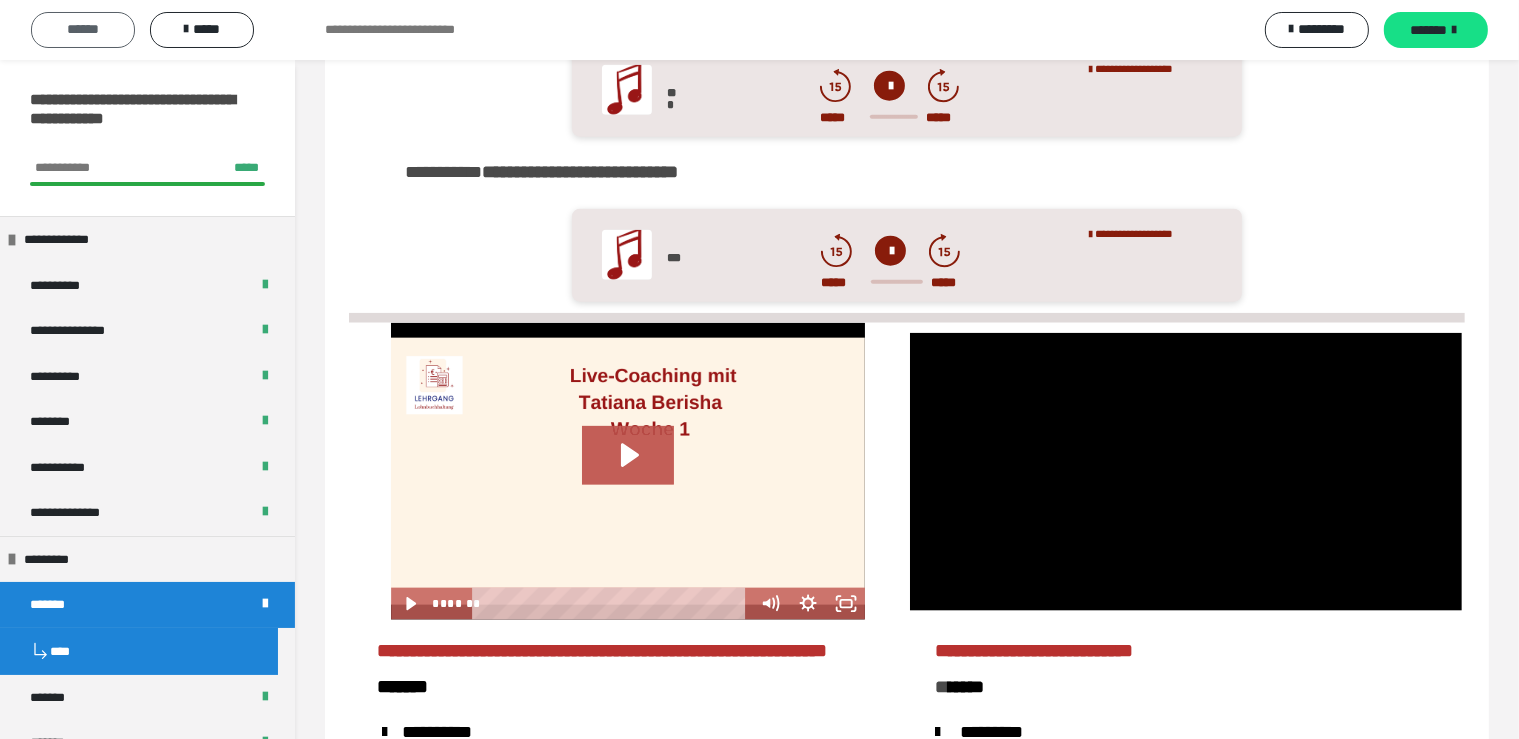 click on "******" at bounding box center [83, 29] 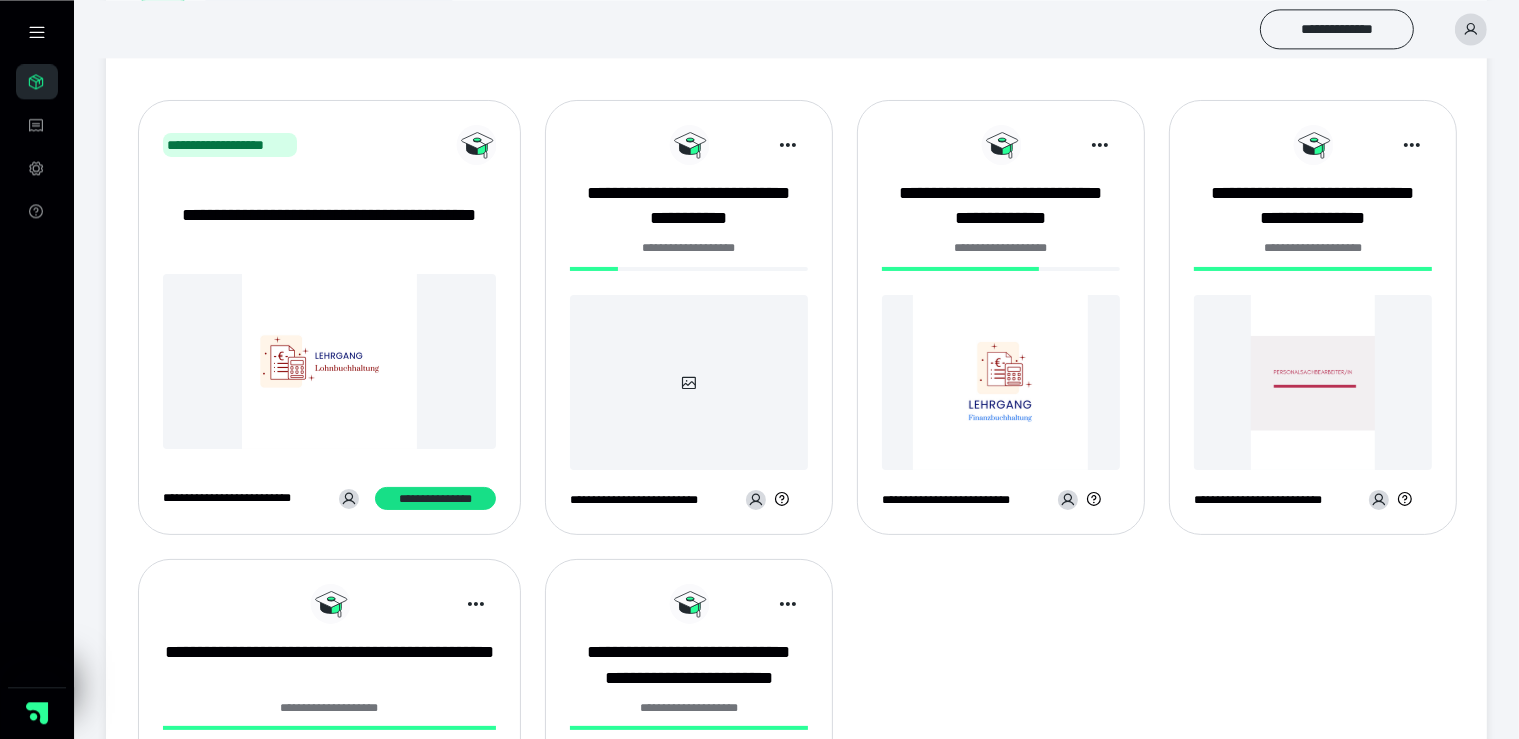 scroll, scrollTop: 211, scrollLeft: 0, axis: vertical 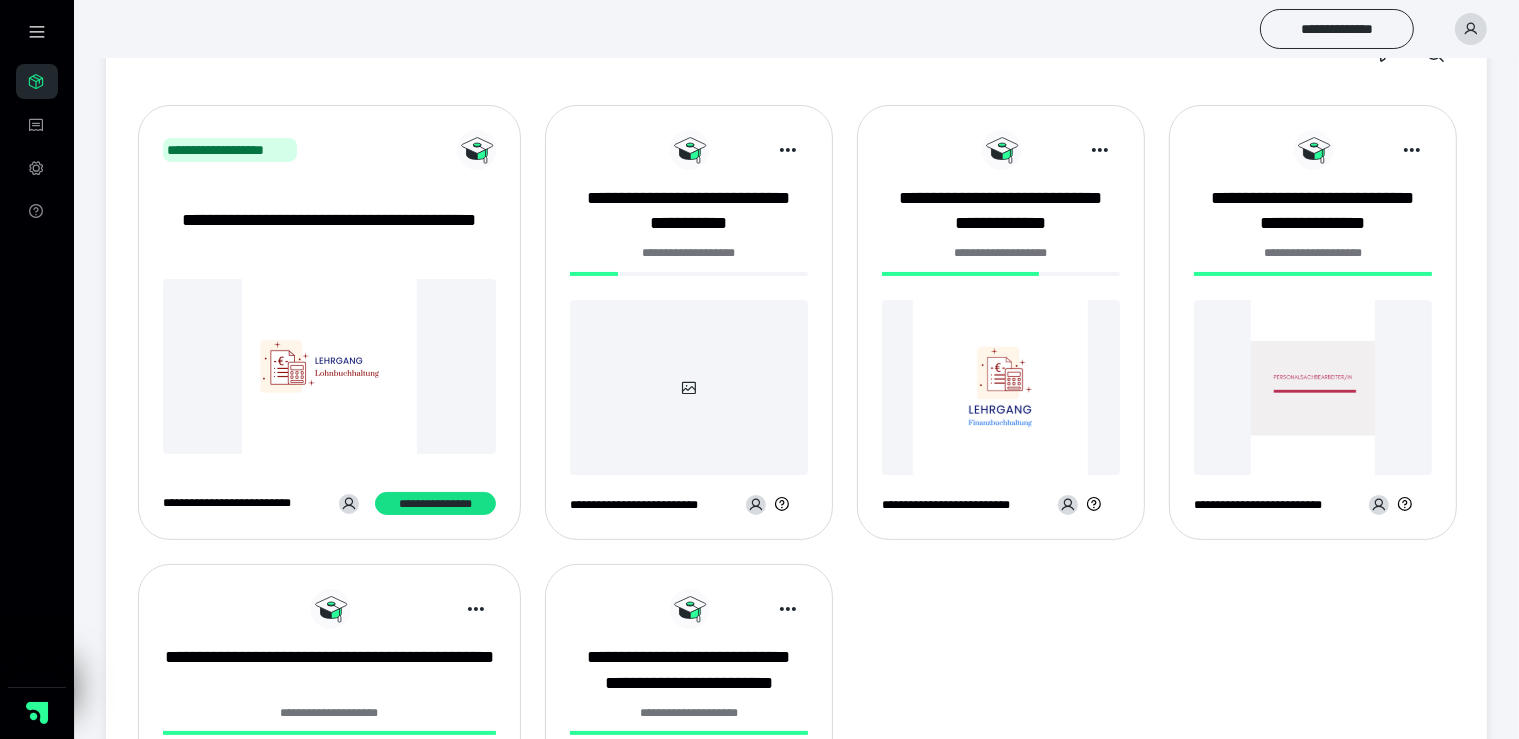 click at bounding box center (689, 387) 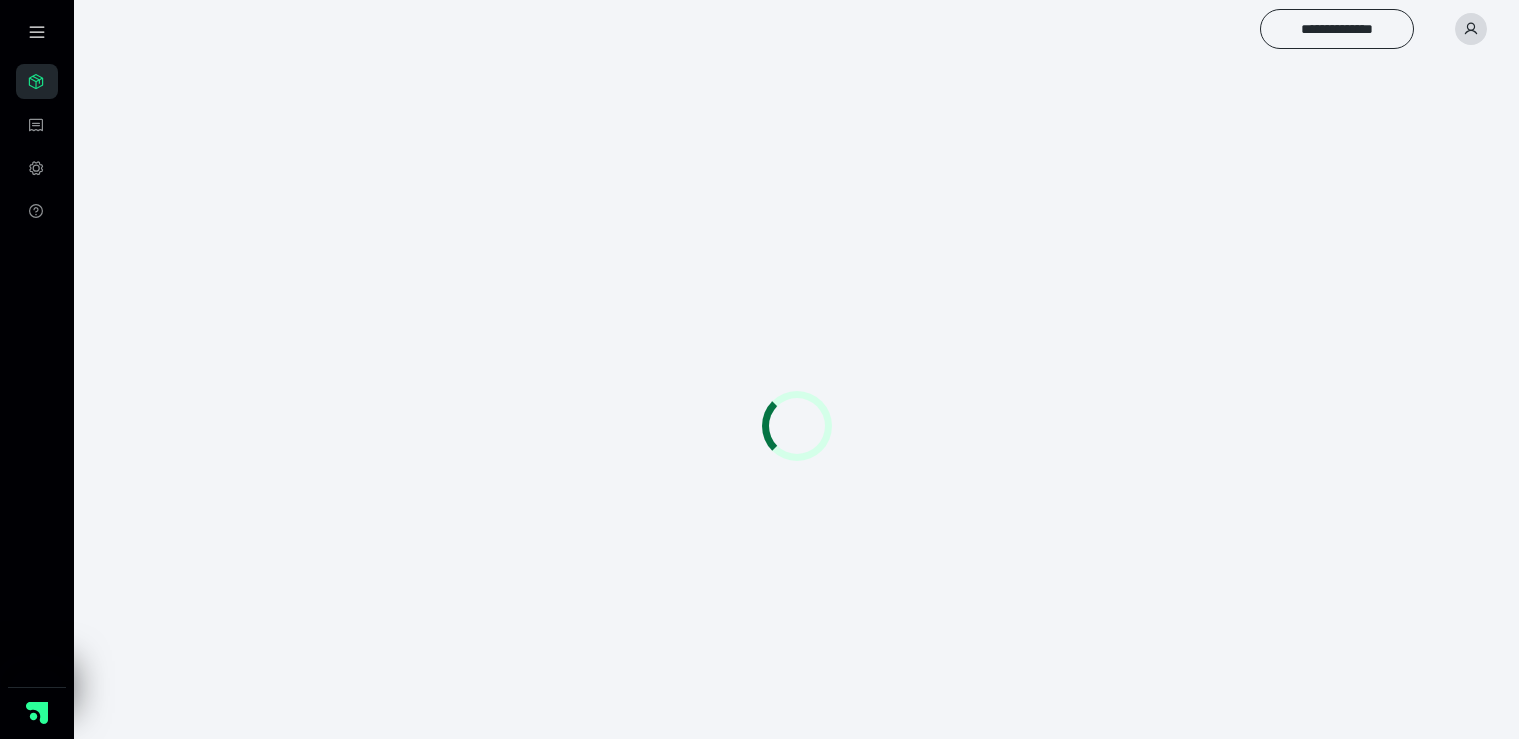 scroll, scrollTop: 0, scrollLeft: 0, axis: both 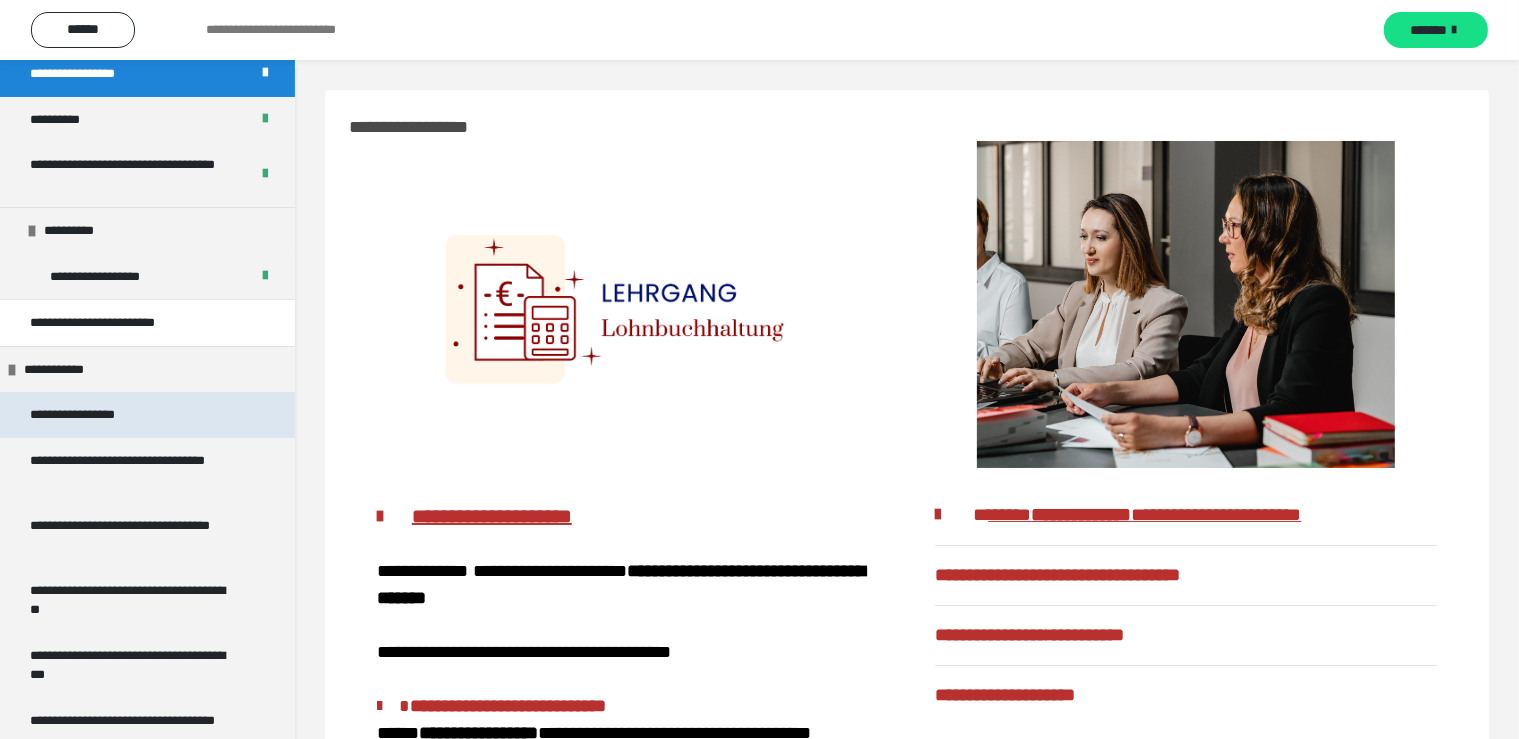 click on "**********" at bounding box center (93, 415) 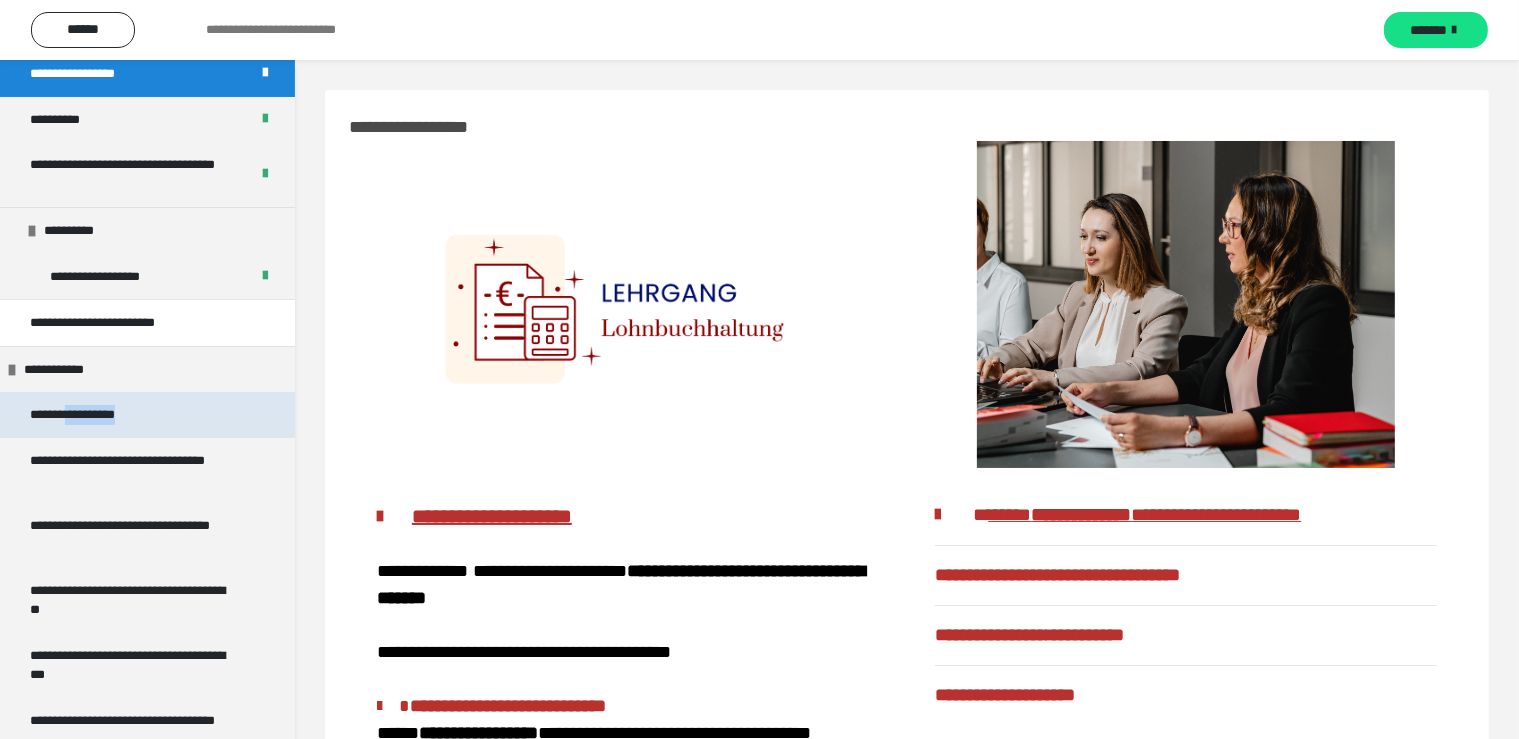 click on "**********" at bounding box center (93, 415) 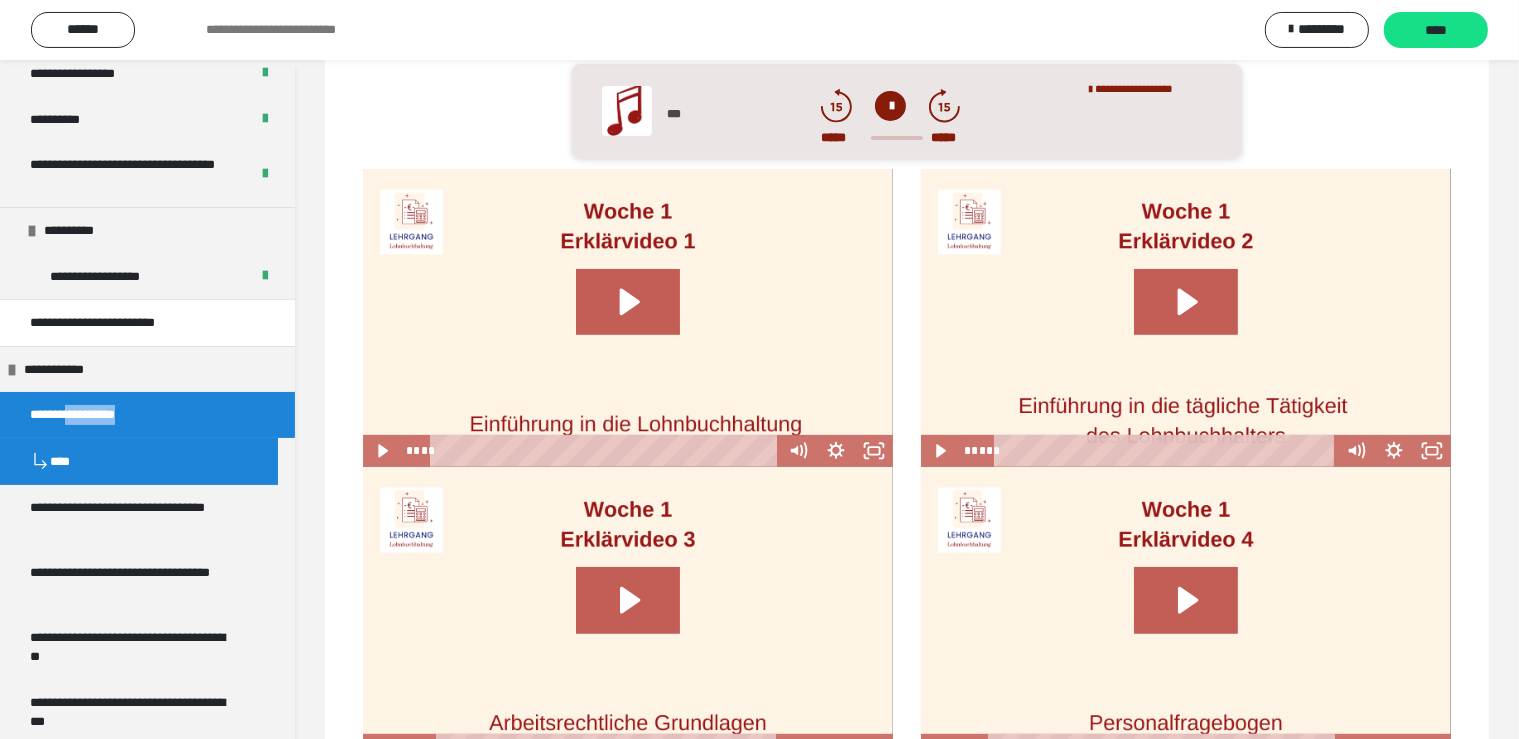 scroll, scrollTop: 739, scrollLeft: 0, axis: vertical 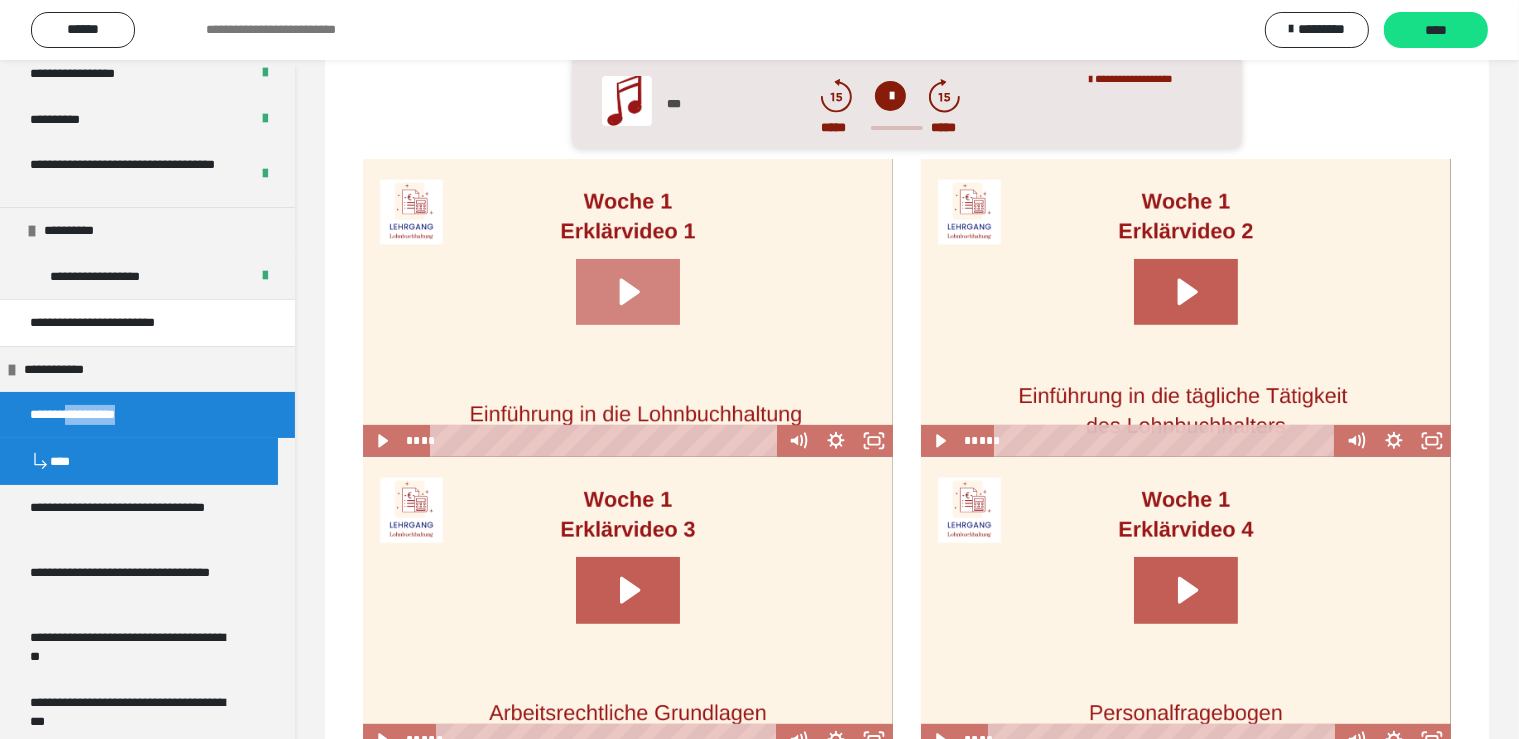 click 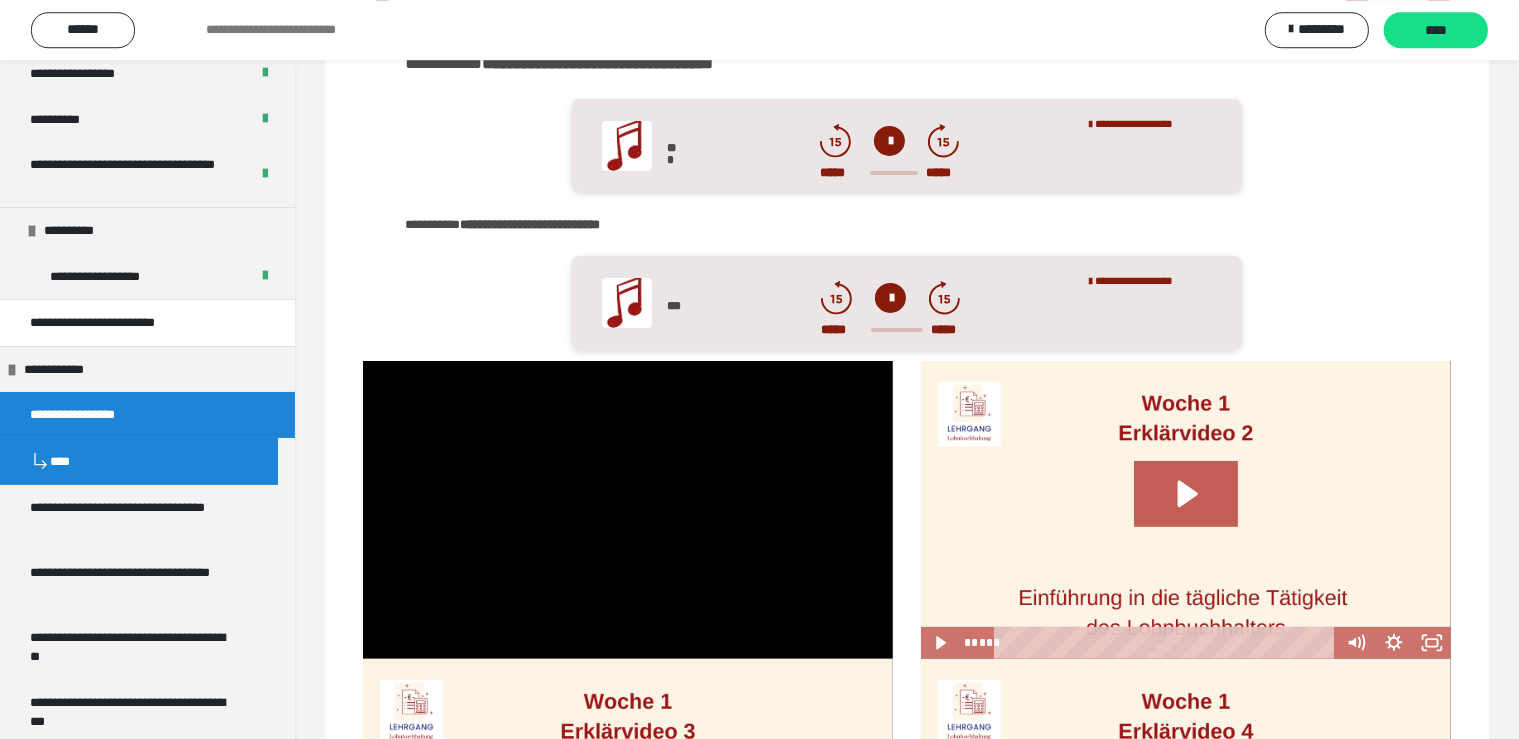 scroll, scrollTop: 528, scrollLeft: 0, axis: vertical 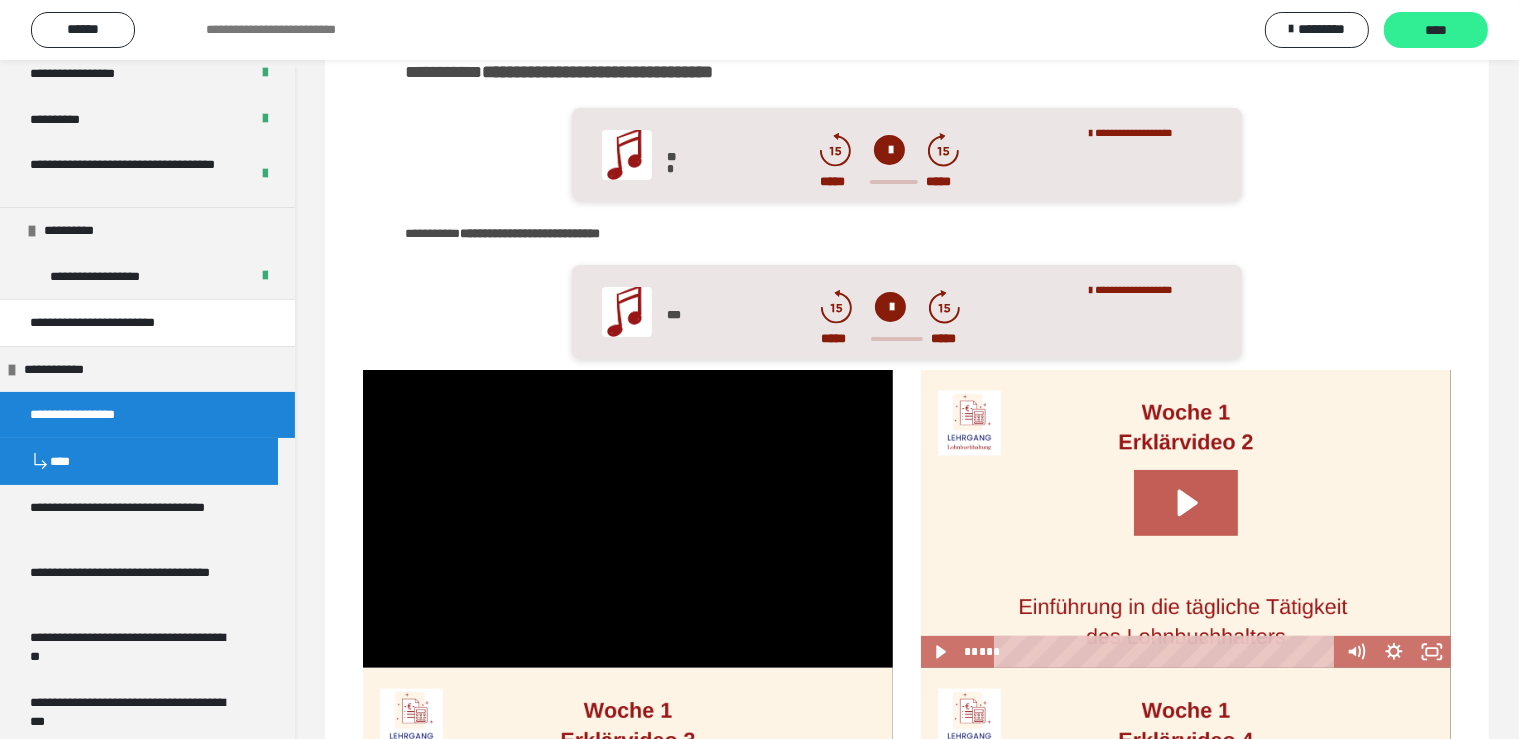 click on "****" at bounding box center (1436, 30) 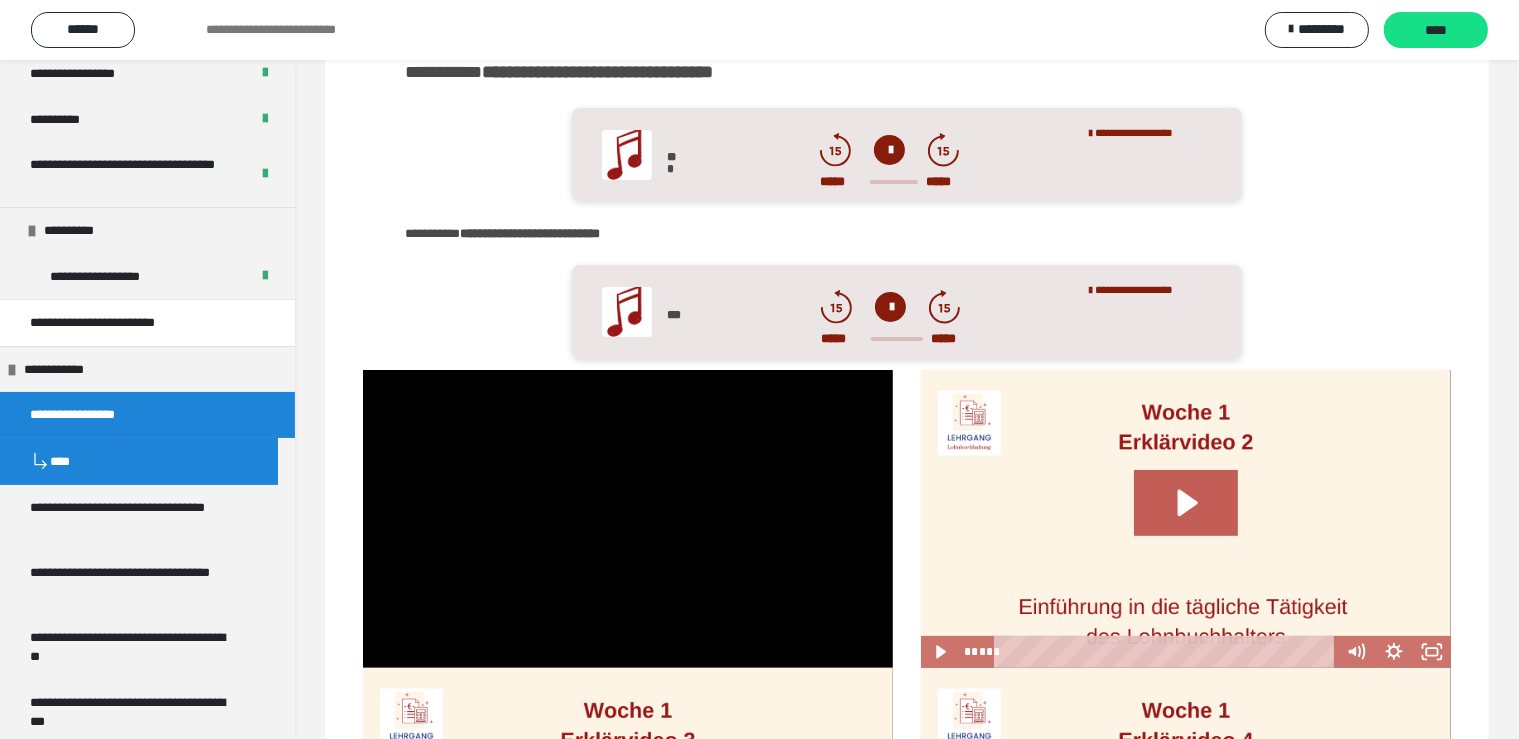 scroll, scrollTop: 0, scrollLeft: 0, axis: both 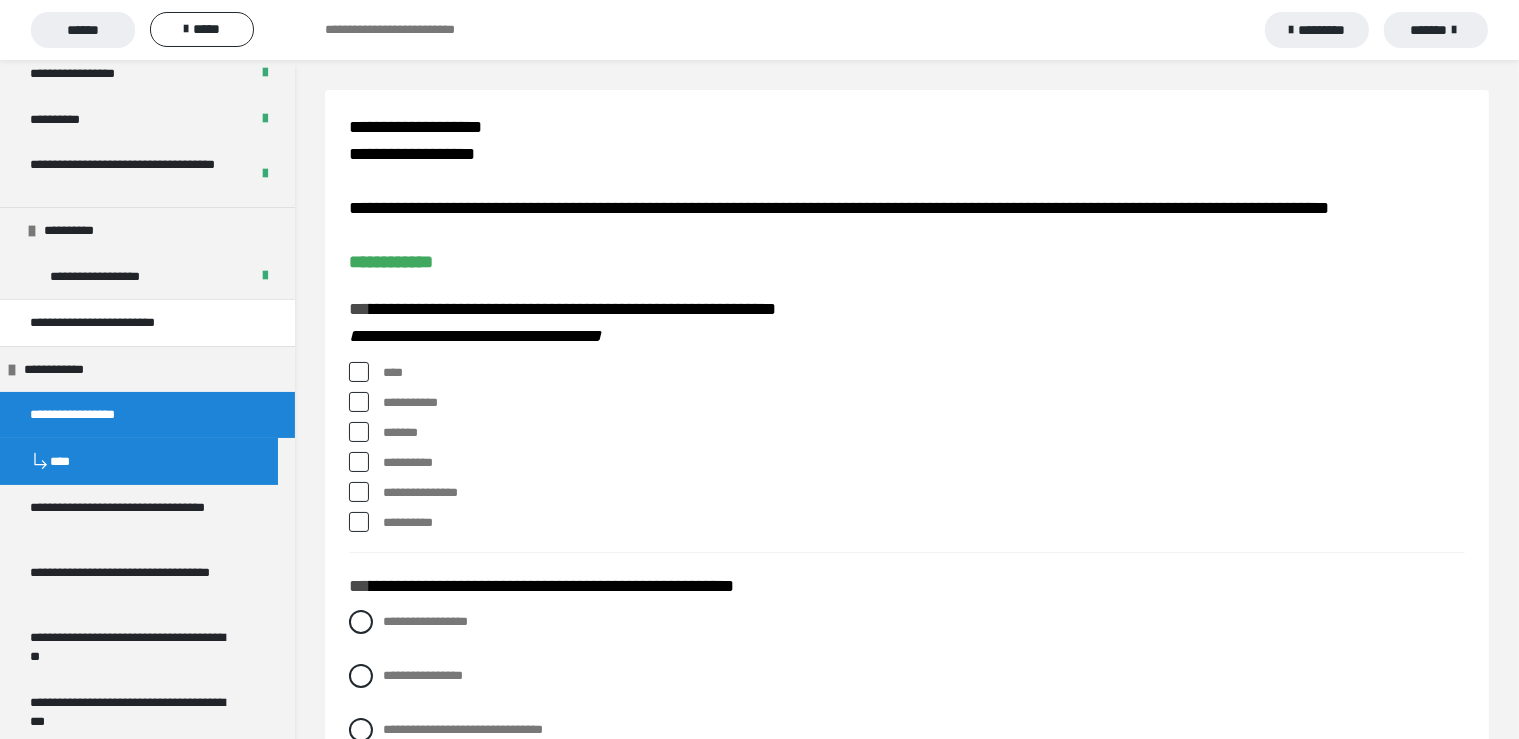 drag, startPoint x: 353, startPoint y: 400, endPoint x: 407, endPoint y: 433, distance: 63.28507 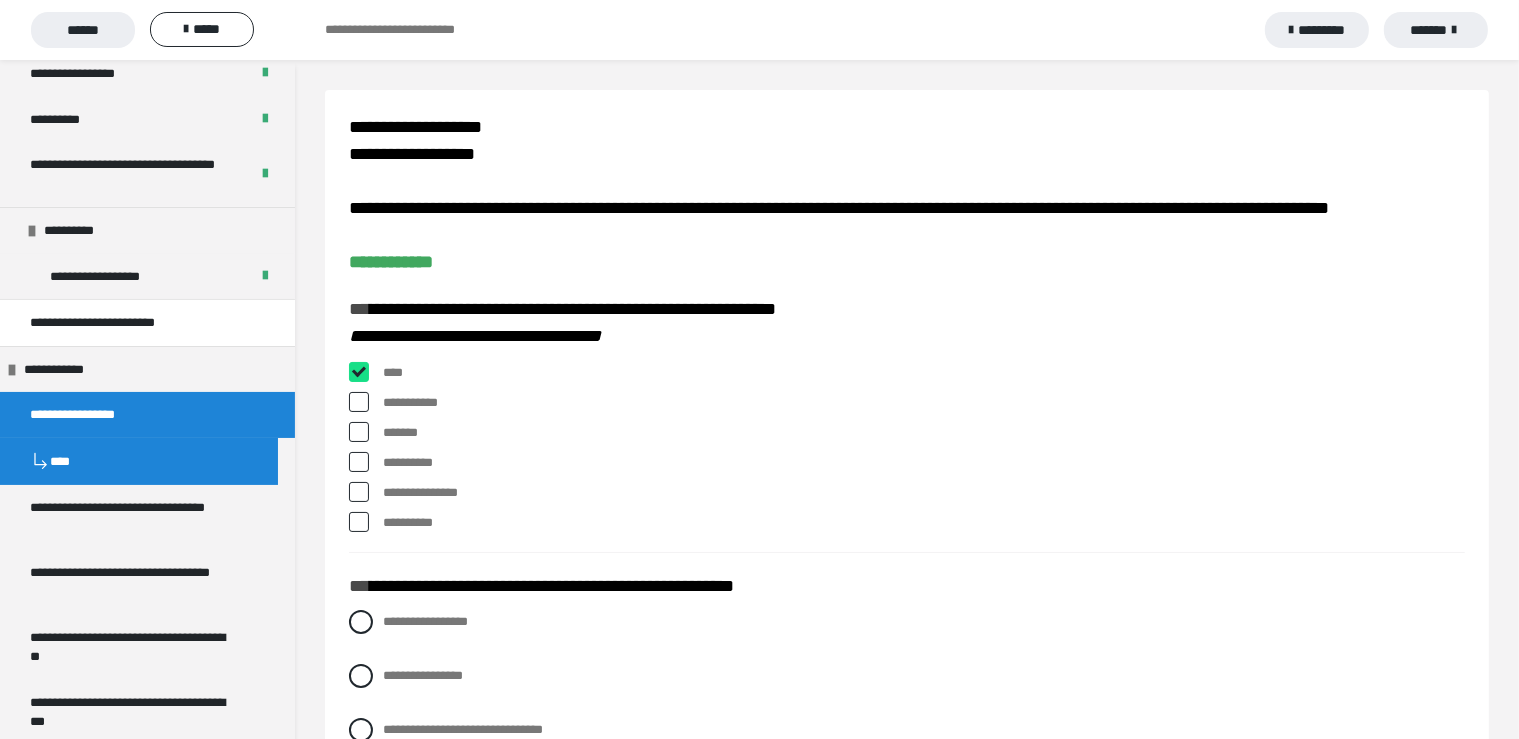checkbox on "****" 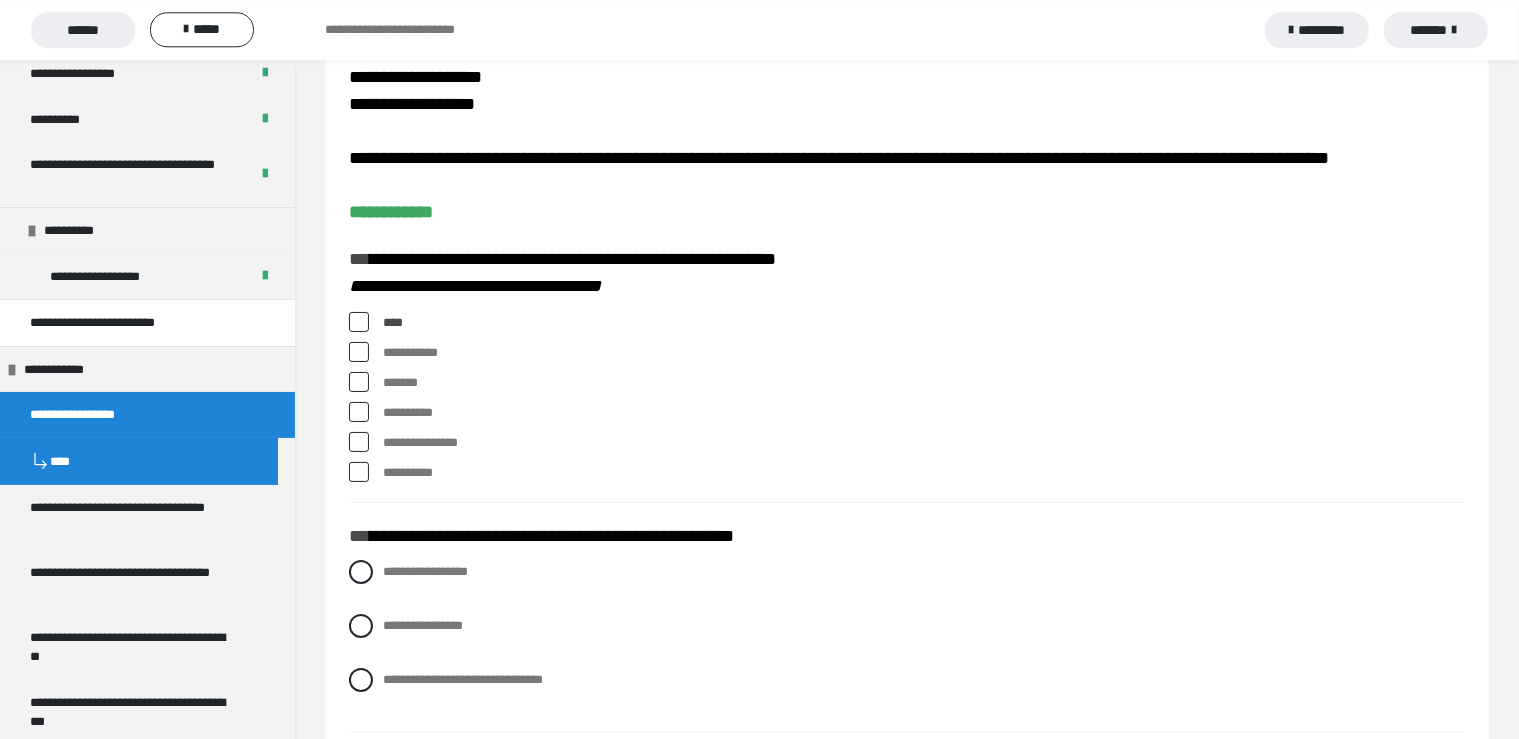 scroll, scrollTop: 105, scrollLeft: 0, axis: vertical 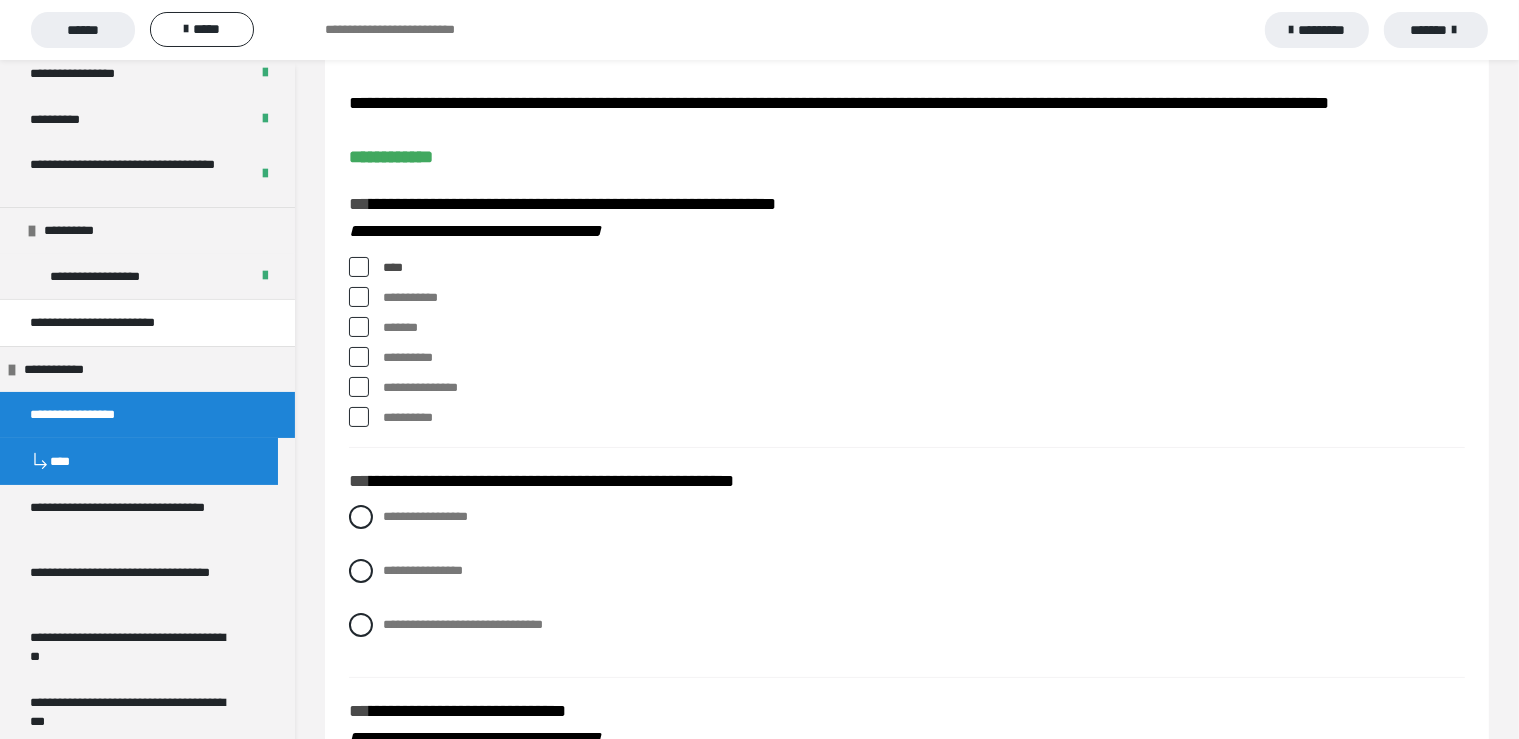 click on "**********" at bounding box center (907, 3146) 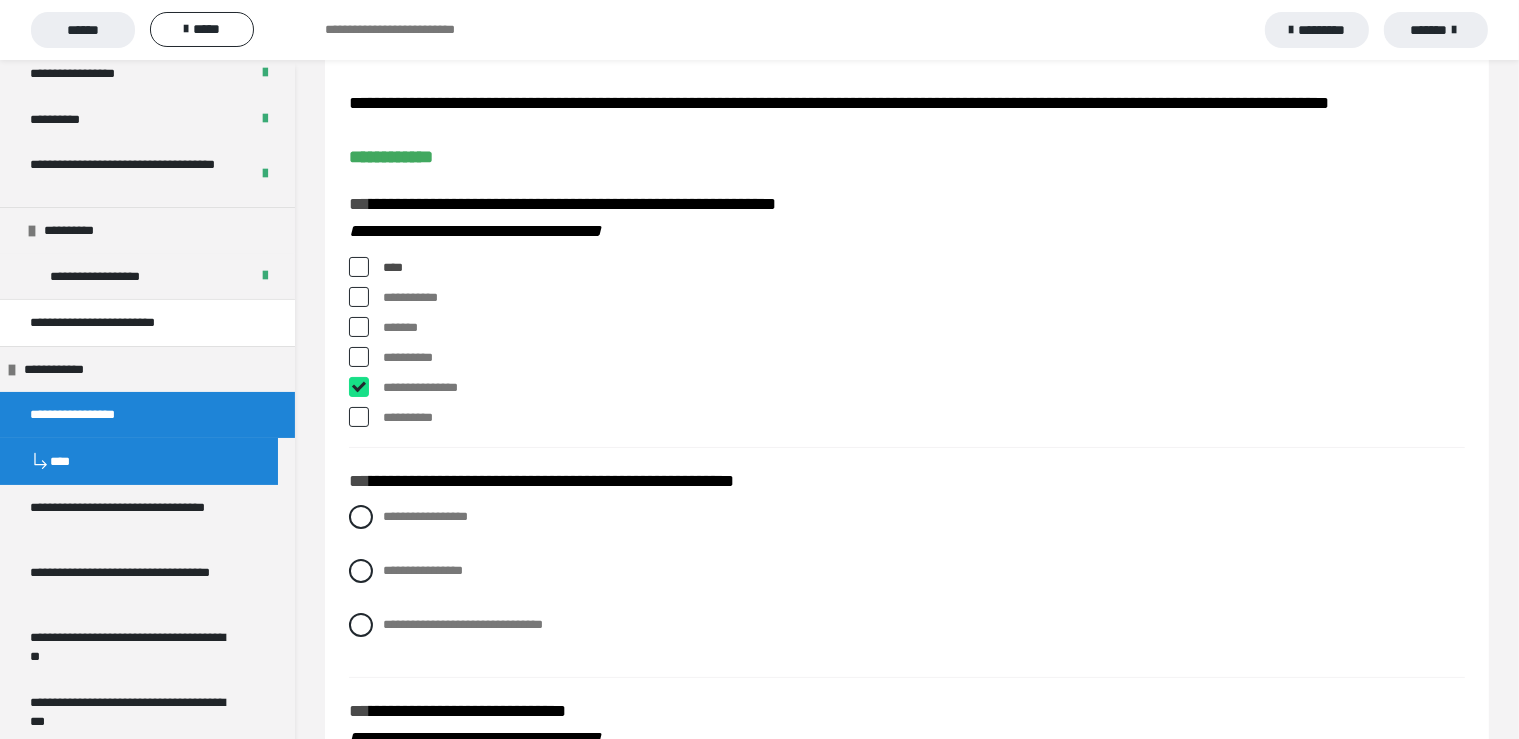 checkbox on "****" 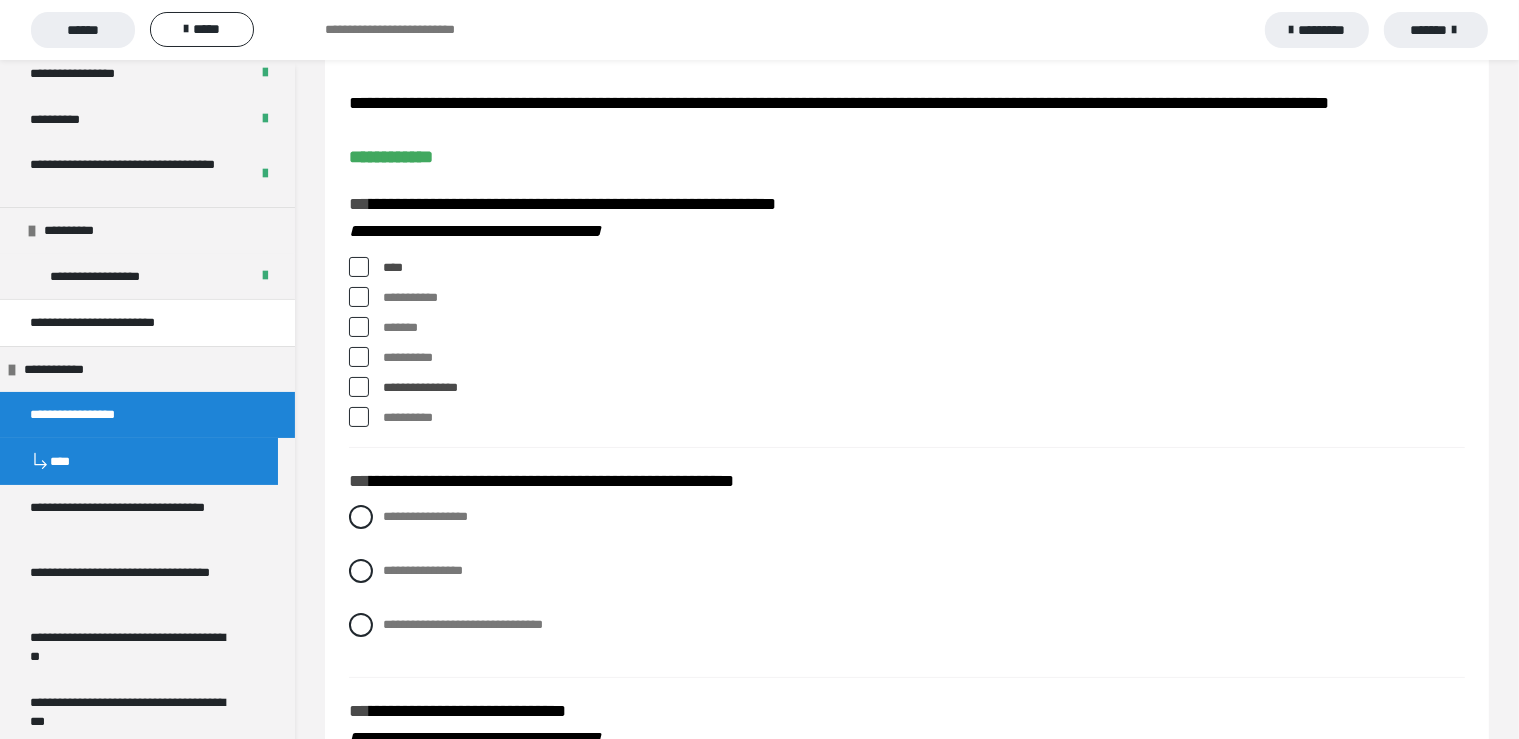 click at bounding box center (359, 297) 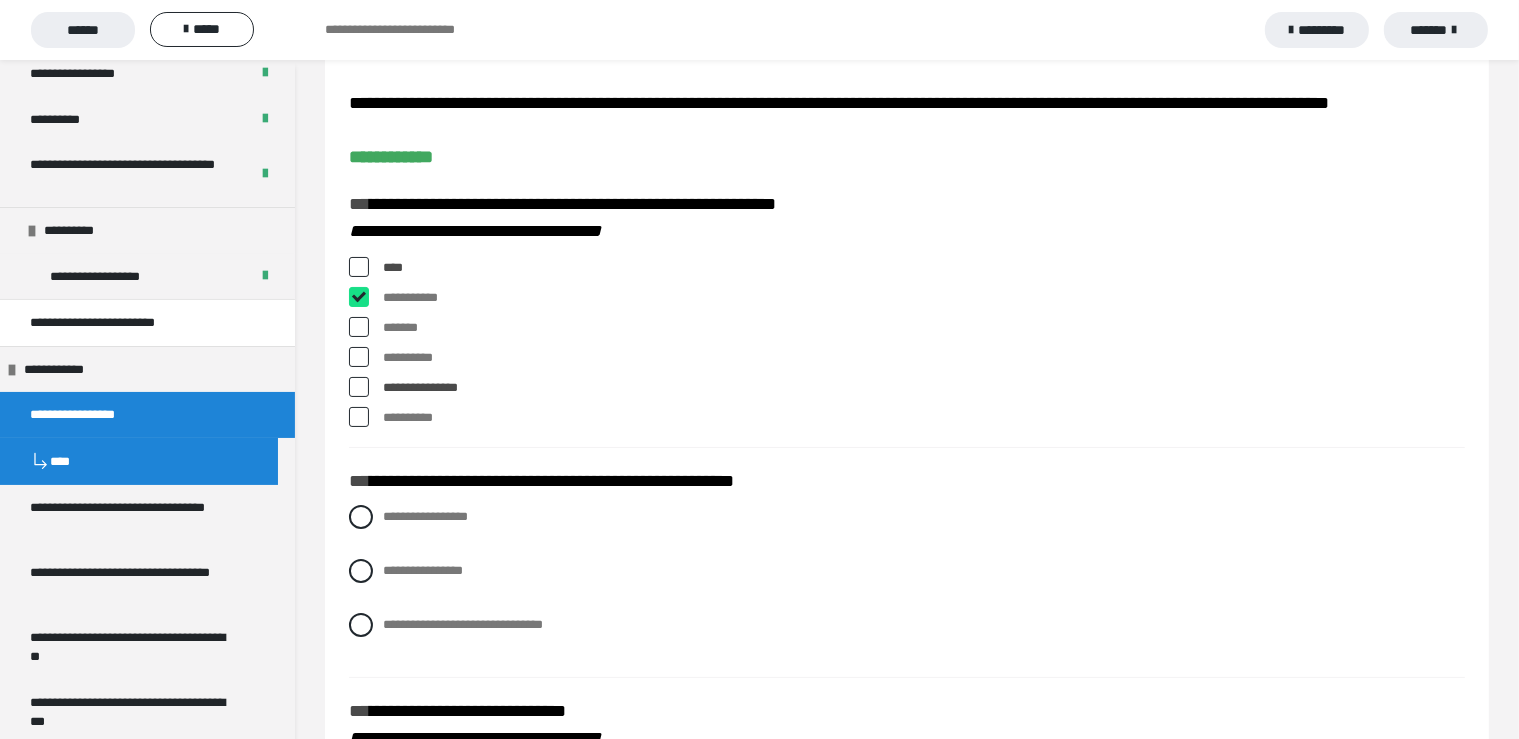 checkbox on "****" 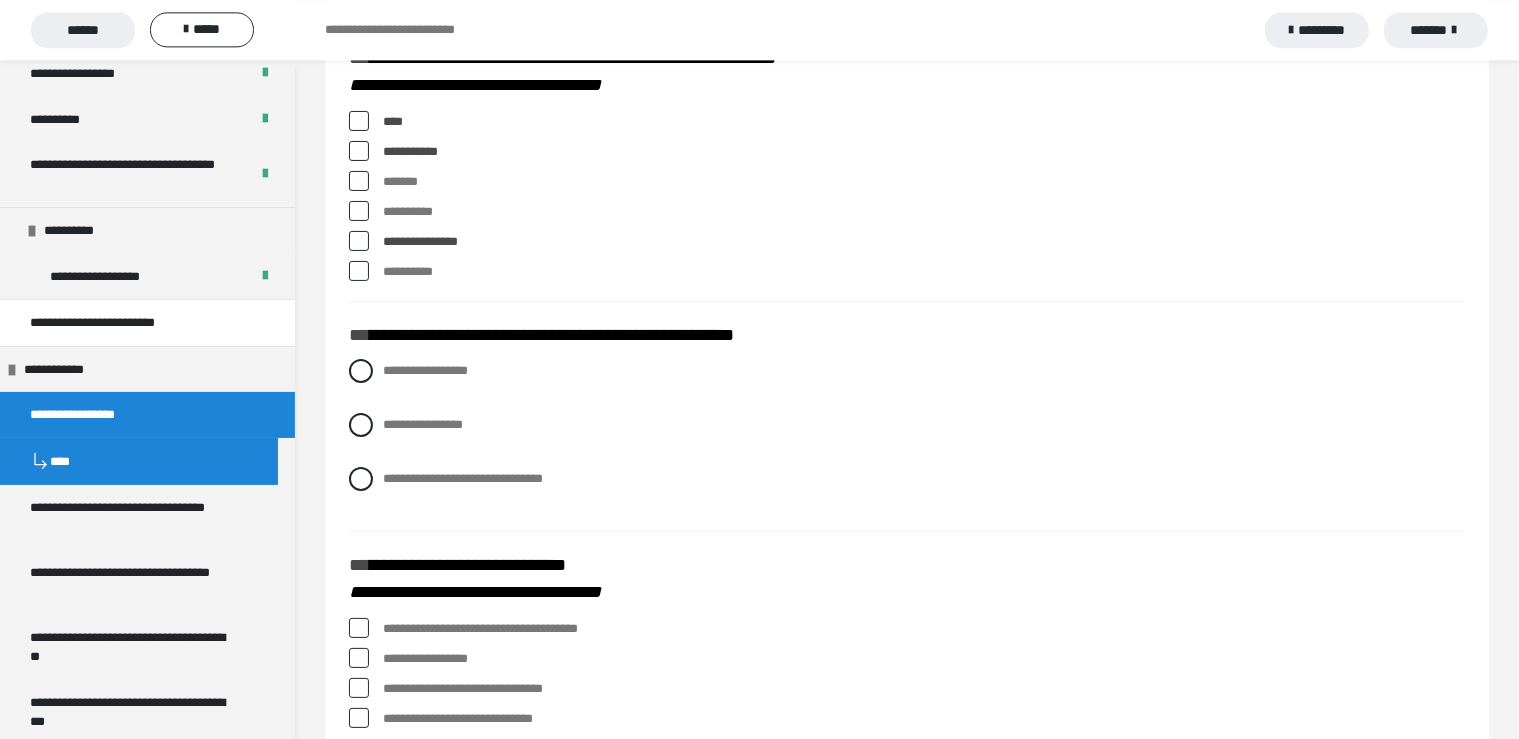 scroll, scrollTop: 316, scrollLeft: 0, axis: vertical 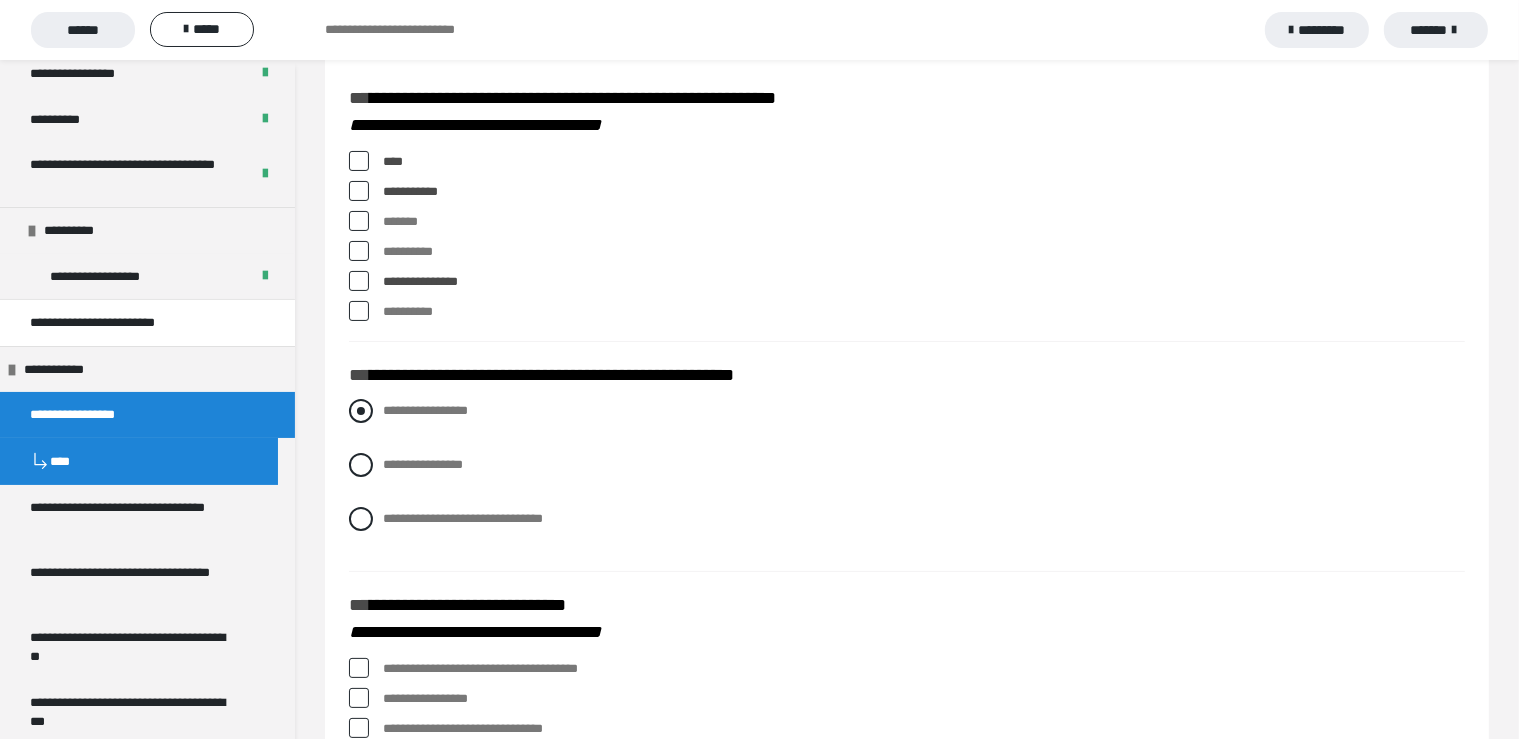 click at bounding box center (361, 411) 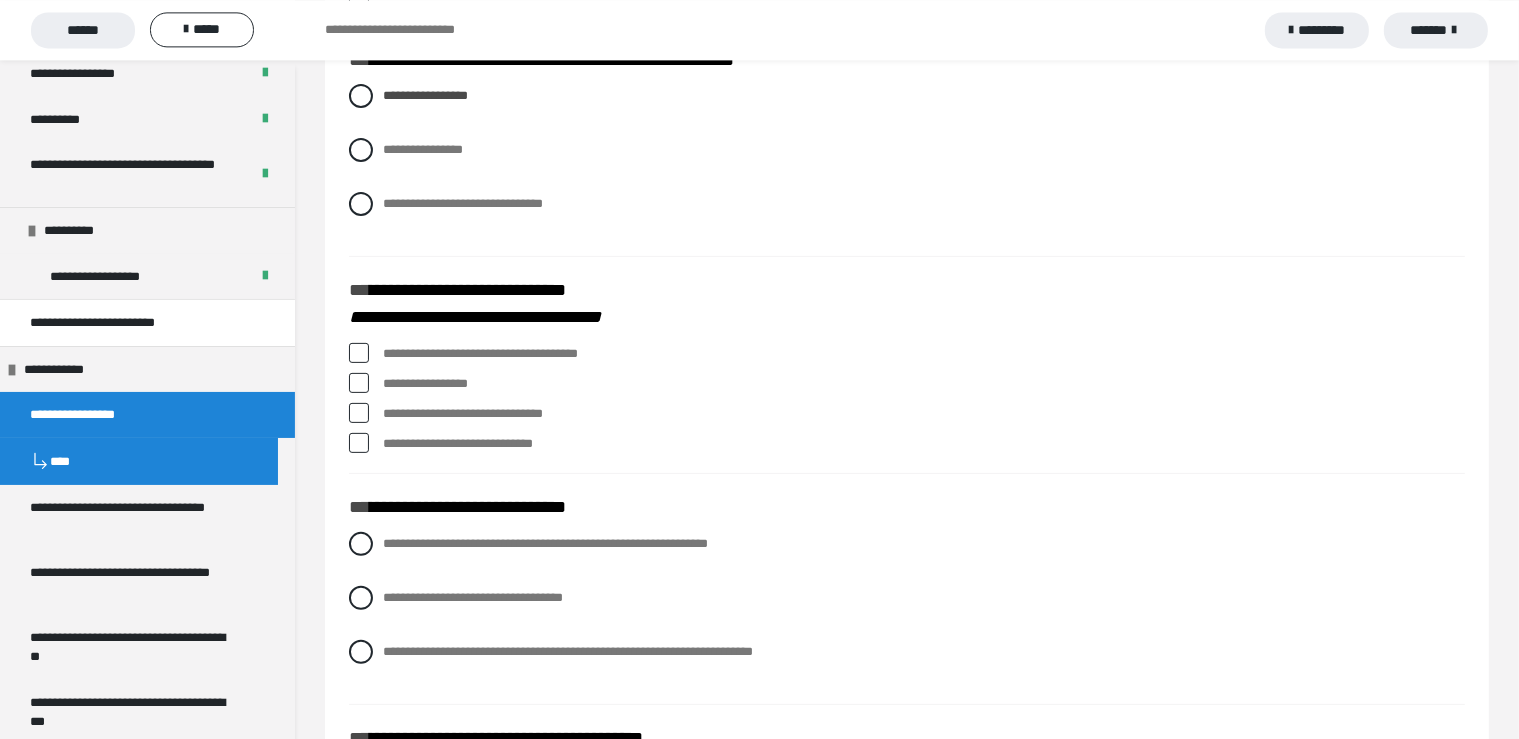 scroll, scrollTop: 528, scrollLeft: 0, axis: vertical 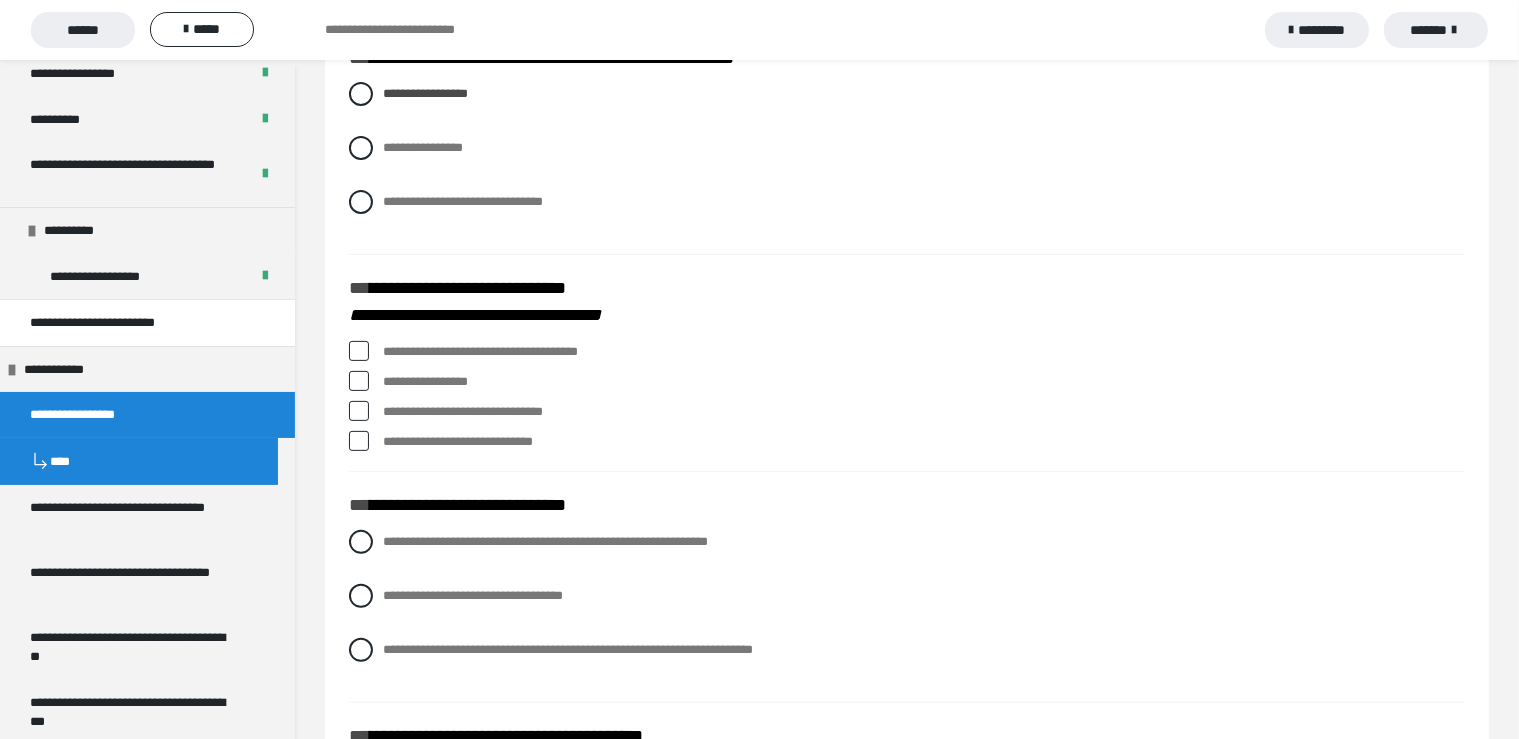 click at bounding box center [359, 351] 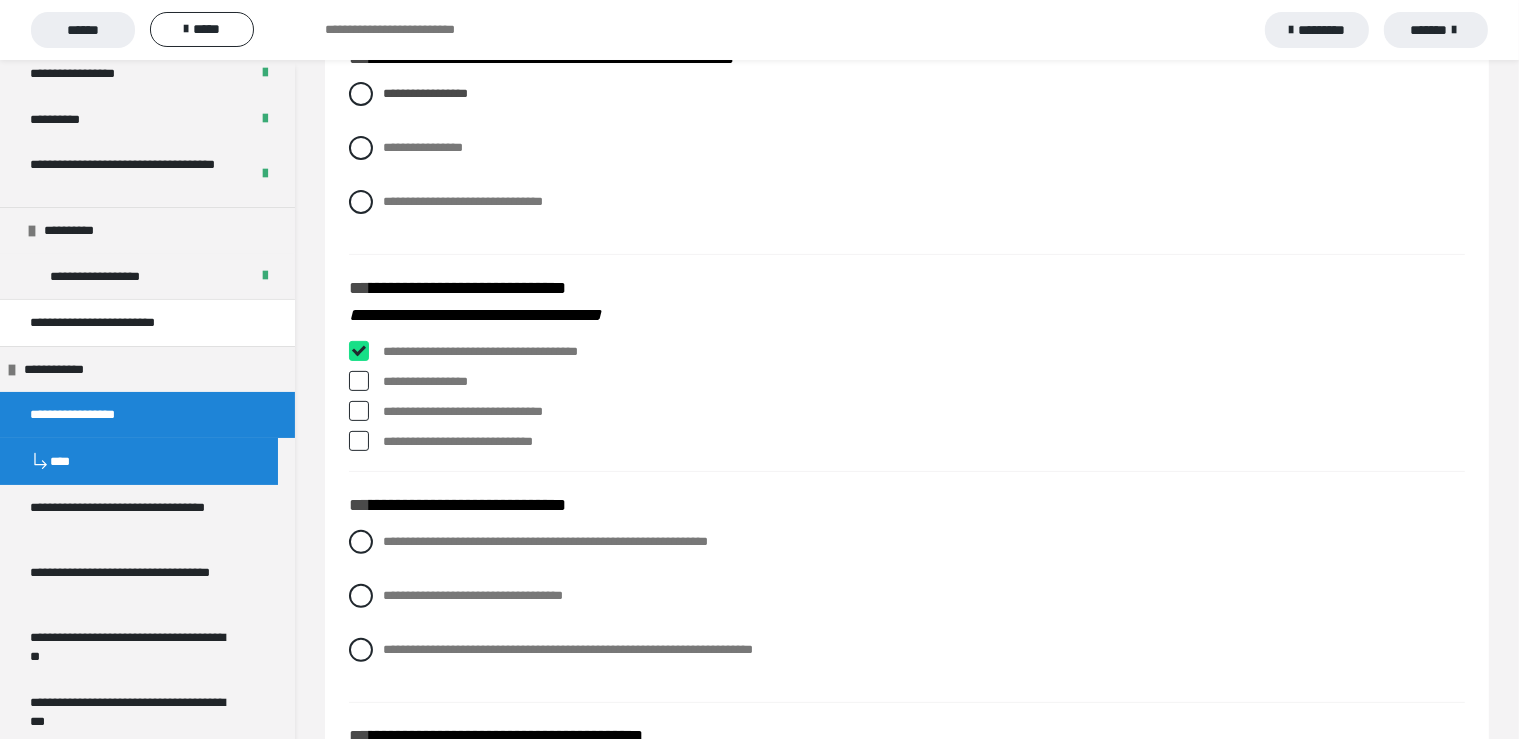 checkbox on "****" 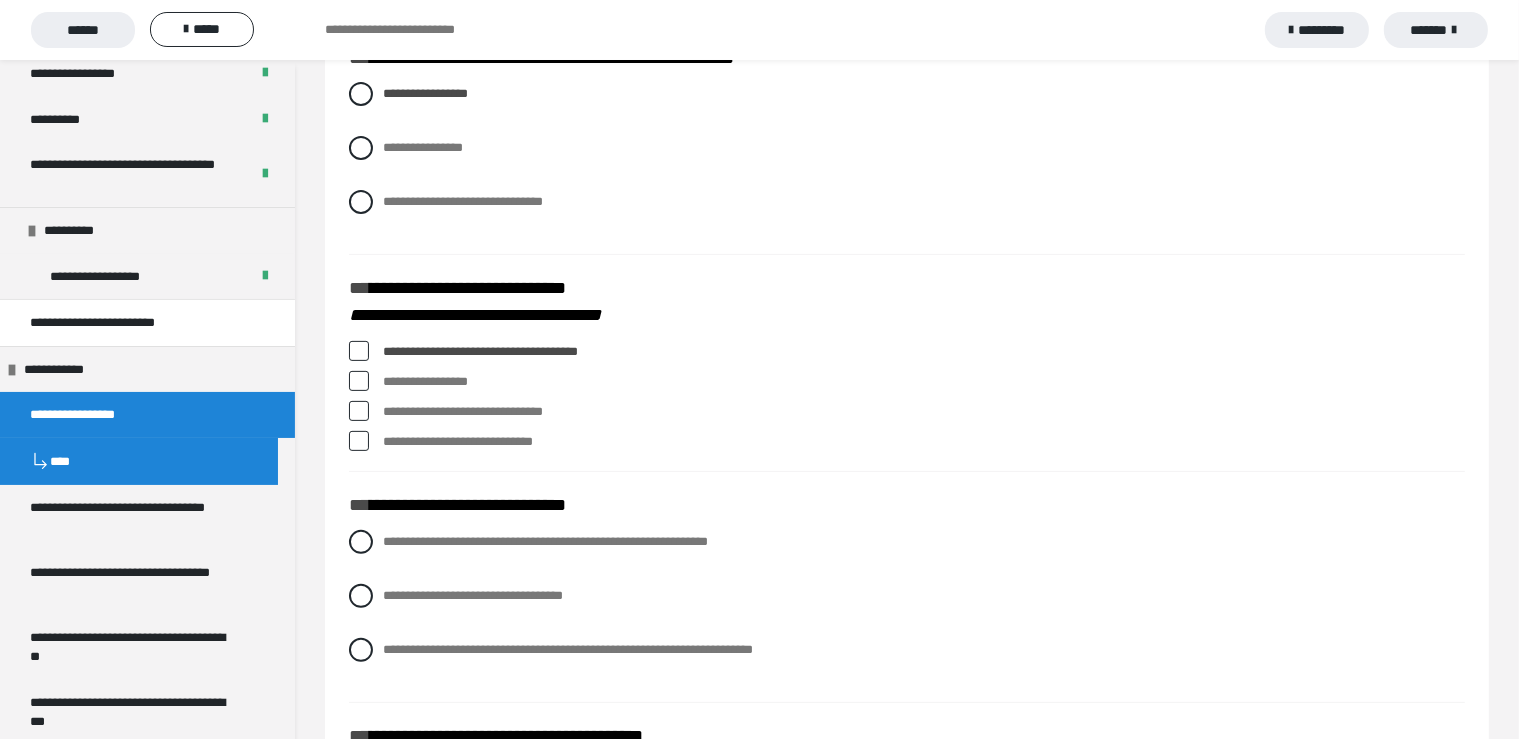 click at bounding box center [359, 381] 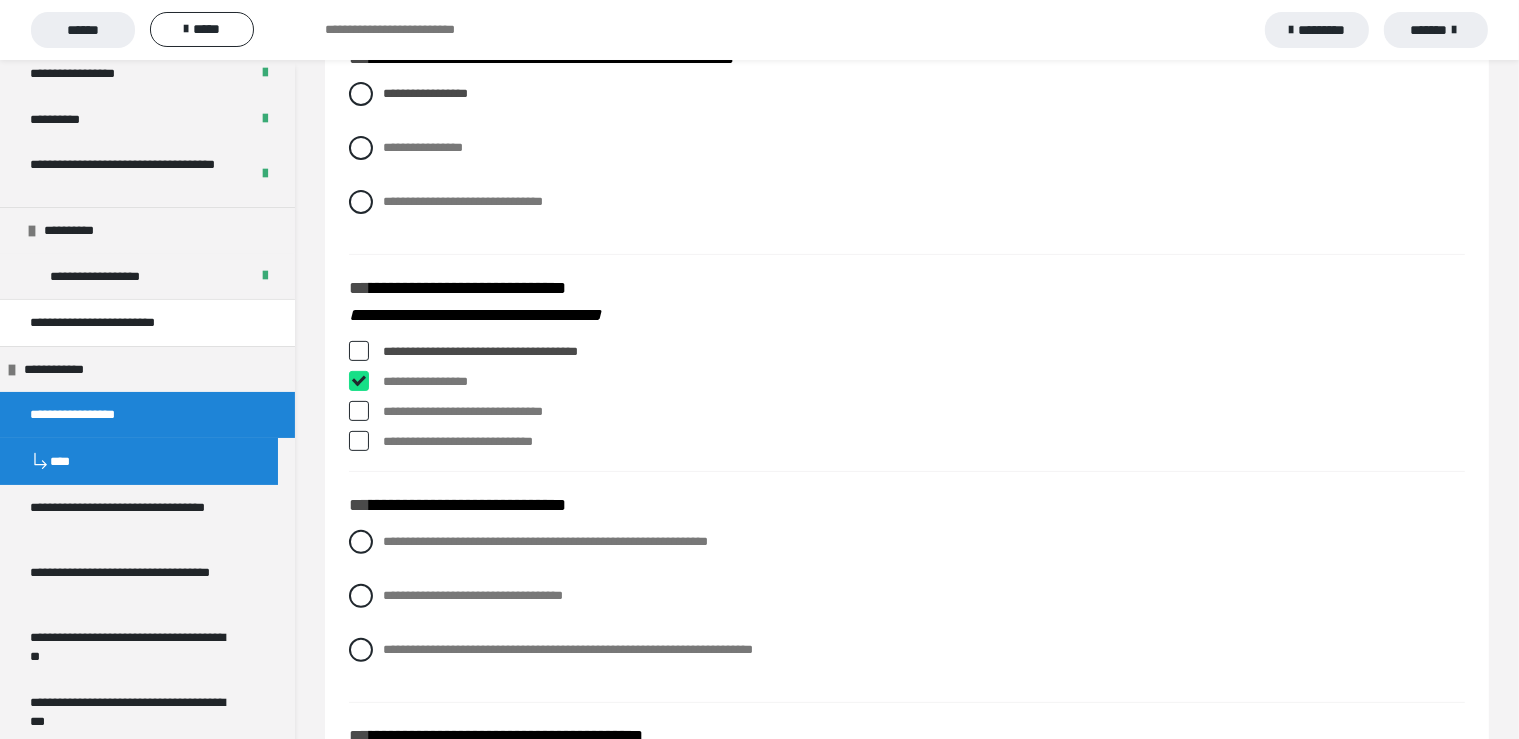 checkbox on "****" 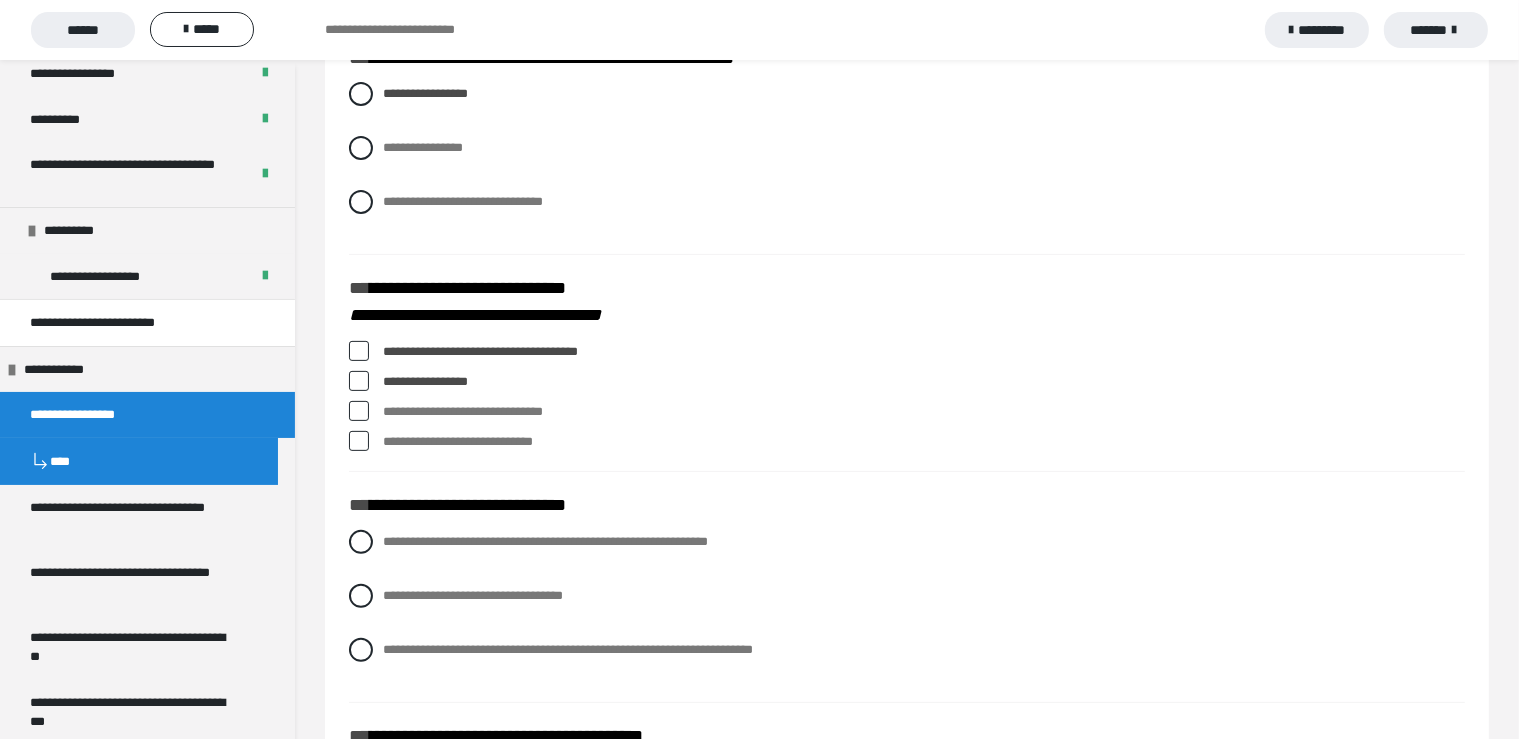 click at bounding box center (359, 441) 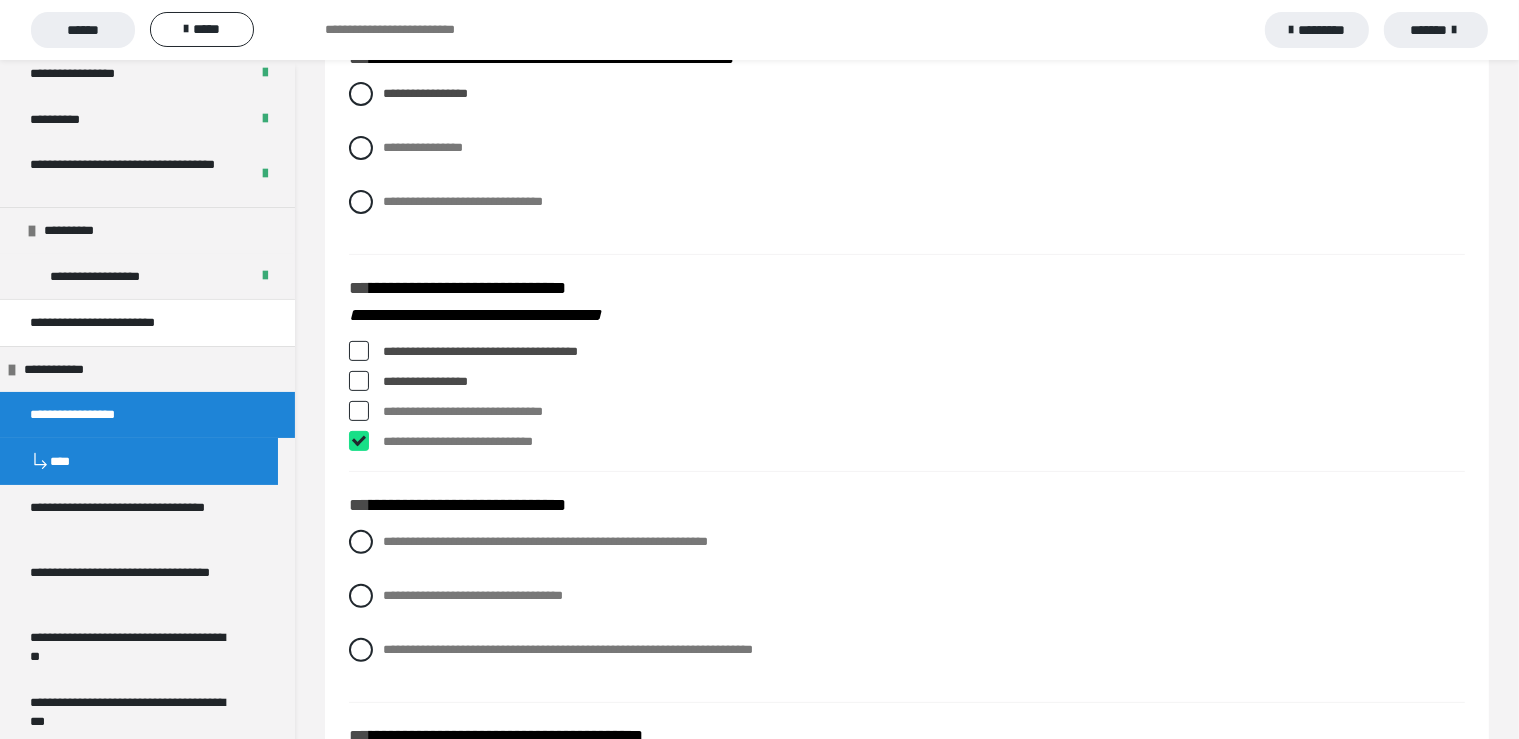 checkbox on "****" 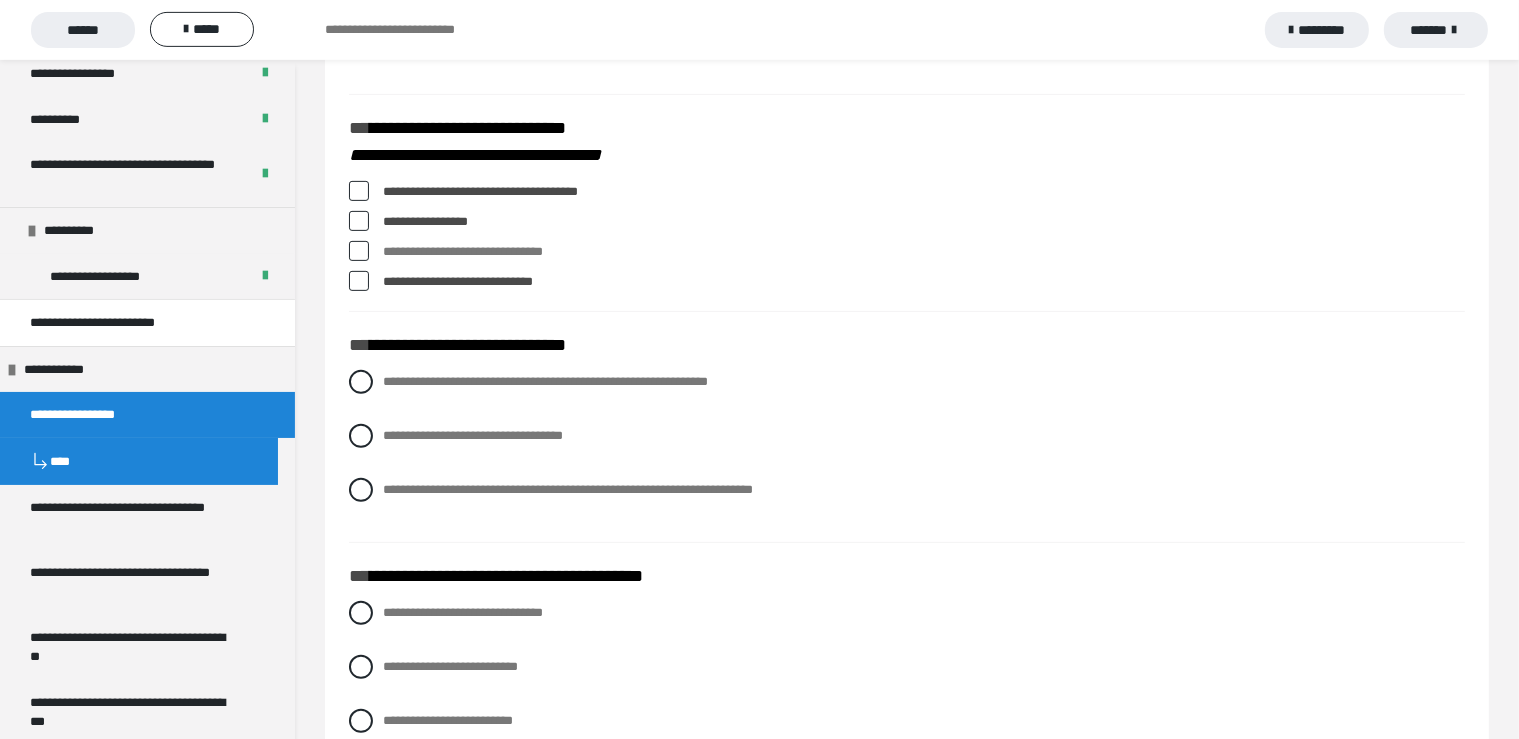 scroll, scrollTop: 739, scrollLeft: 0, axis: vertical 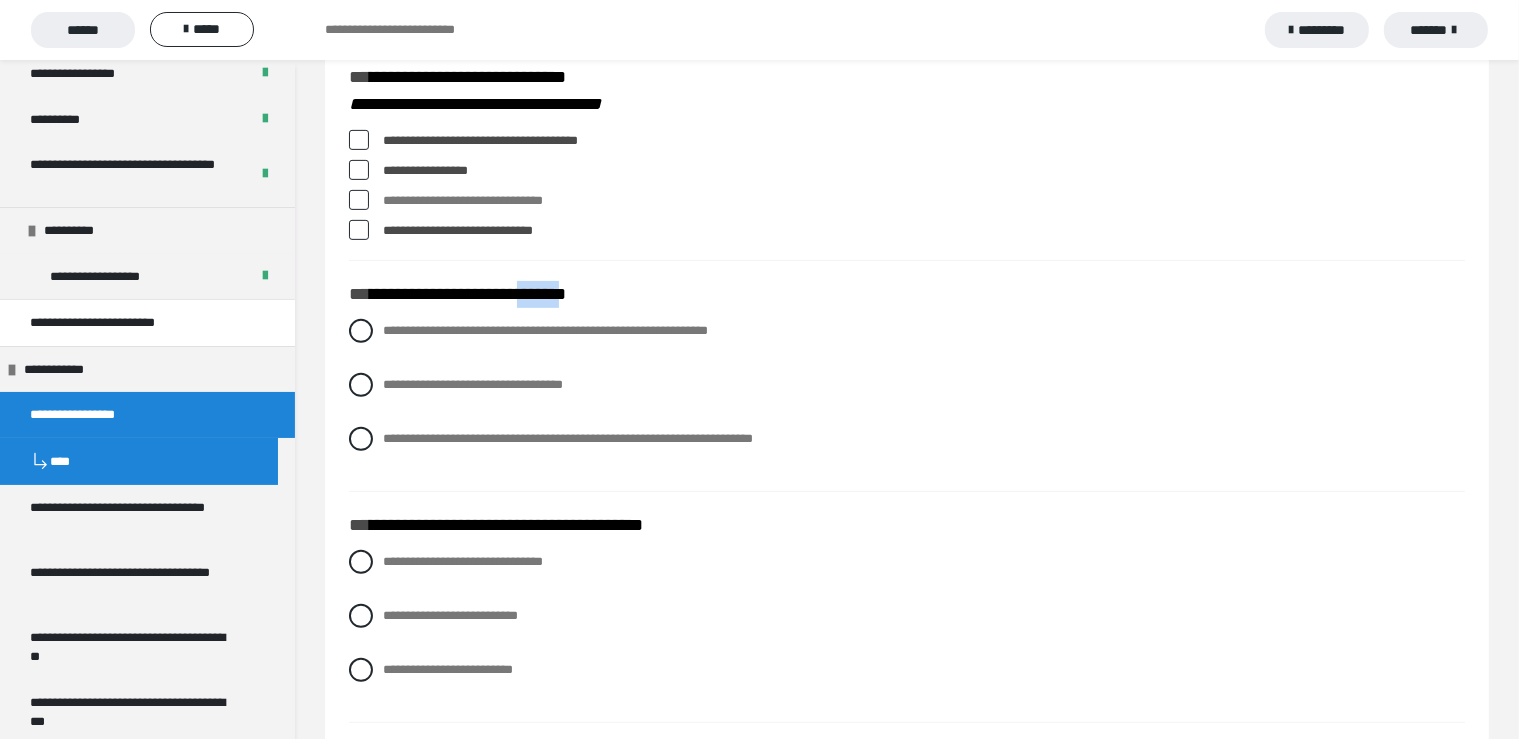 drag, startPoint x: 538, startPoint y: 325, endPoint x: 588, endPoint y: 337, distance: 51.41984 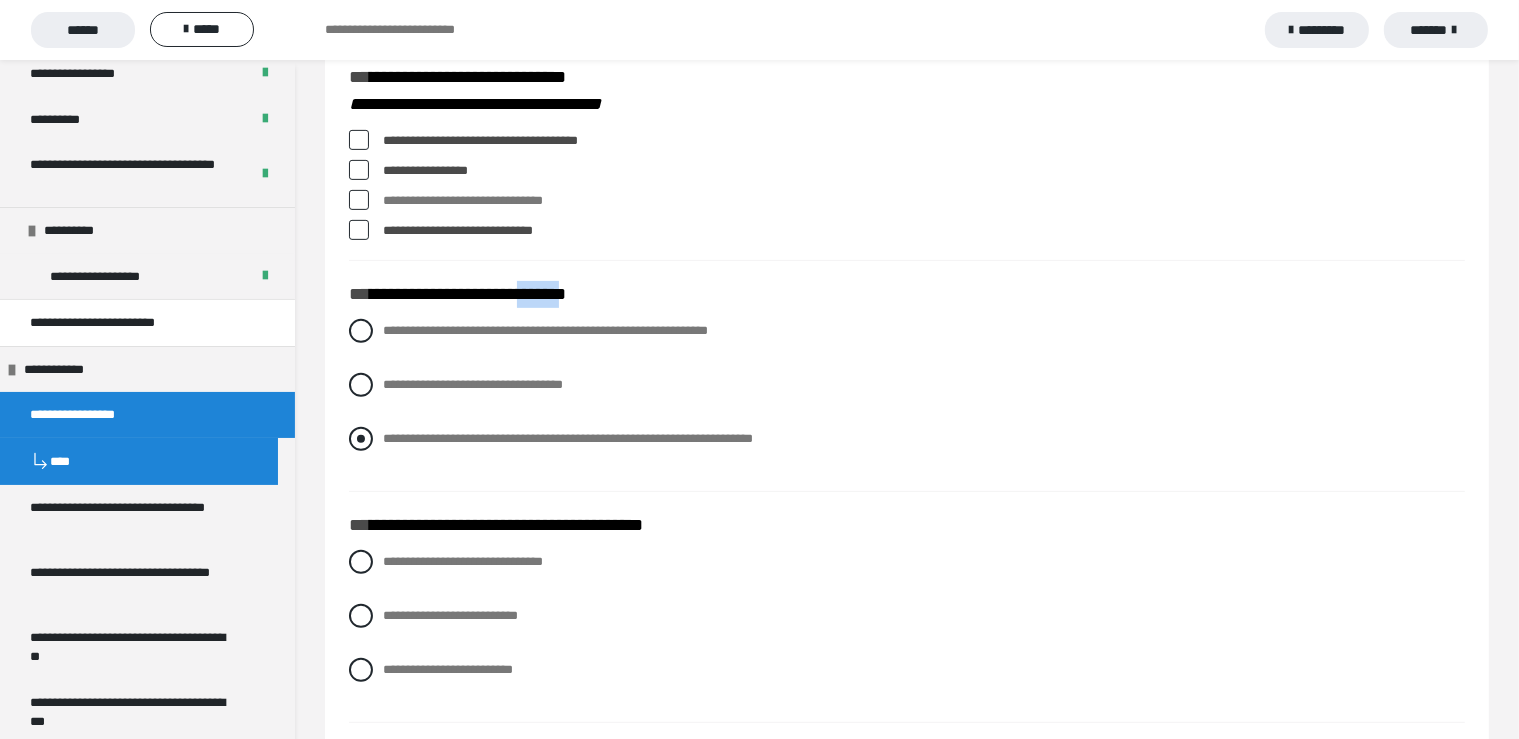 drag, startPoint x: 362, startPoint y: 474, endPoint x: 375, endPoint y: 478, distance: 13.601471 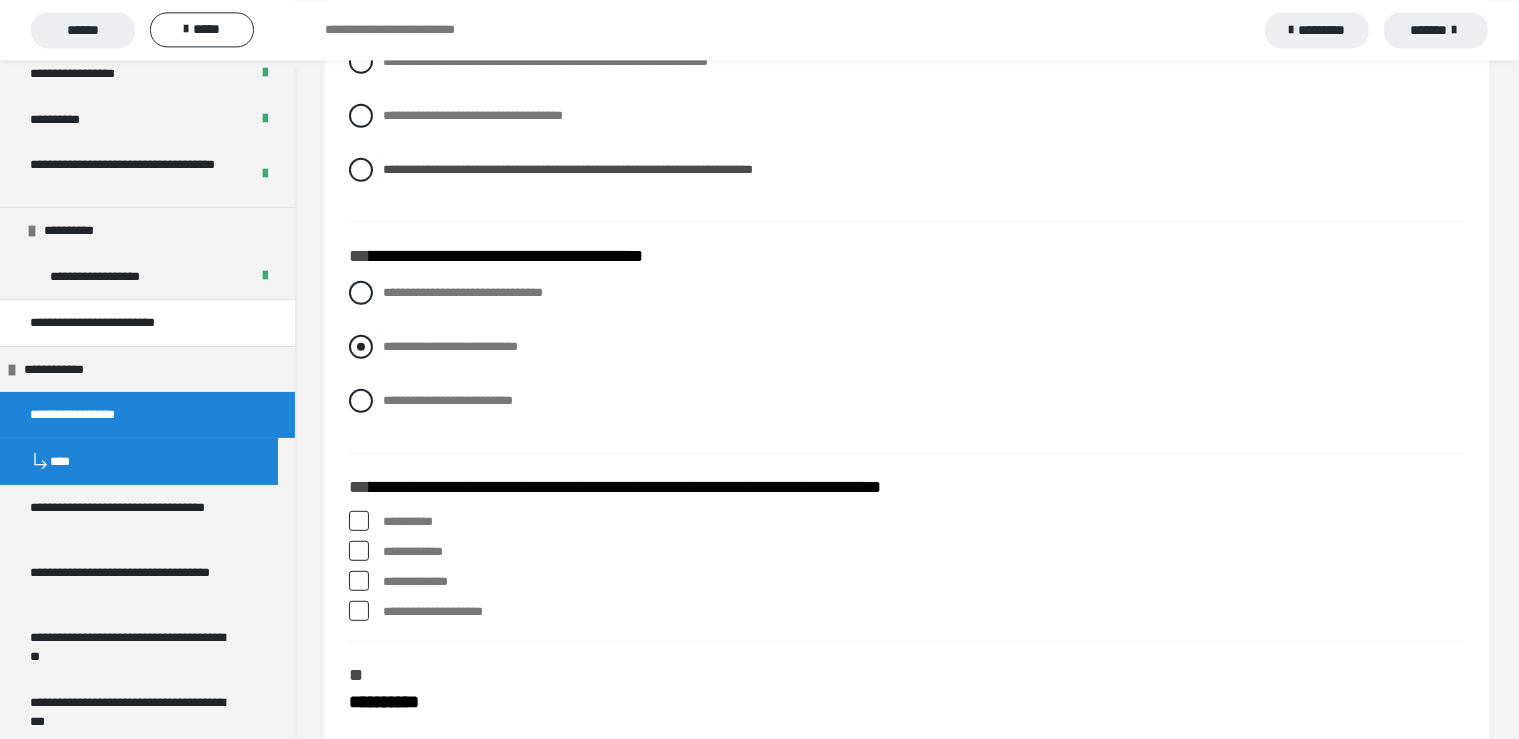scroll, scrollTop: 1056, scrollLeft: 0, axis: vertical 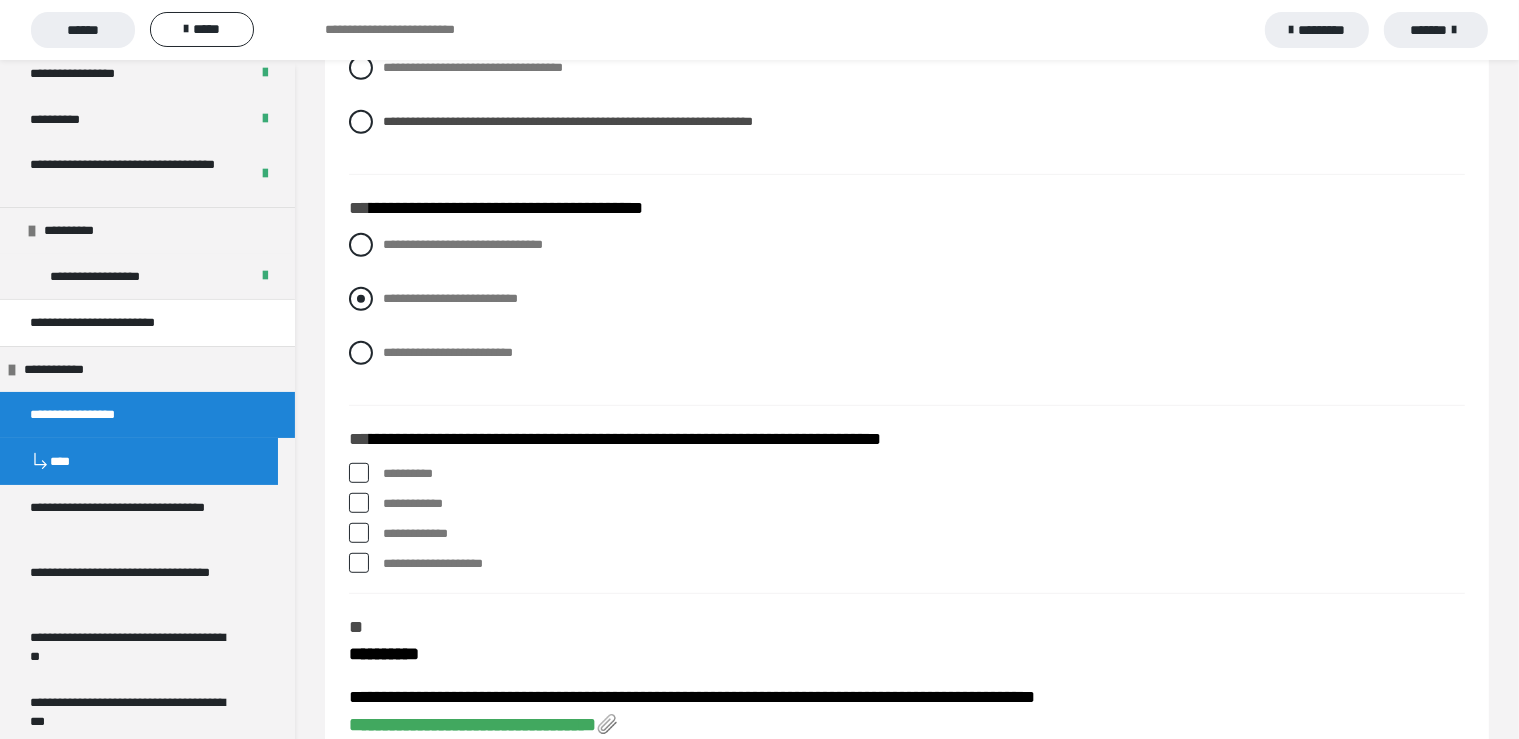 click at bounding box center [361, 299] 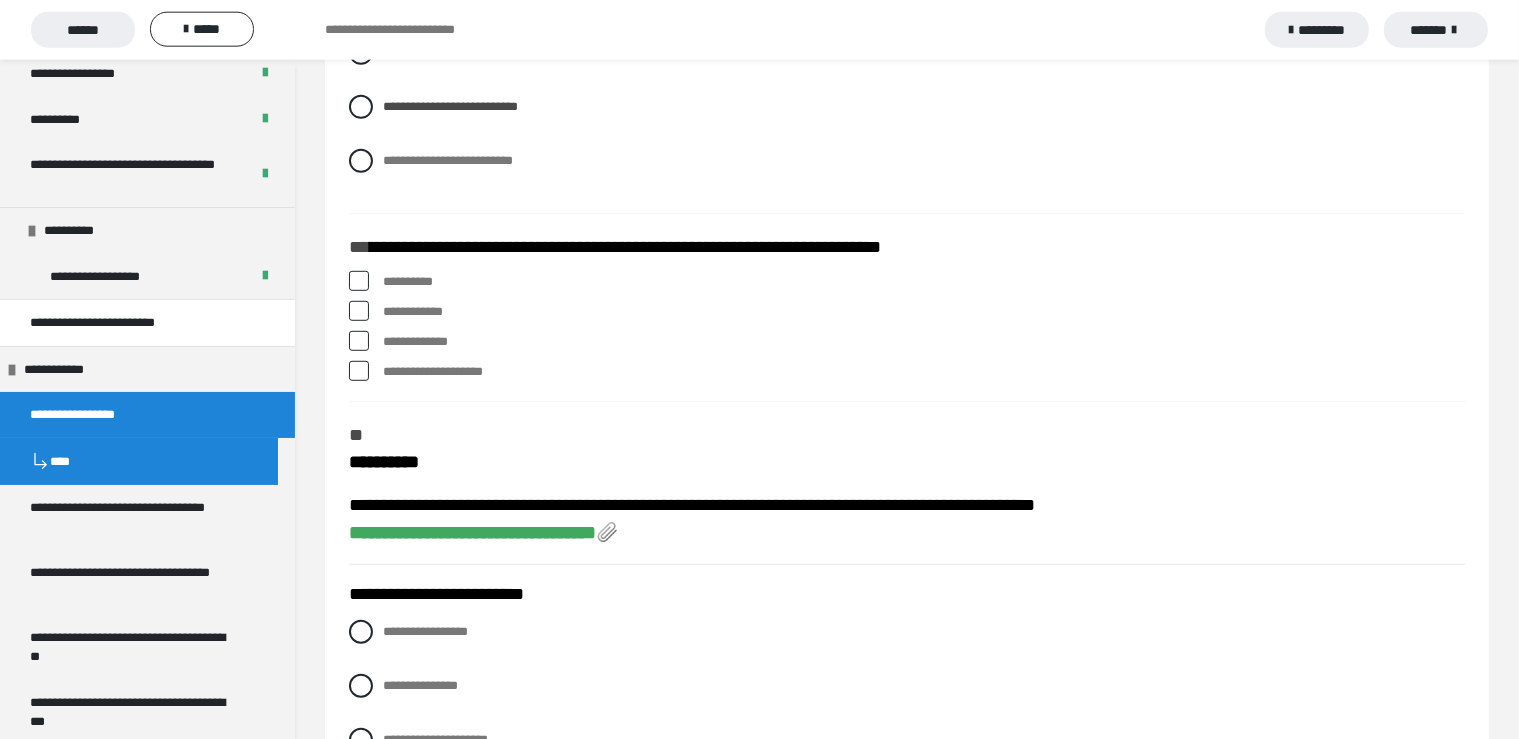scroll, scrollTop: 1267, scrollLeft: 0, axis: vertical 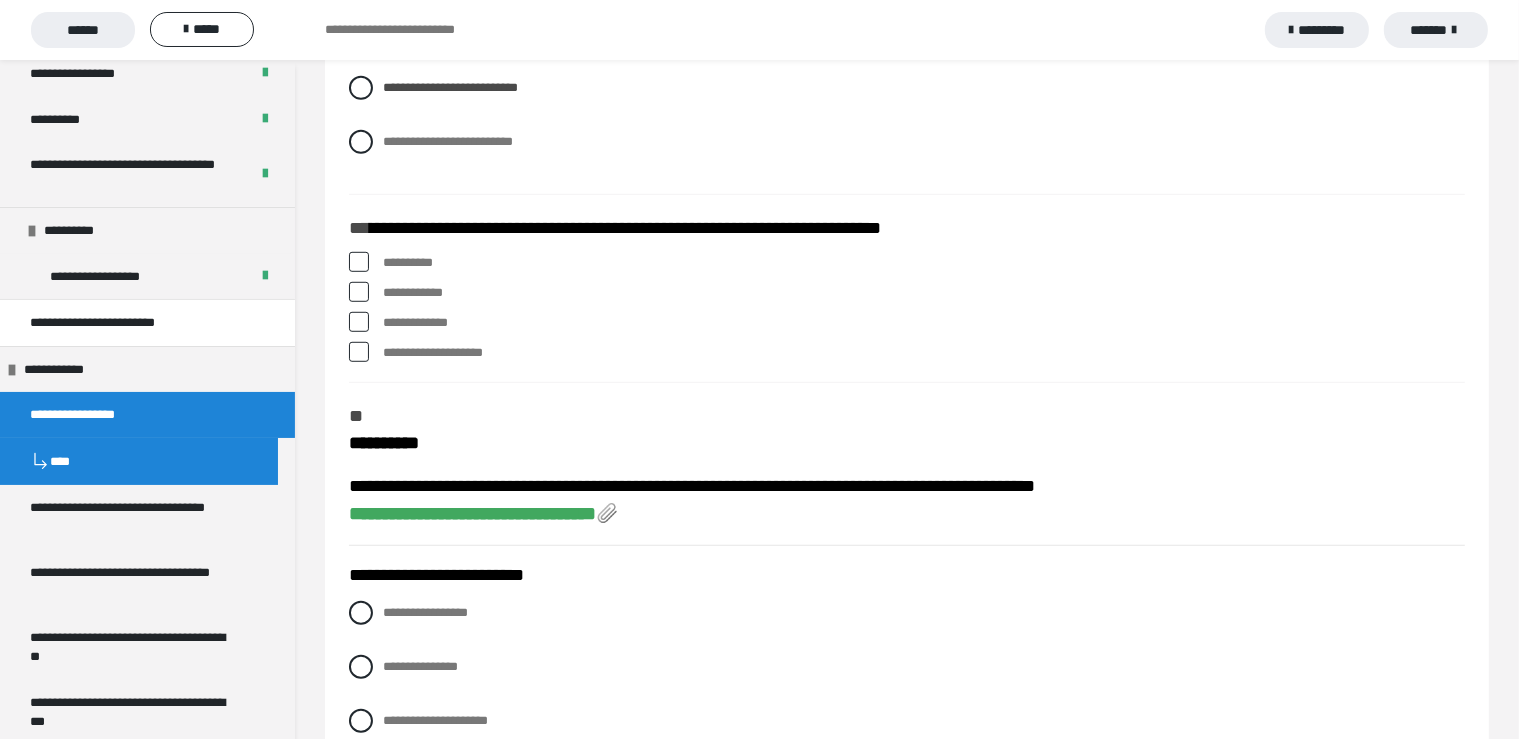 click at bounding box center [359, 262] 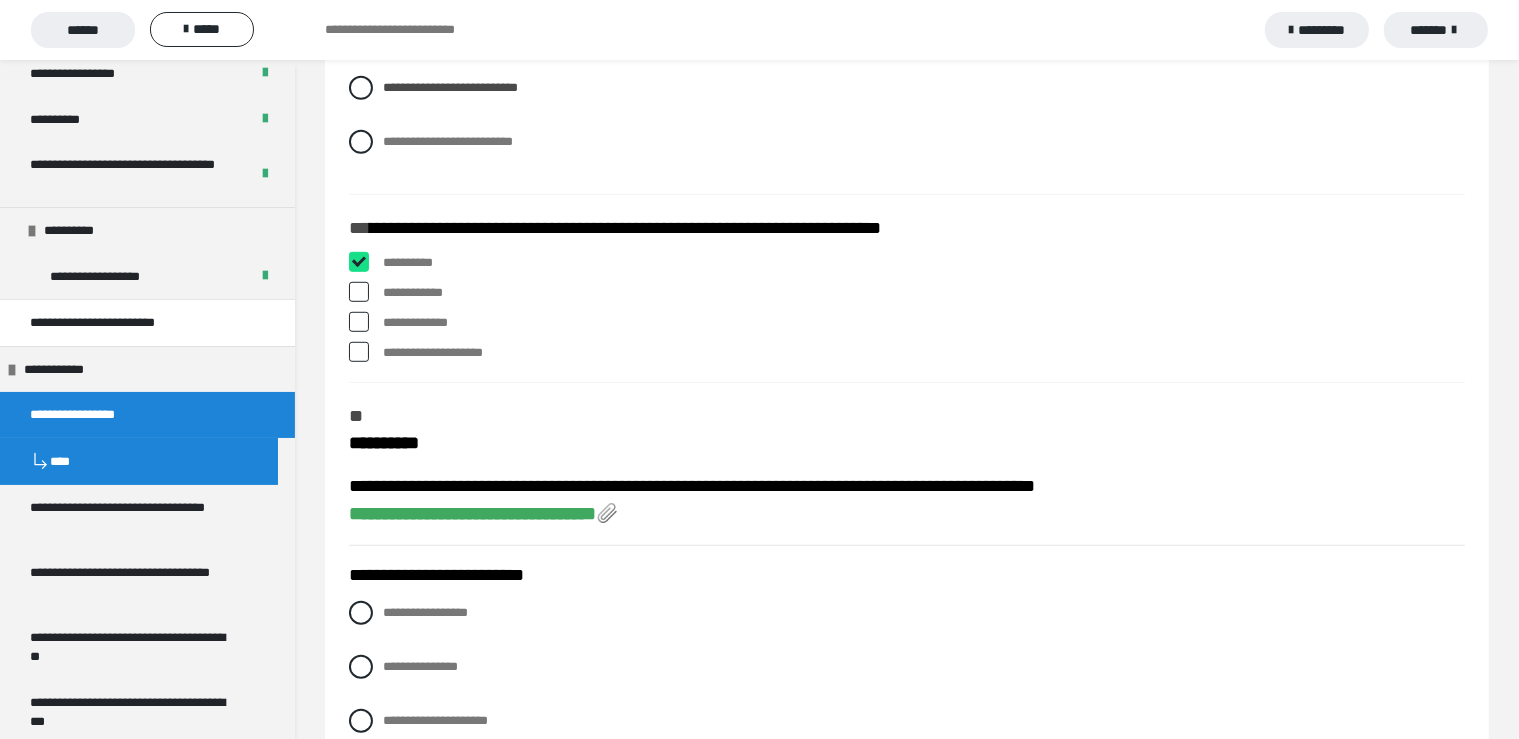 checkbox on "****" 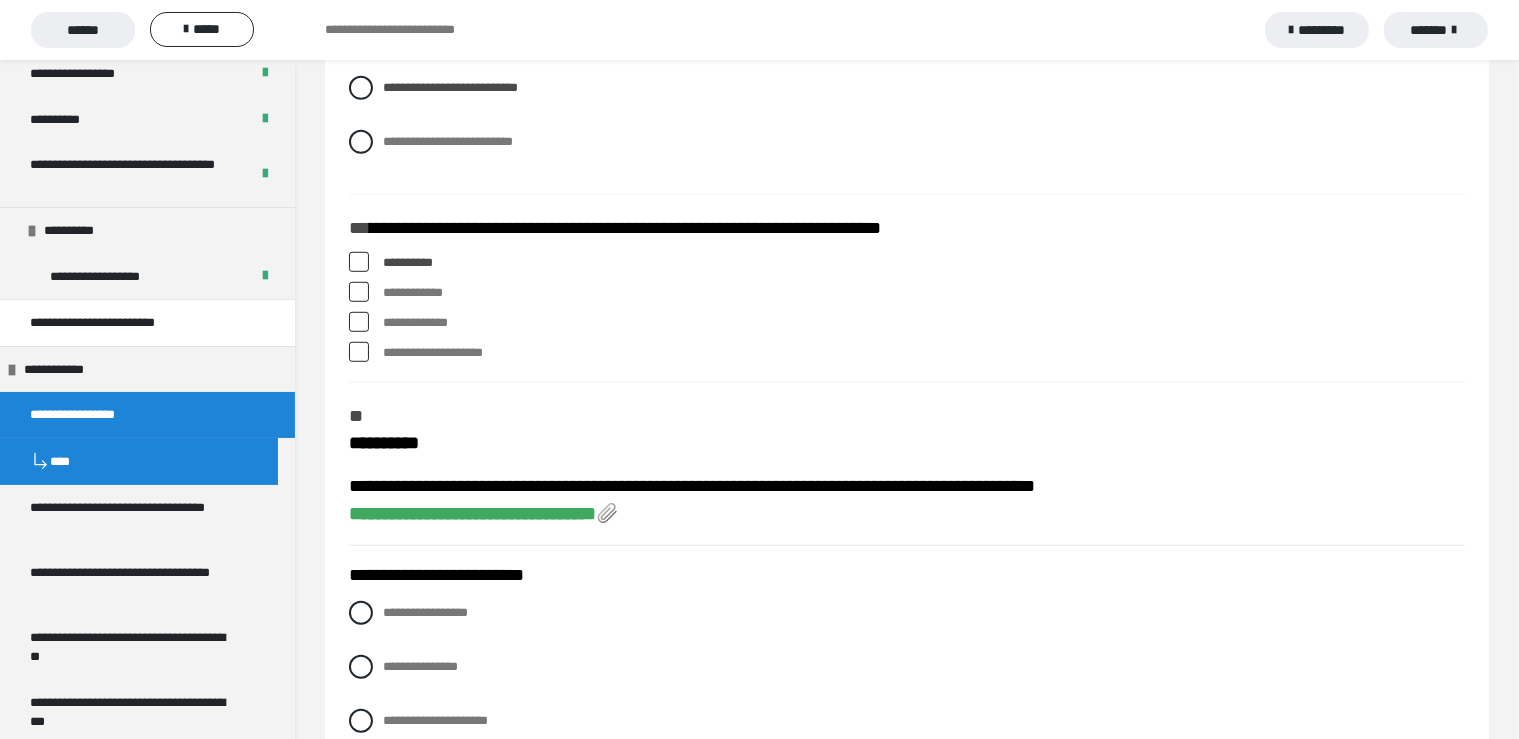 drag, startPoint x: 361, startPoint y: 326, endPoint x: 742, endPoint y: 506, distance: 421.37988 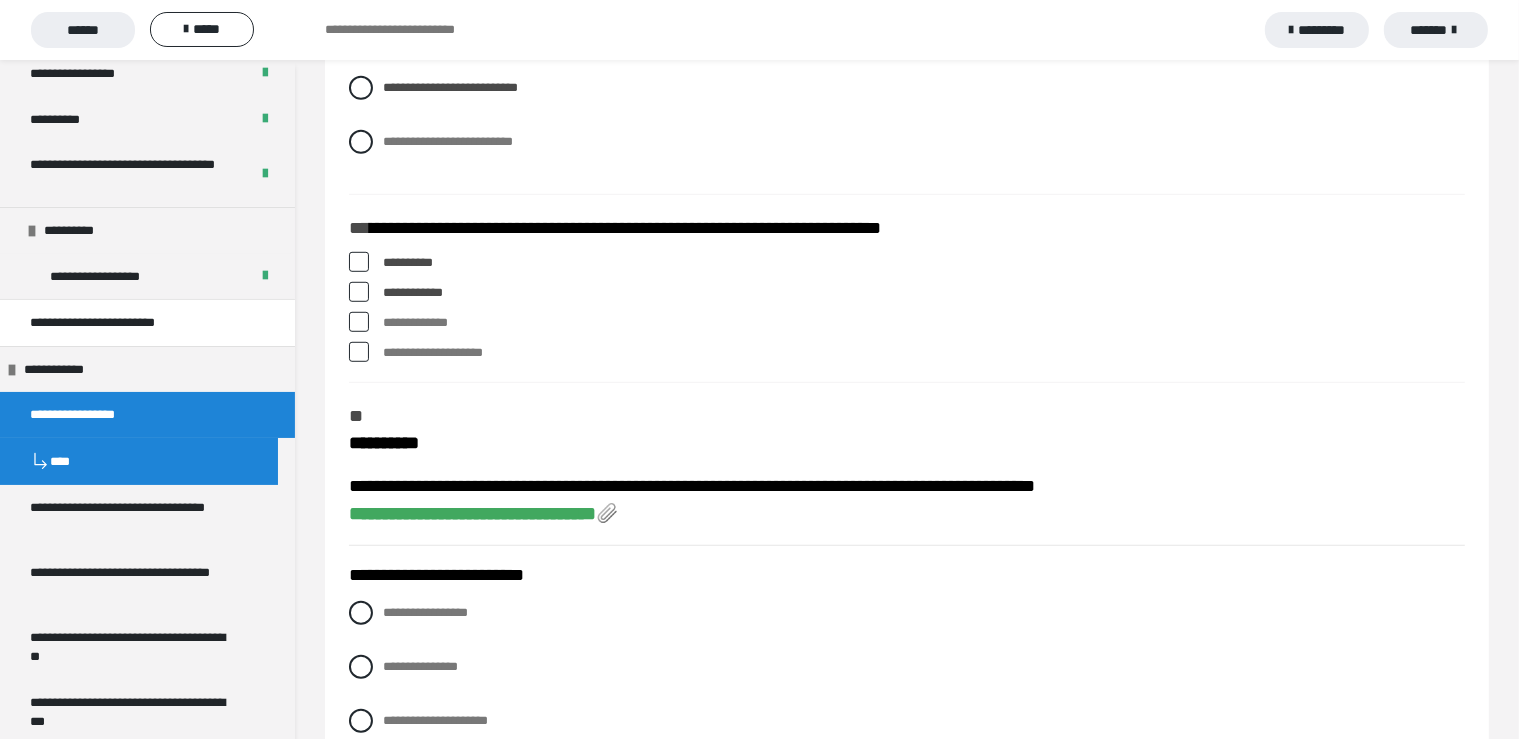 click at bounding box center [359, 292] 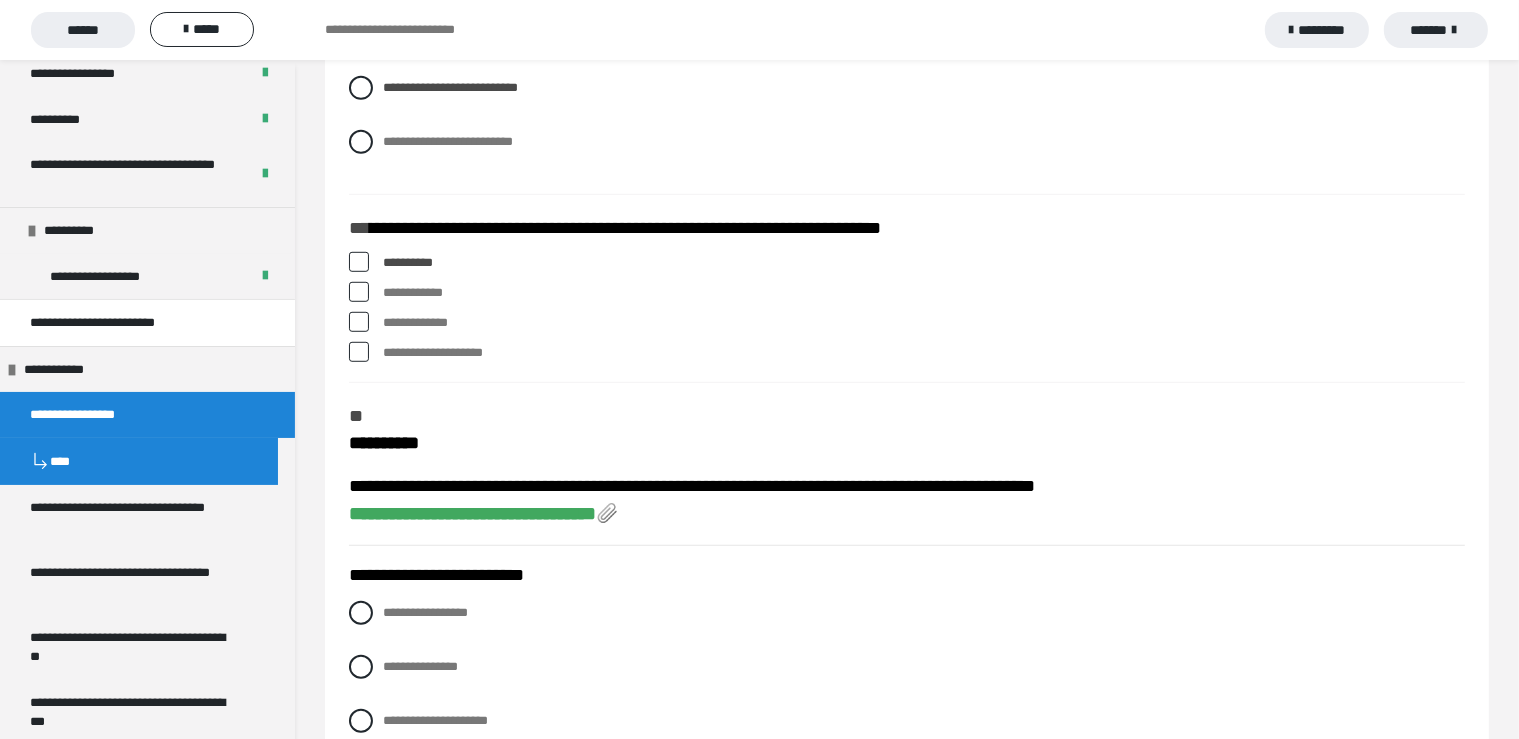 click at bounding box center [359, 322] 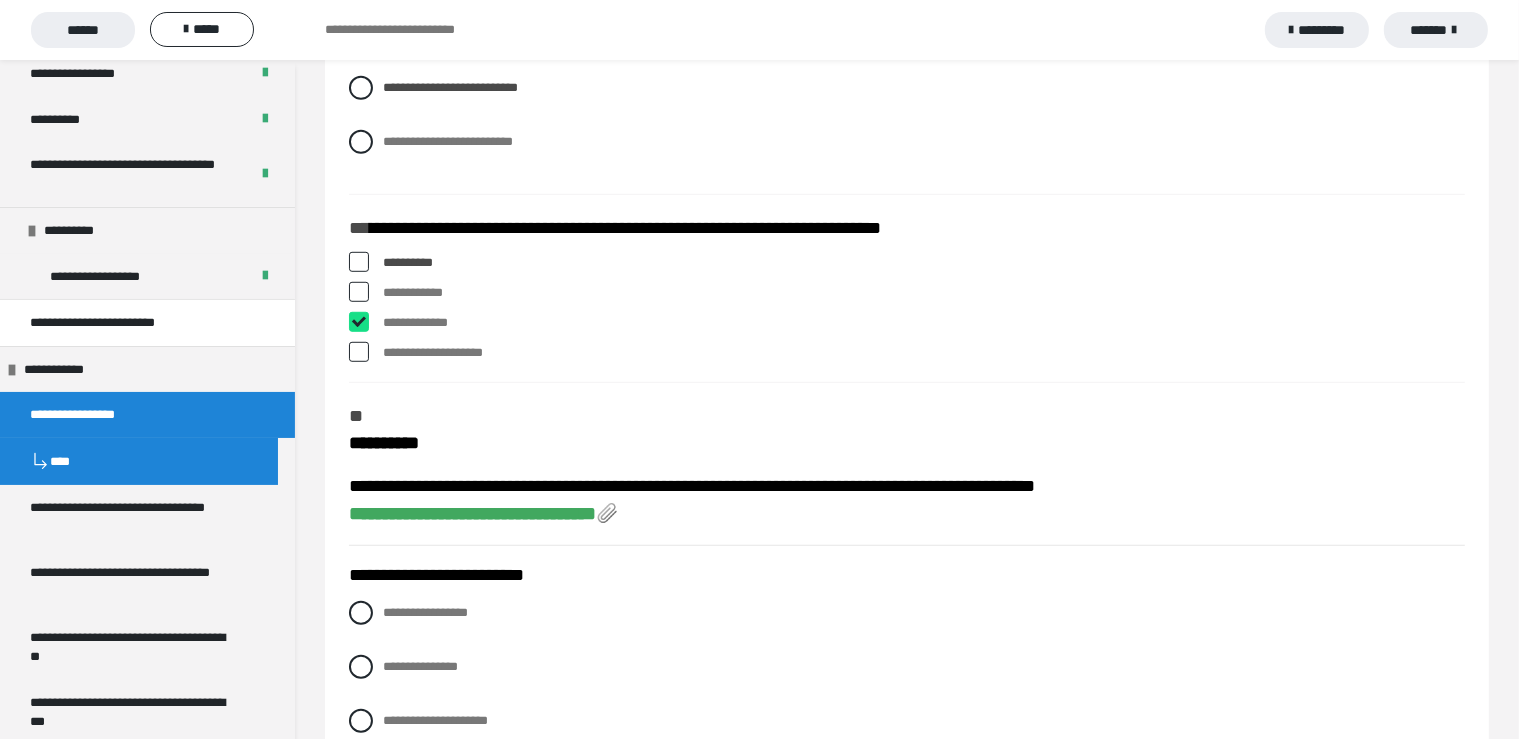 checkbox on "****" 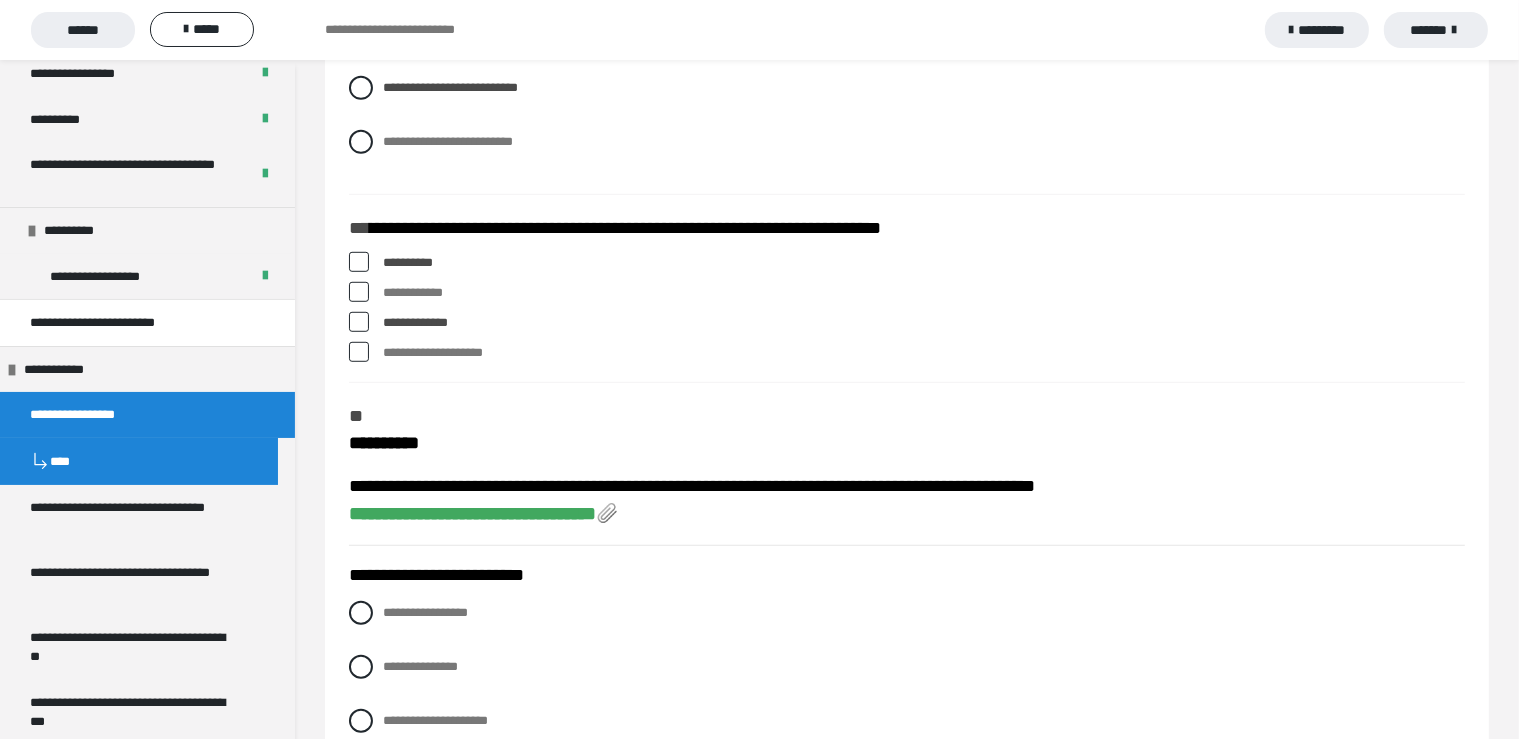 click at bounding box center [359, 352] 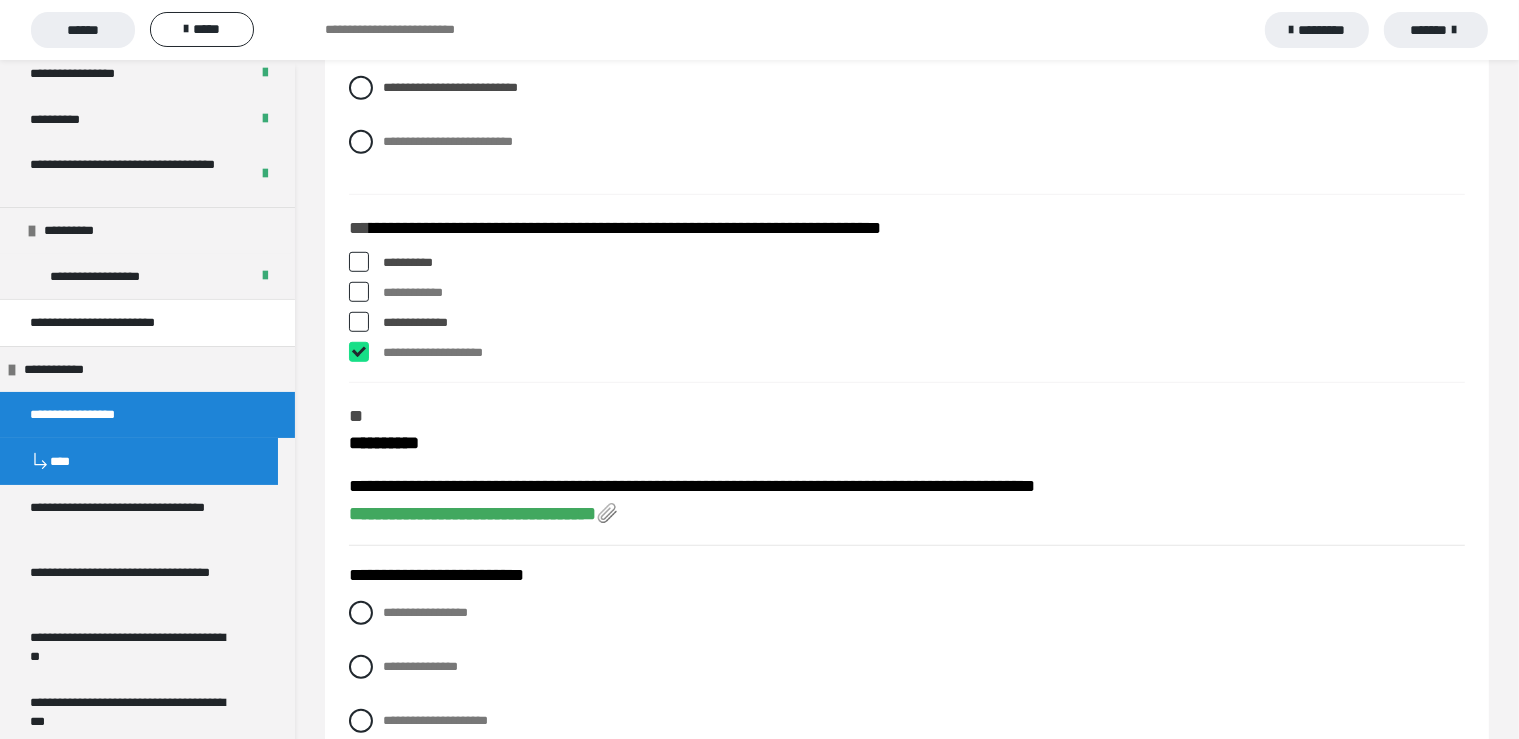 checkbox on "****" 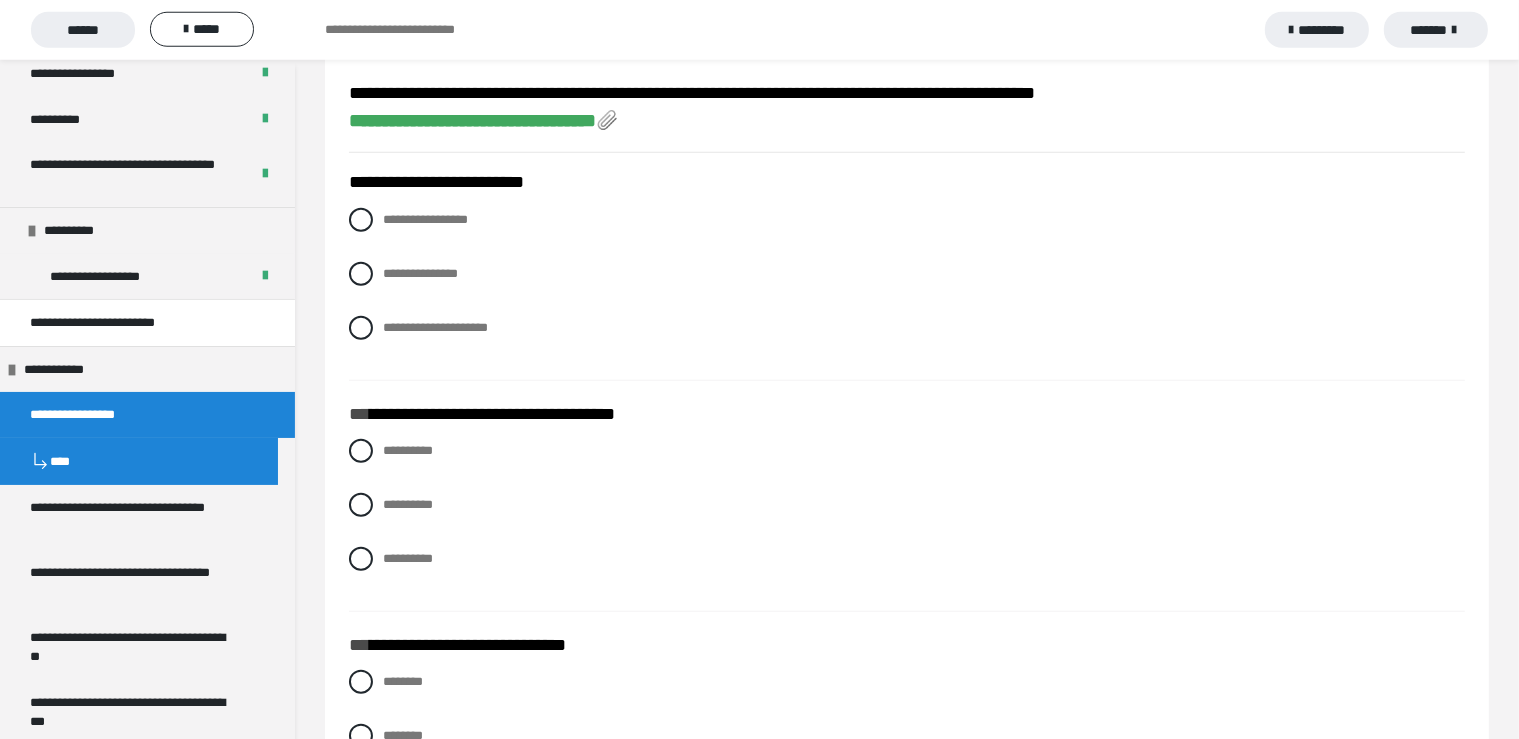 scroll, scrollTop: 1689, scrollLeft: 0, axis: vertical 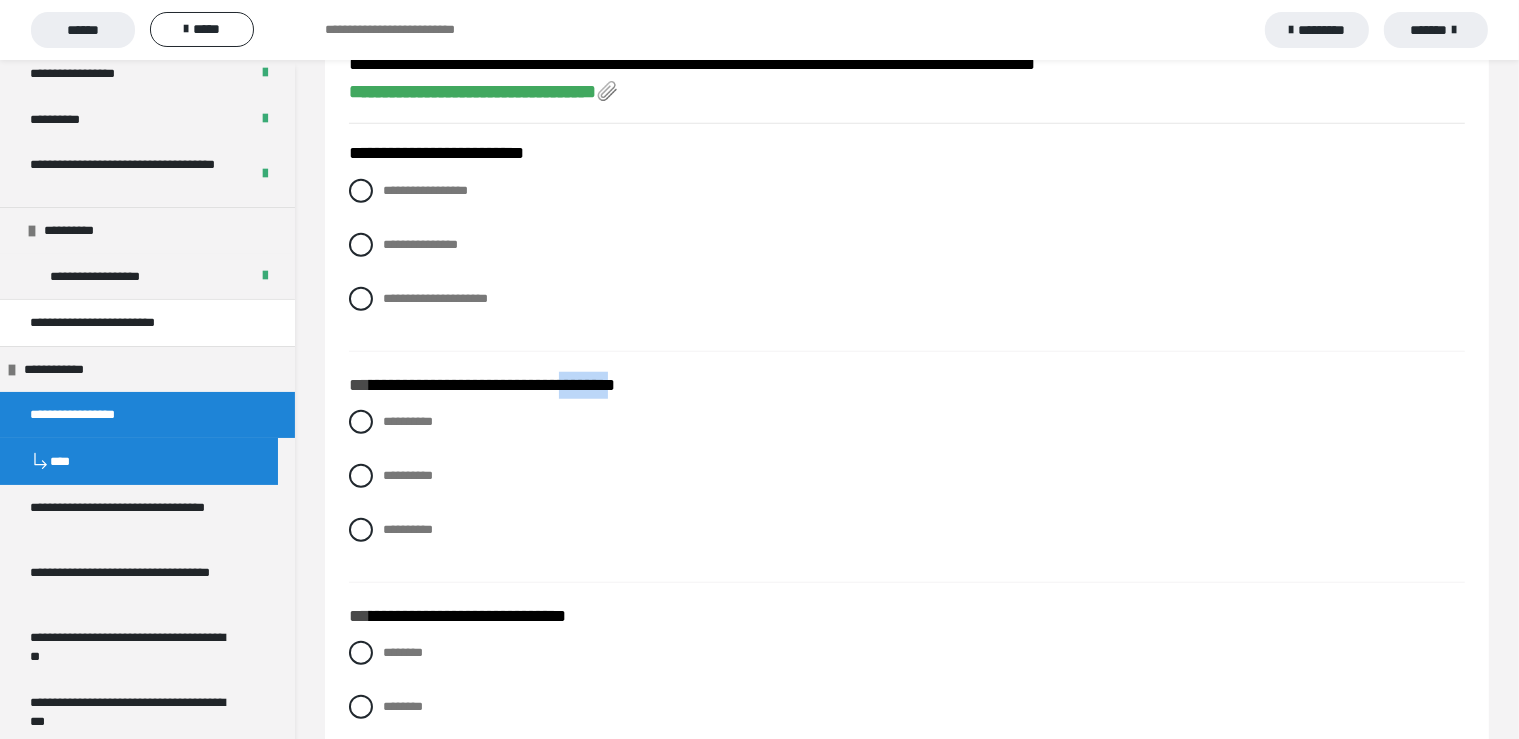 drag, startPoint x: 599, startPoint y: 417, endPoint x: 649, endPoint y: 426, distance: 50.803543 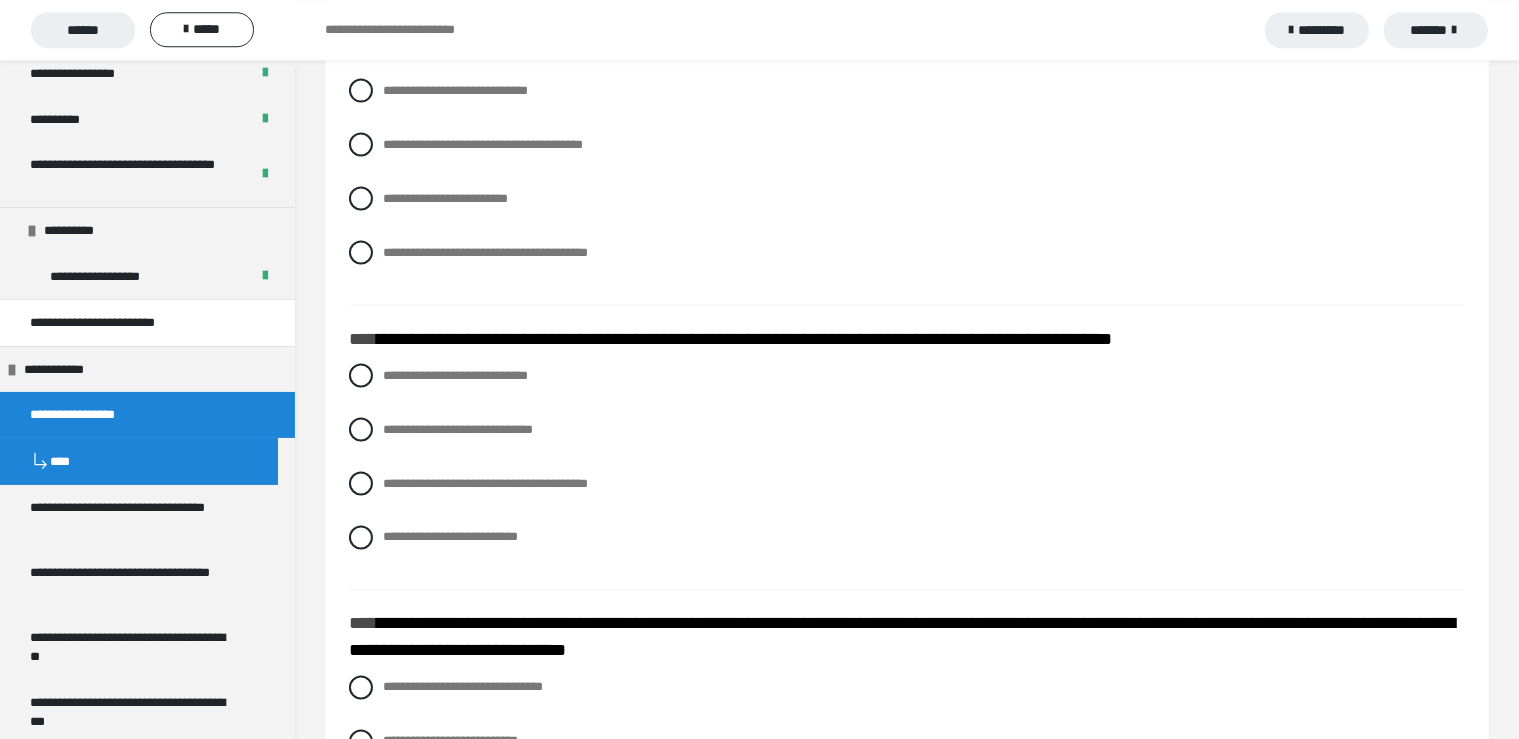 scroll, scrollTop: 3168, scrollLeft: 0, axis: vertical 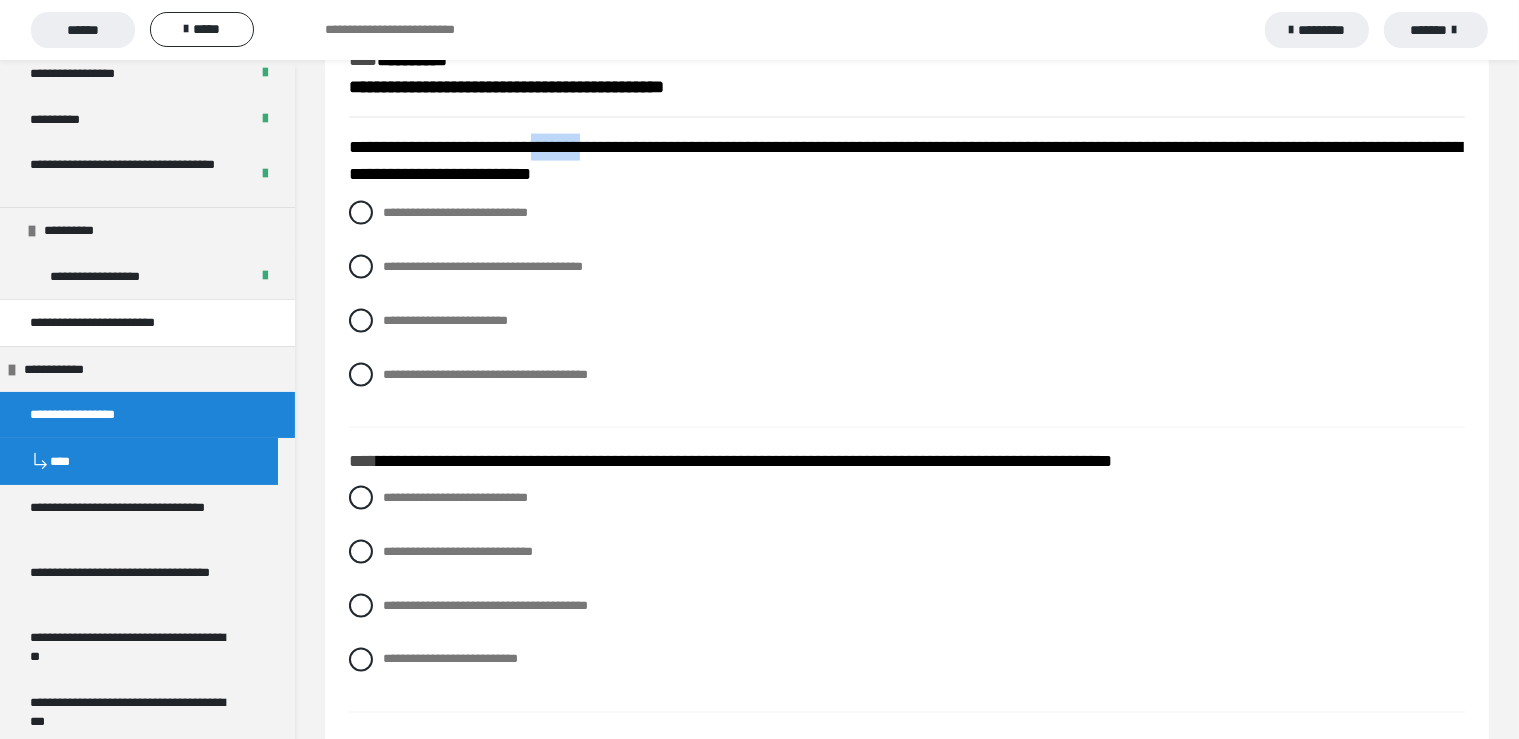 drag, startPoint x: 567, startPoint y: 177, endPoint x: 635, endPoint y: 190, distance: 69.2315 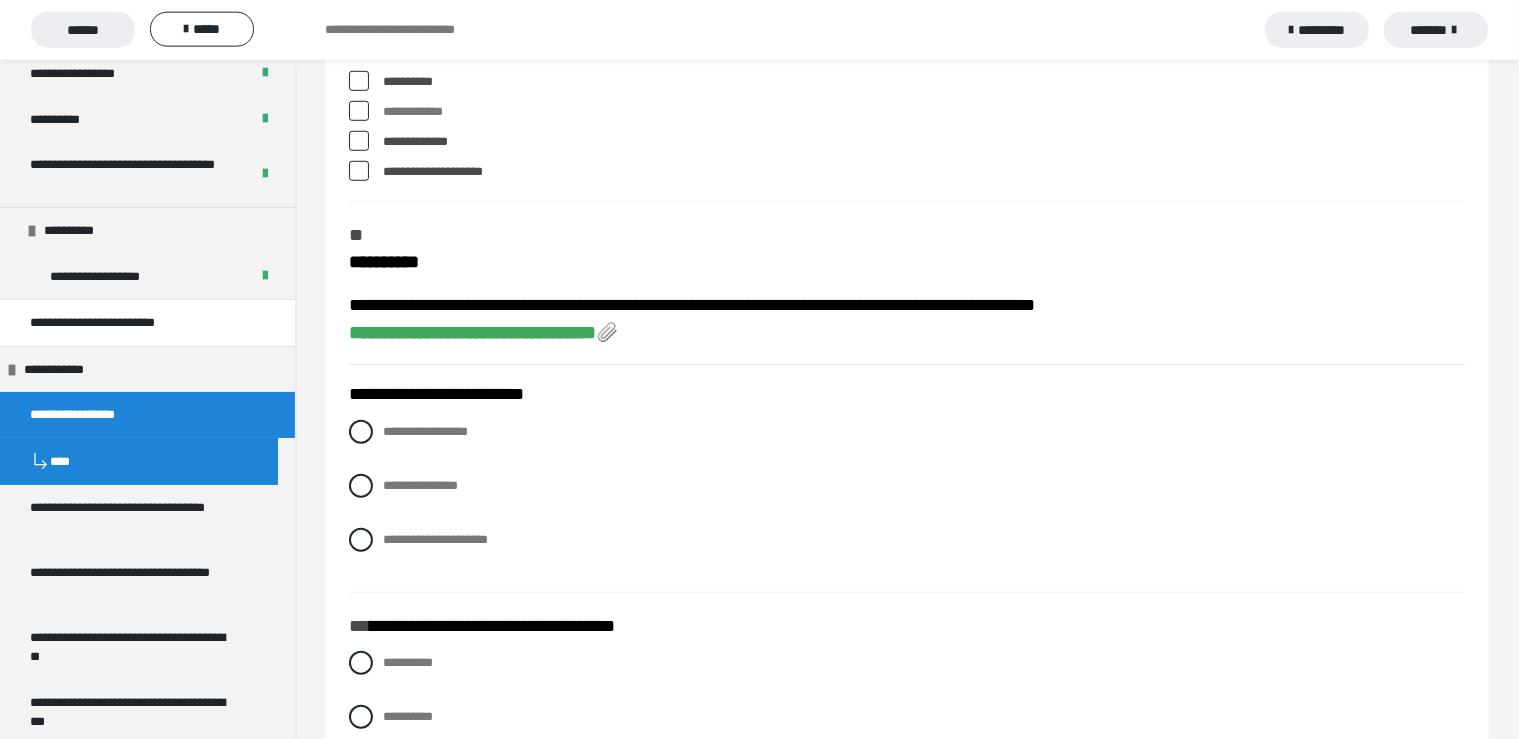 scroll, scrollTop: 1478, scrollLeft: 0, axis: vertical 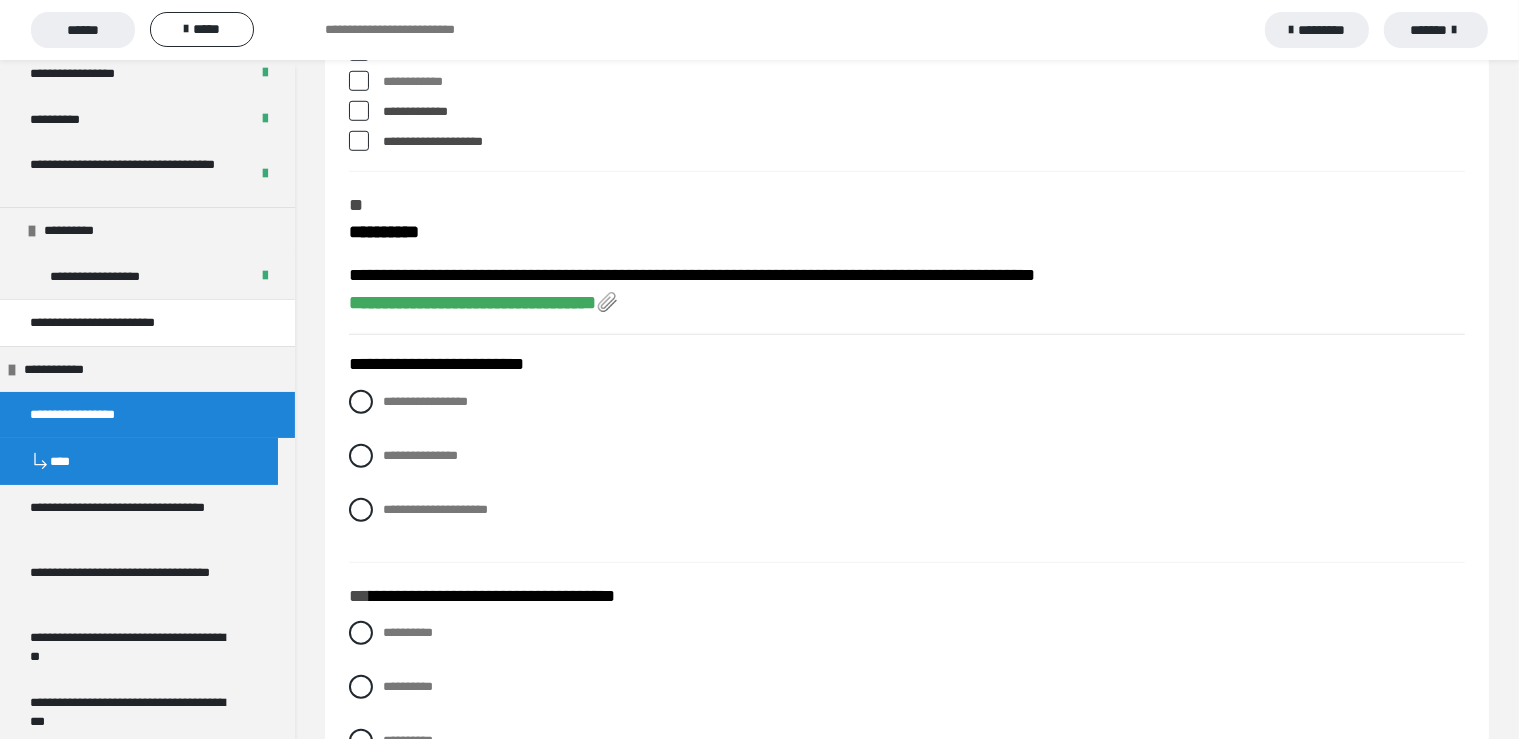 click on "**********" at bounding box center [483, 303] 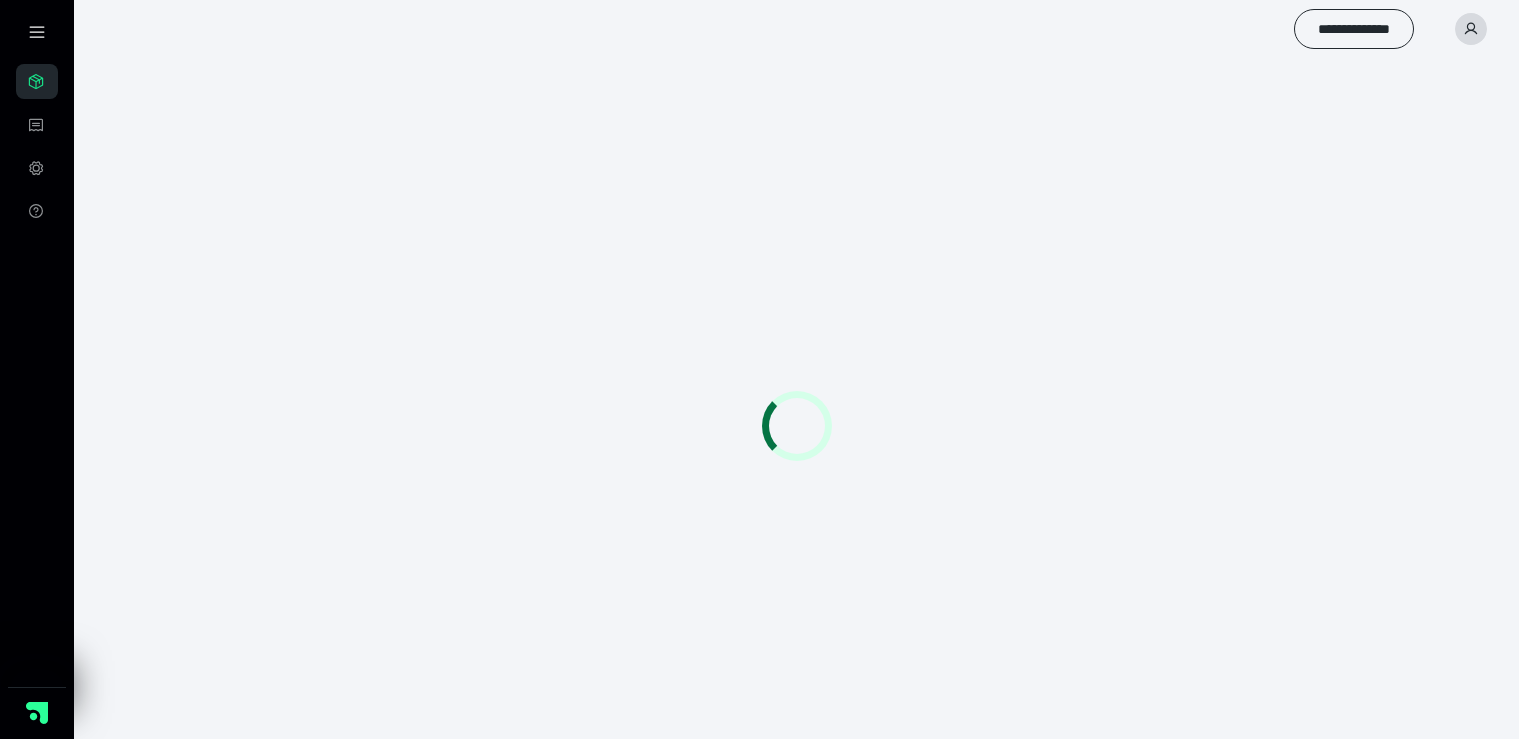 scroll, scrollTop: 0, scrollLeft: 0, axis: both 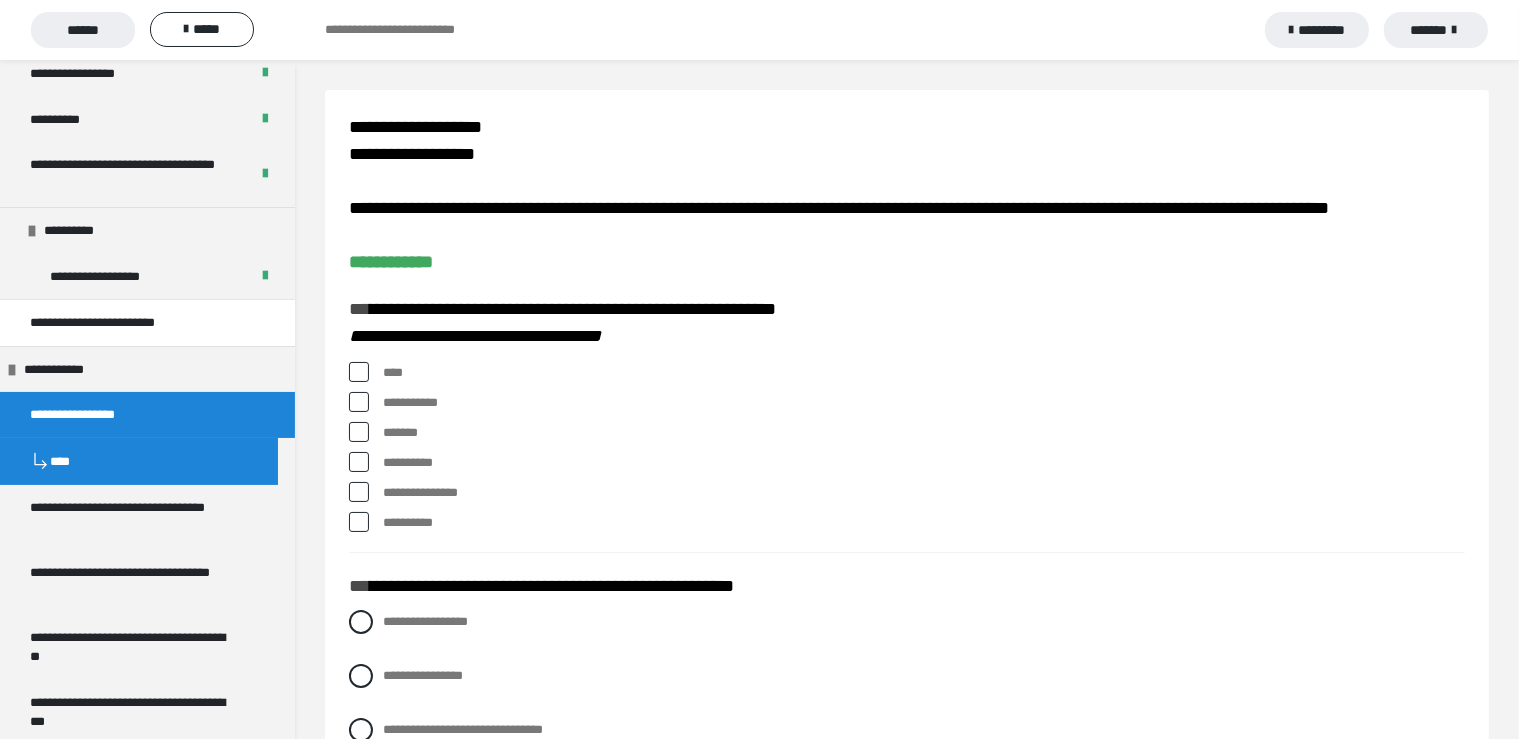 drag, startPoint x: 358, startPoint y: 399, endPoint x: 376, endPoint y: 429, distance: 34.98571 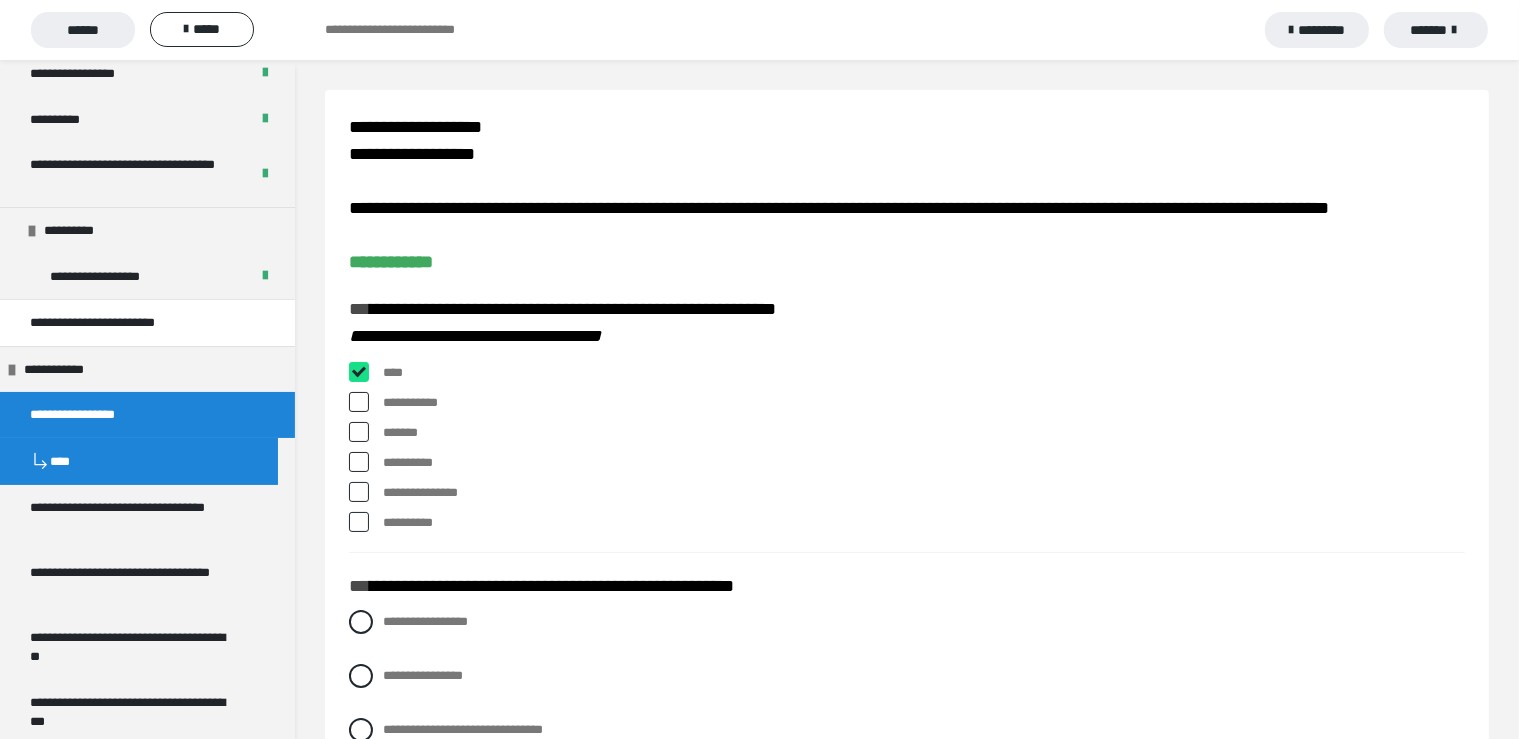 checkbox on "****" 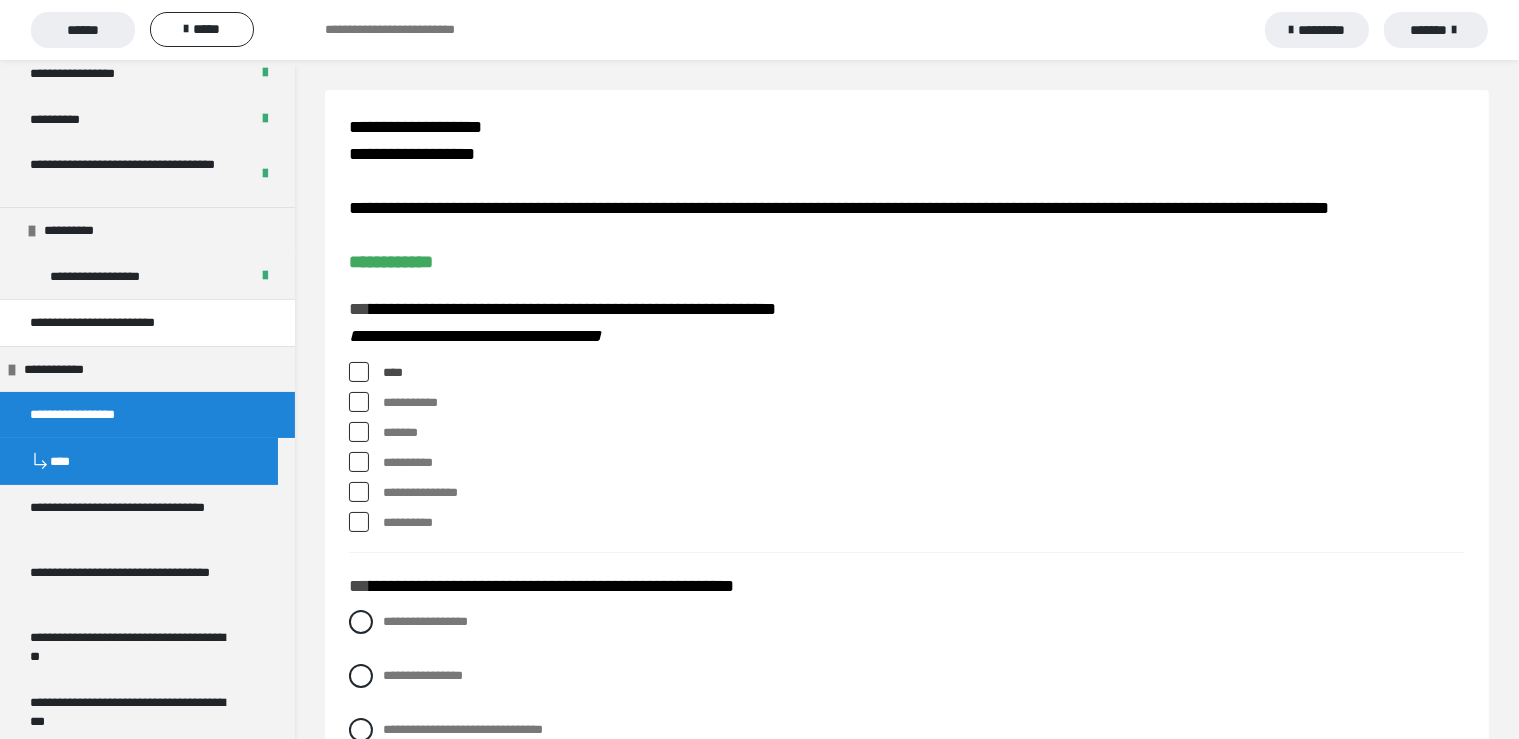 scroll, scrollTop: 191, scrollLeft: 0, axis: vertical 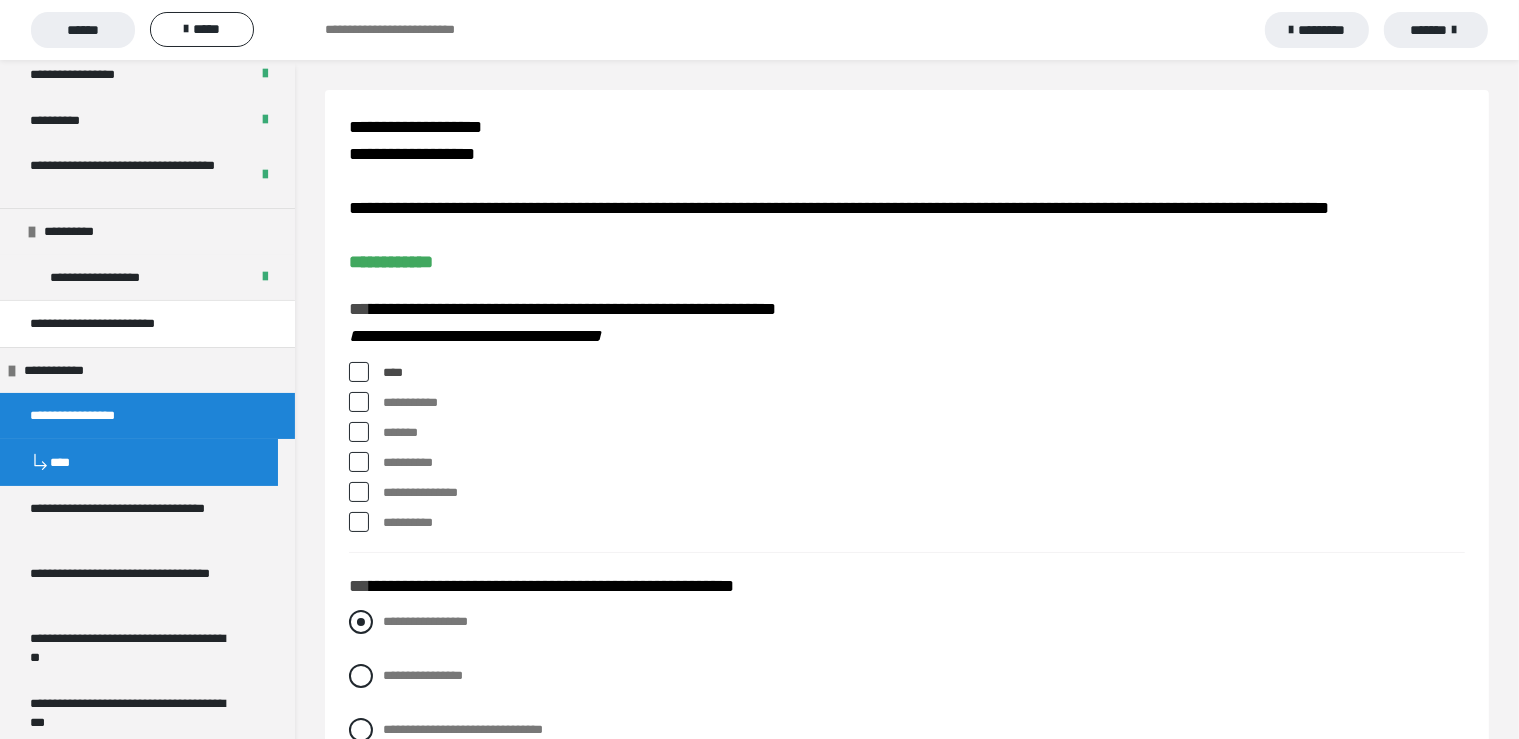 drag, startPoint x: 359, startPoint y: 527, endPoint x: 488, endPoint y: 658, distance: 183.8532 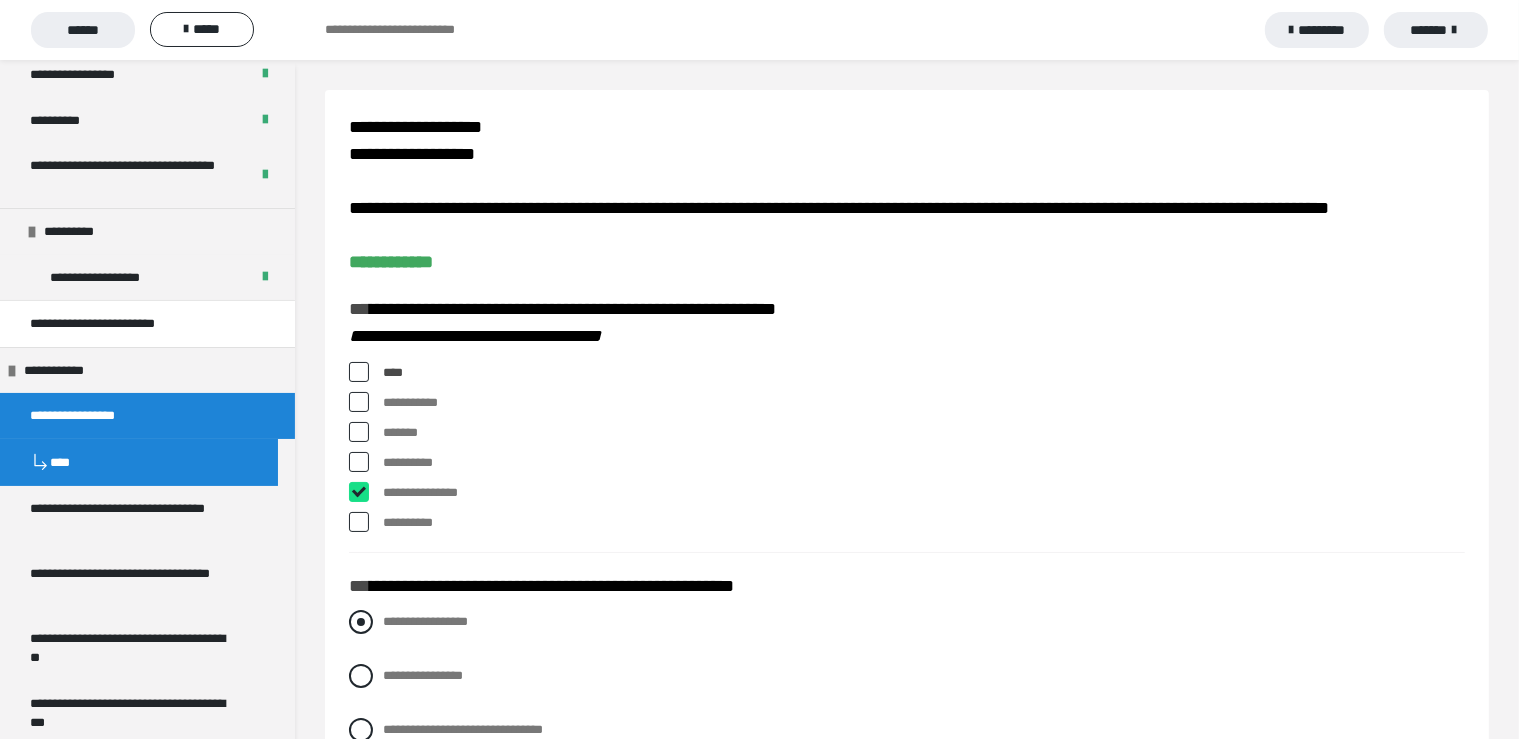 checkbox on "****" 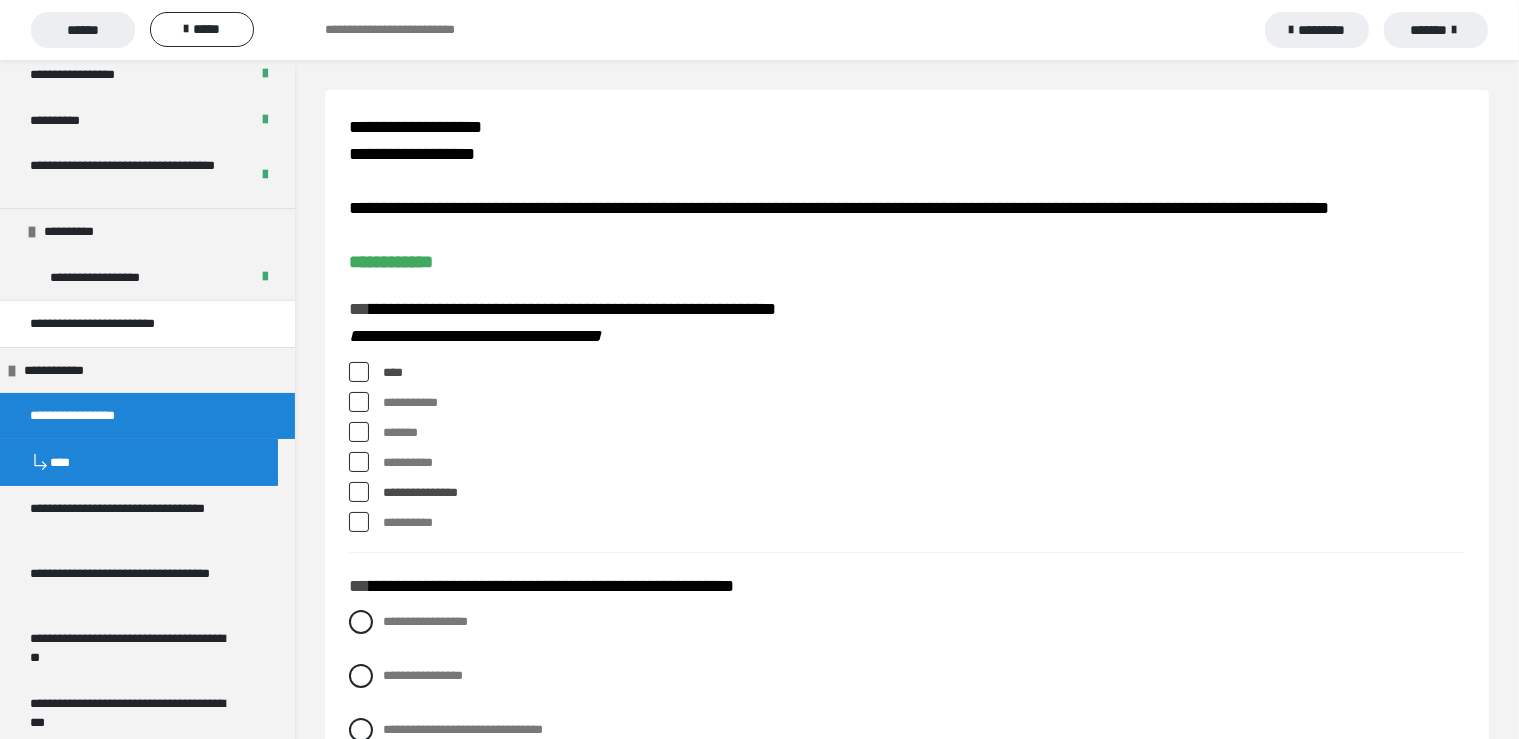 click at bounding box center [359, 402] 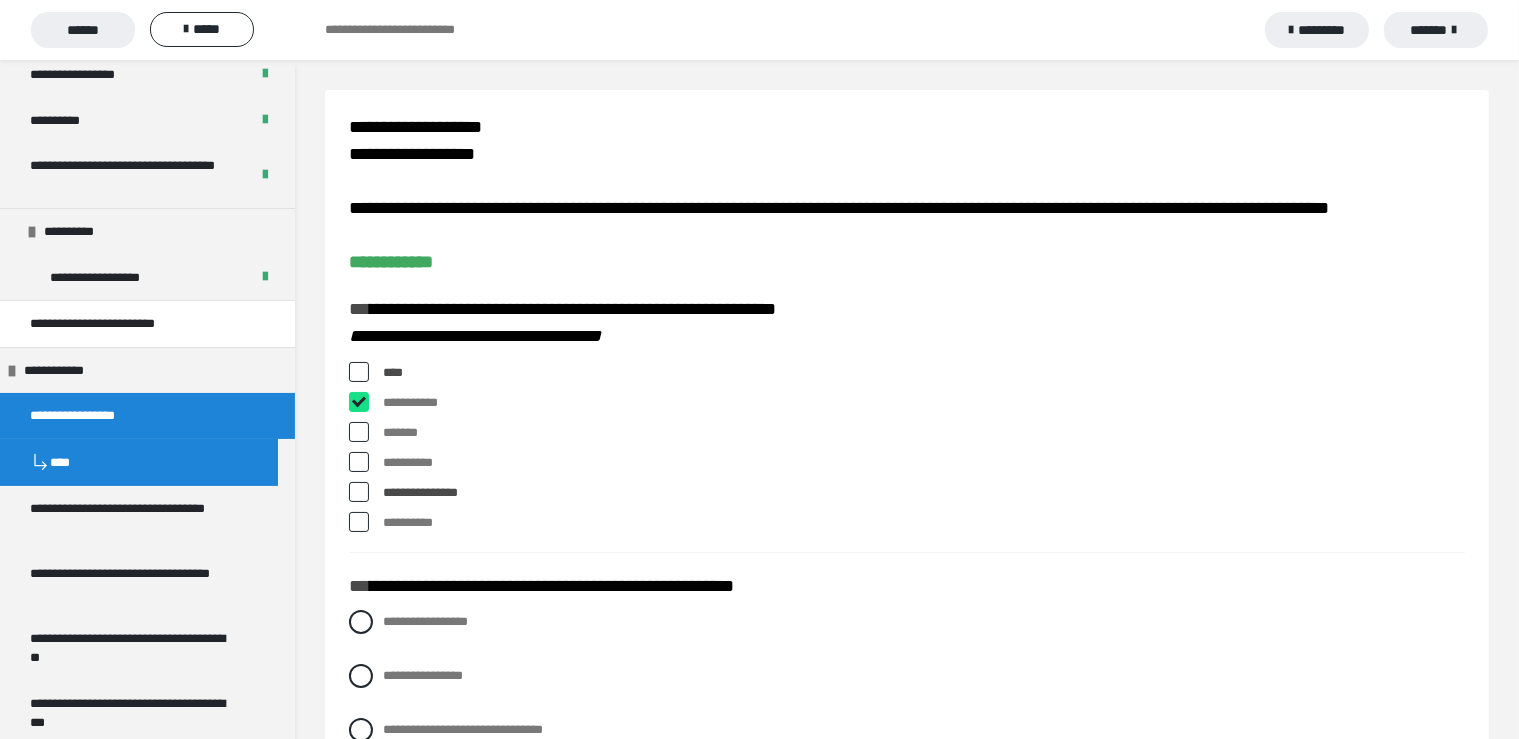 checkbox on "****" 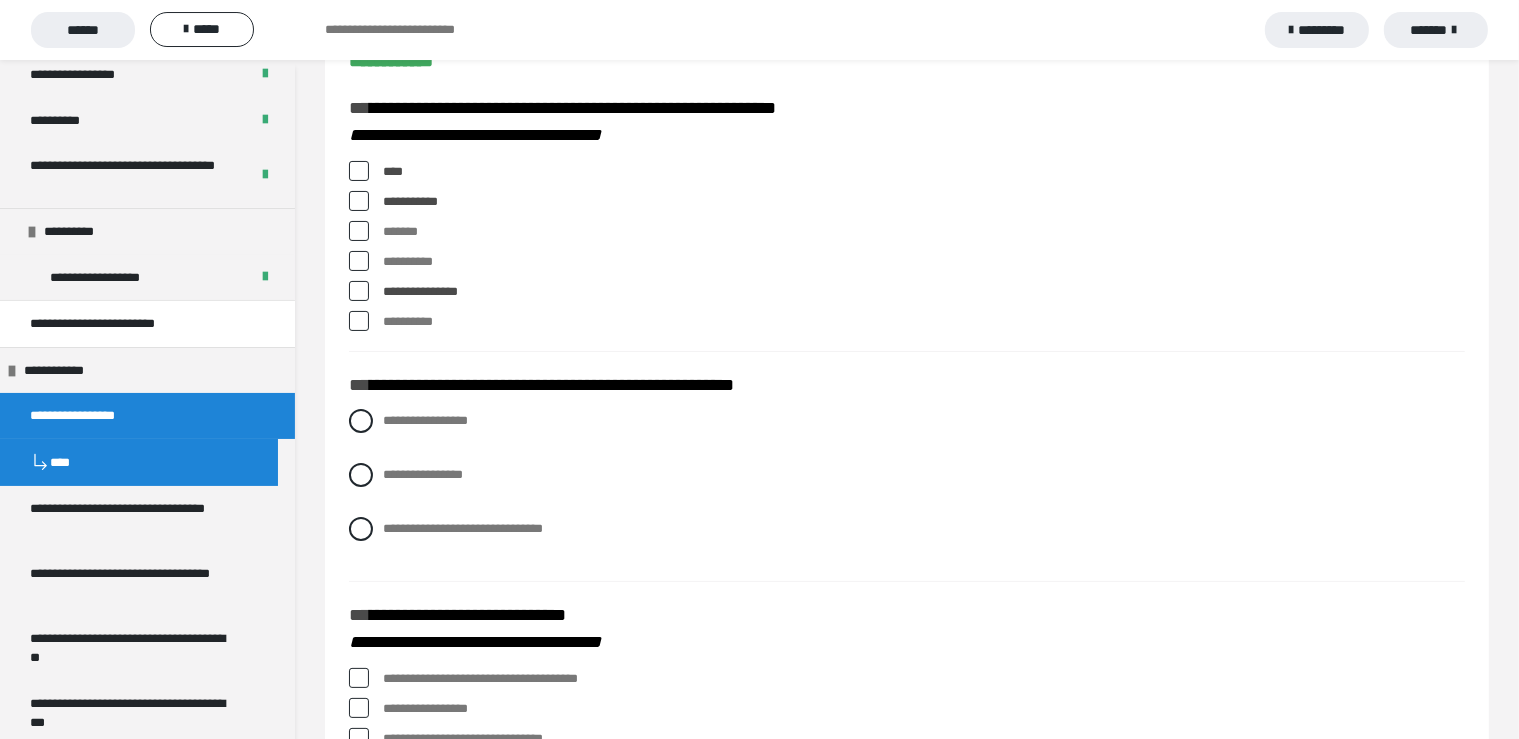 scroll, scrollTop: 211, scrollLeft: 0, axis: vertical 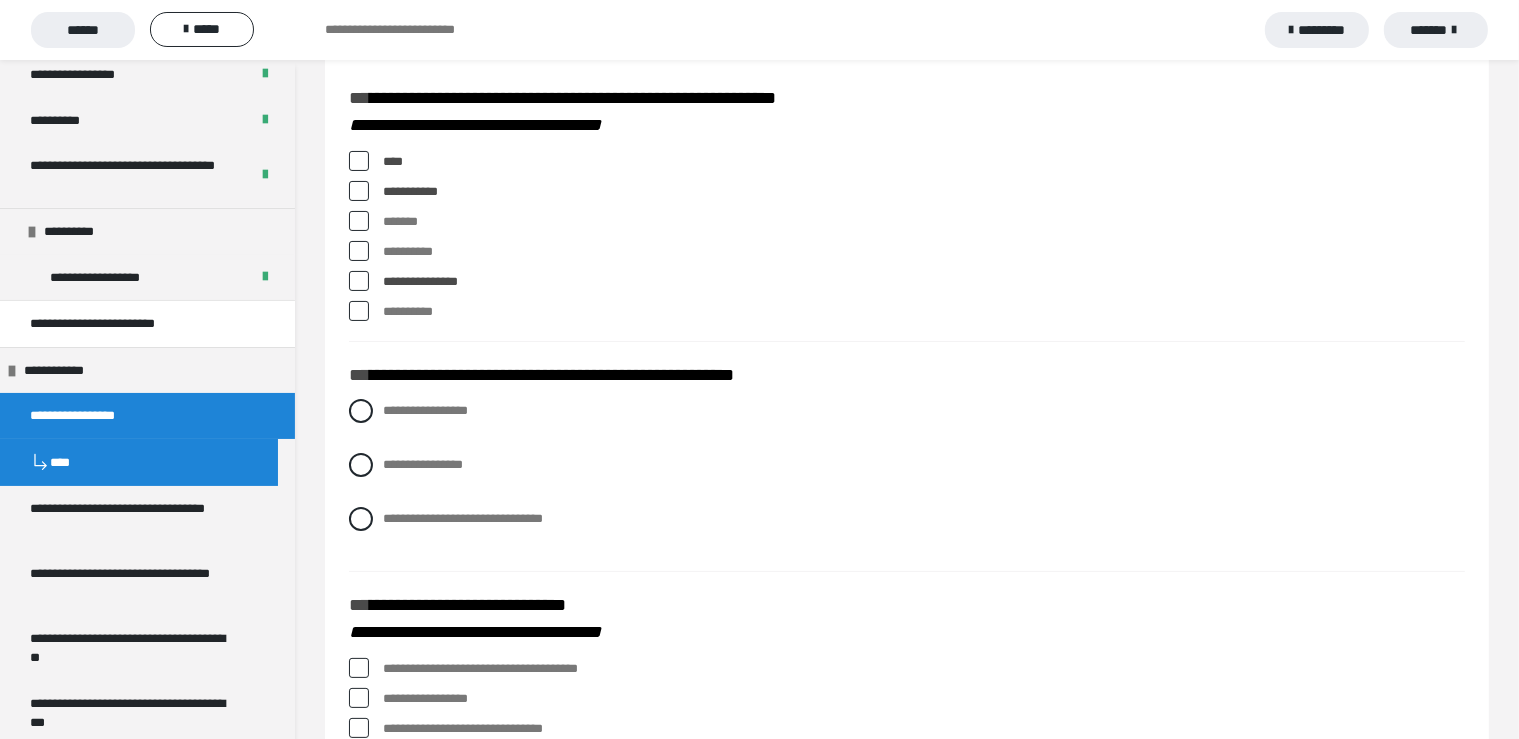drag, startPoint x: 357, startPoint y: 446, endPoint x: 398, endPoint y: 459, distance: 43.011627 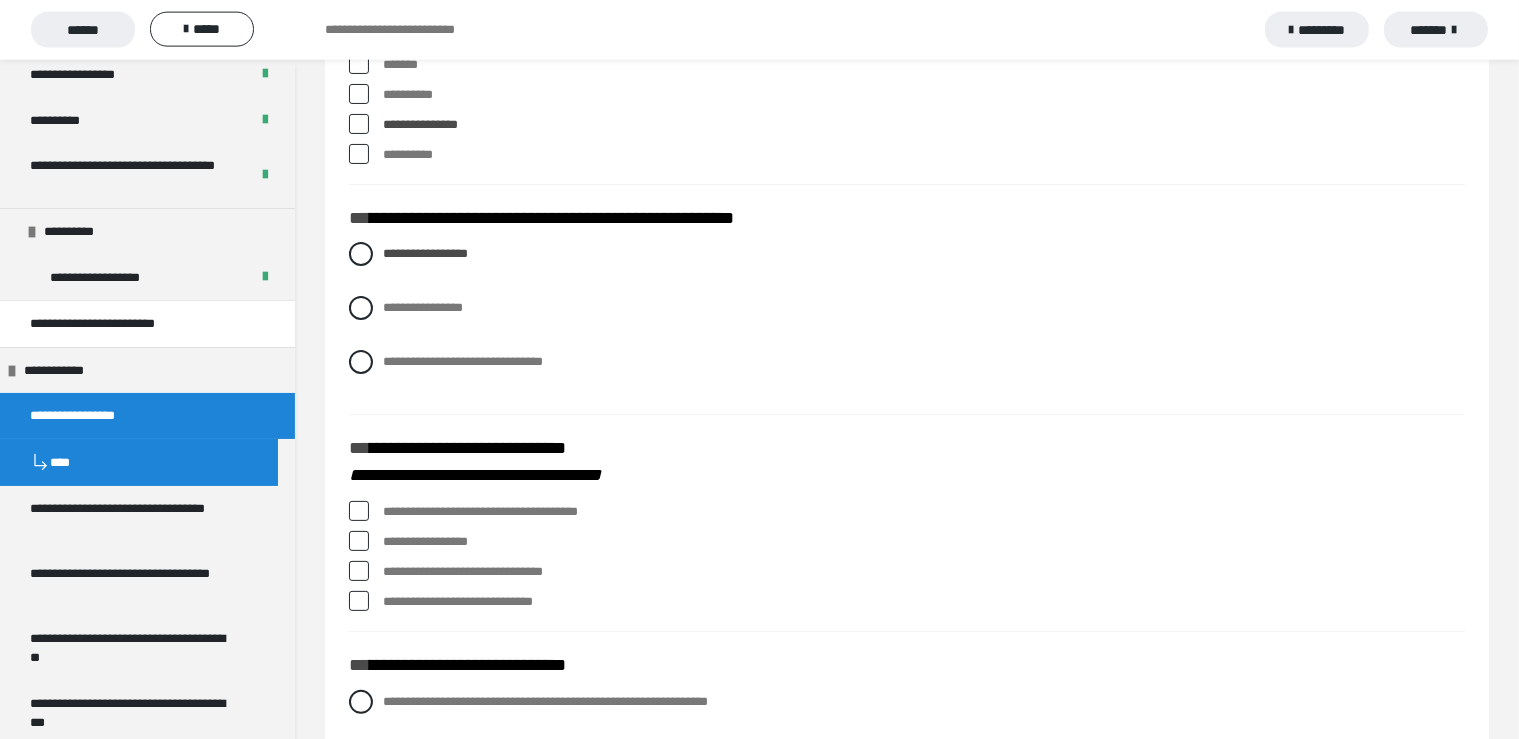 scroll, scrollTop: 422, scrollLeft: 0, axis: vertical 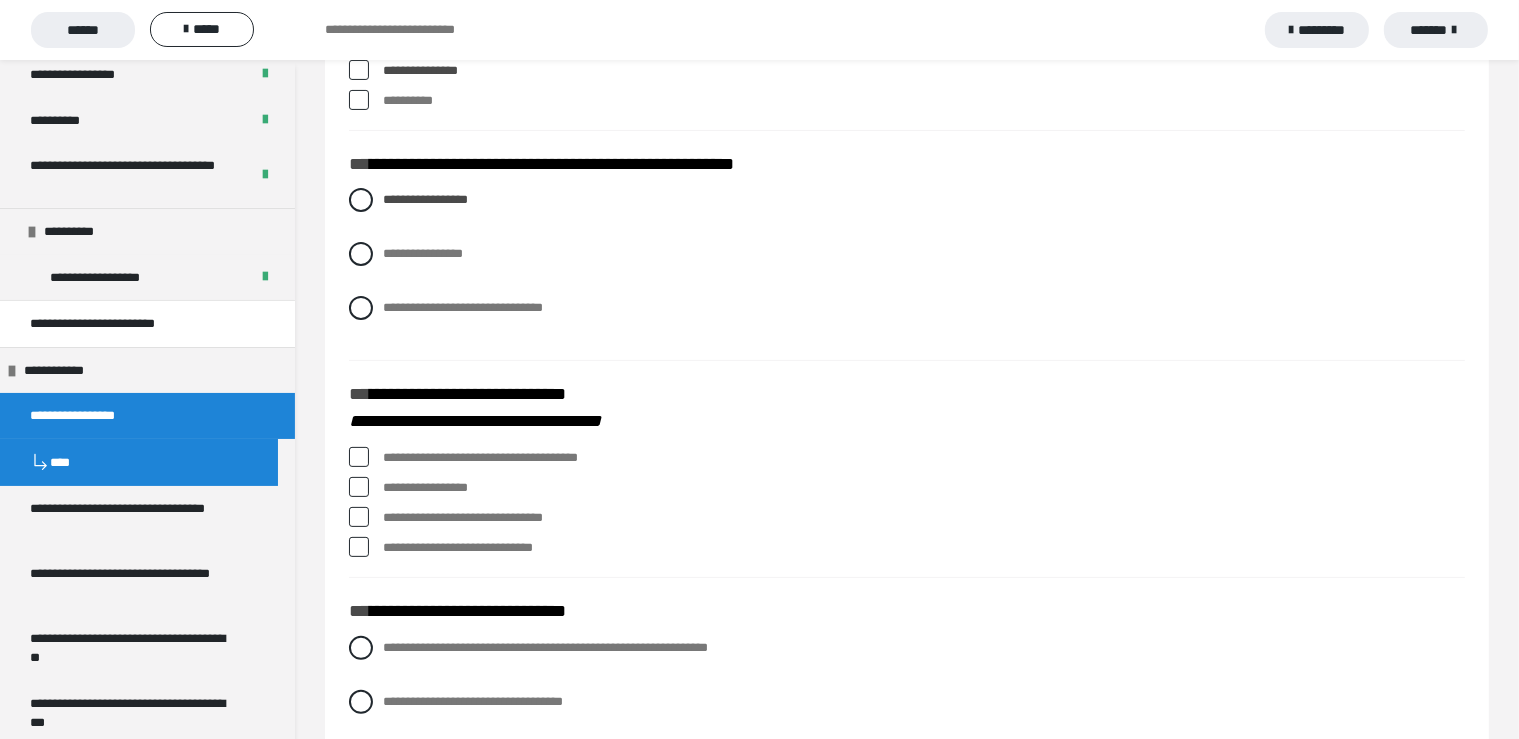 click at bounding box center (359, 457) 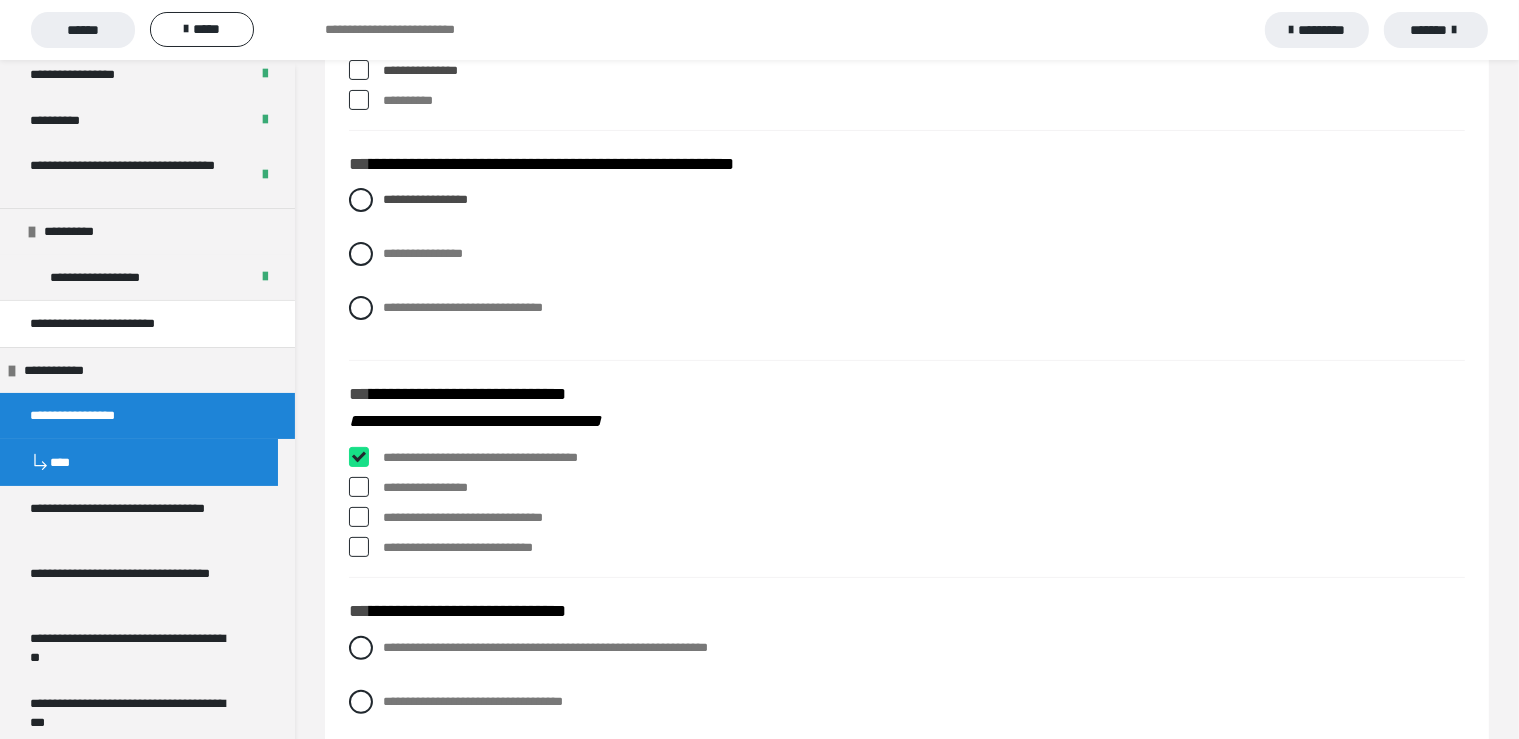 checkbox on "****" 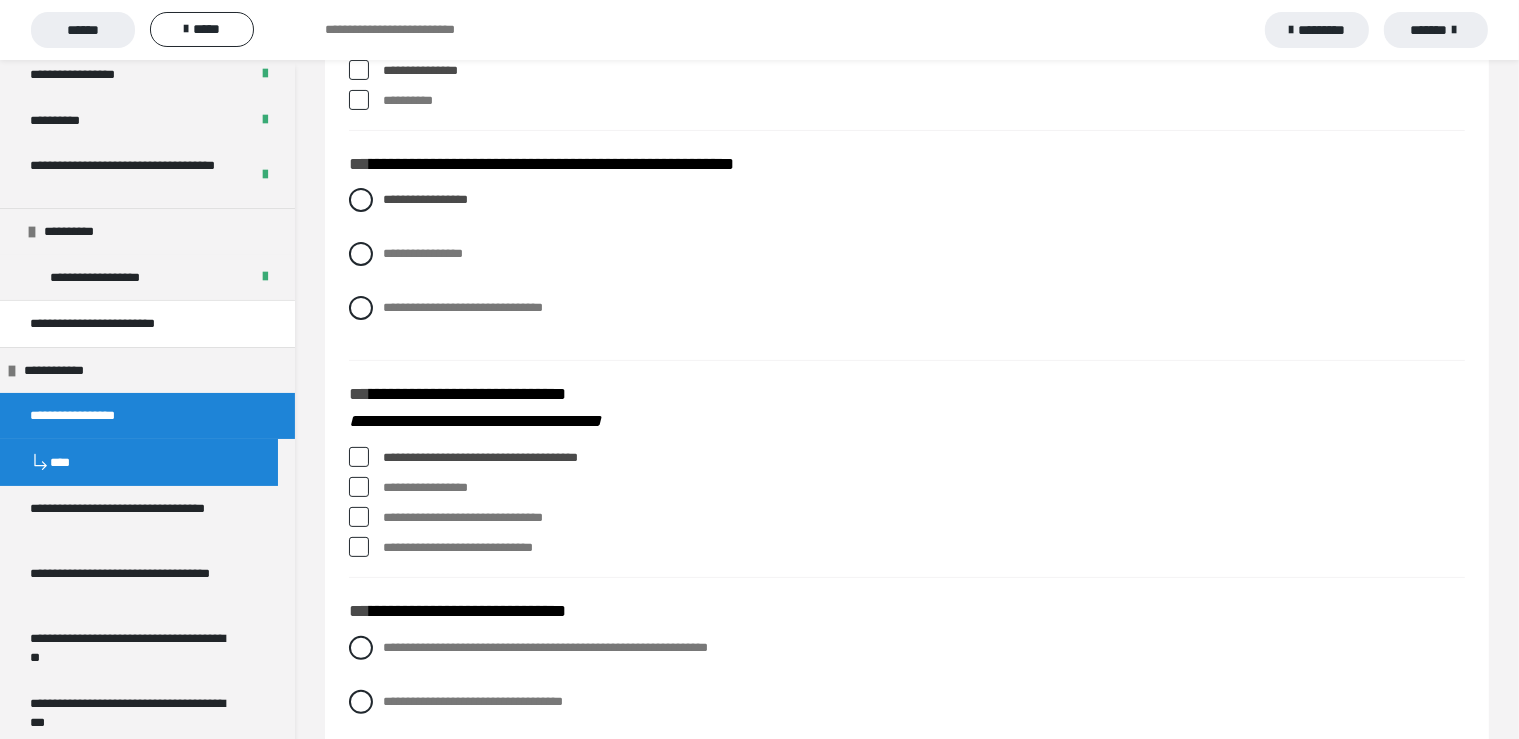 click at bounding box center [359, 487] 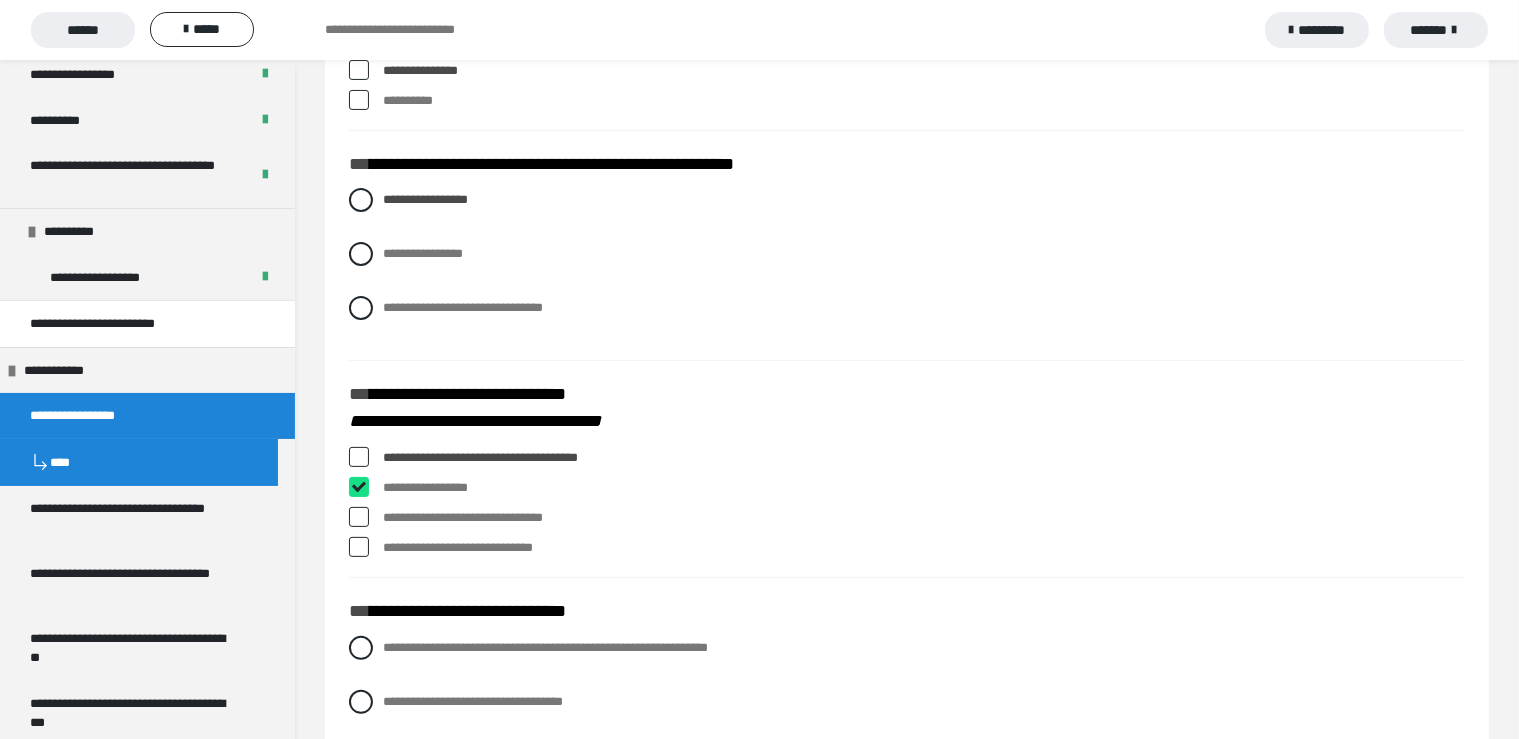 checkbox on "****" 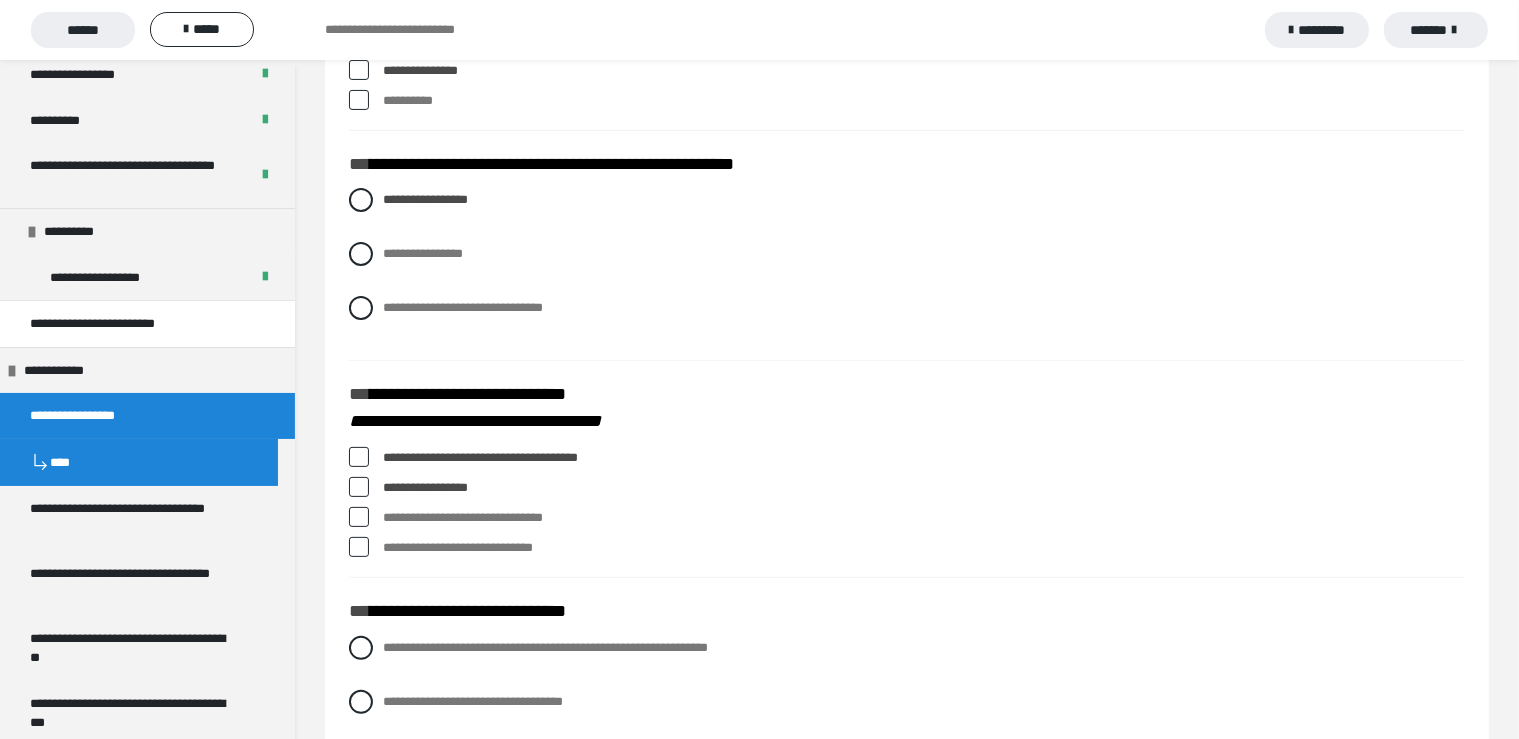 click at bounding box center (359, 547) 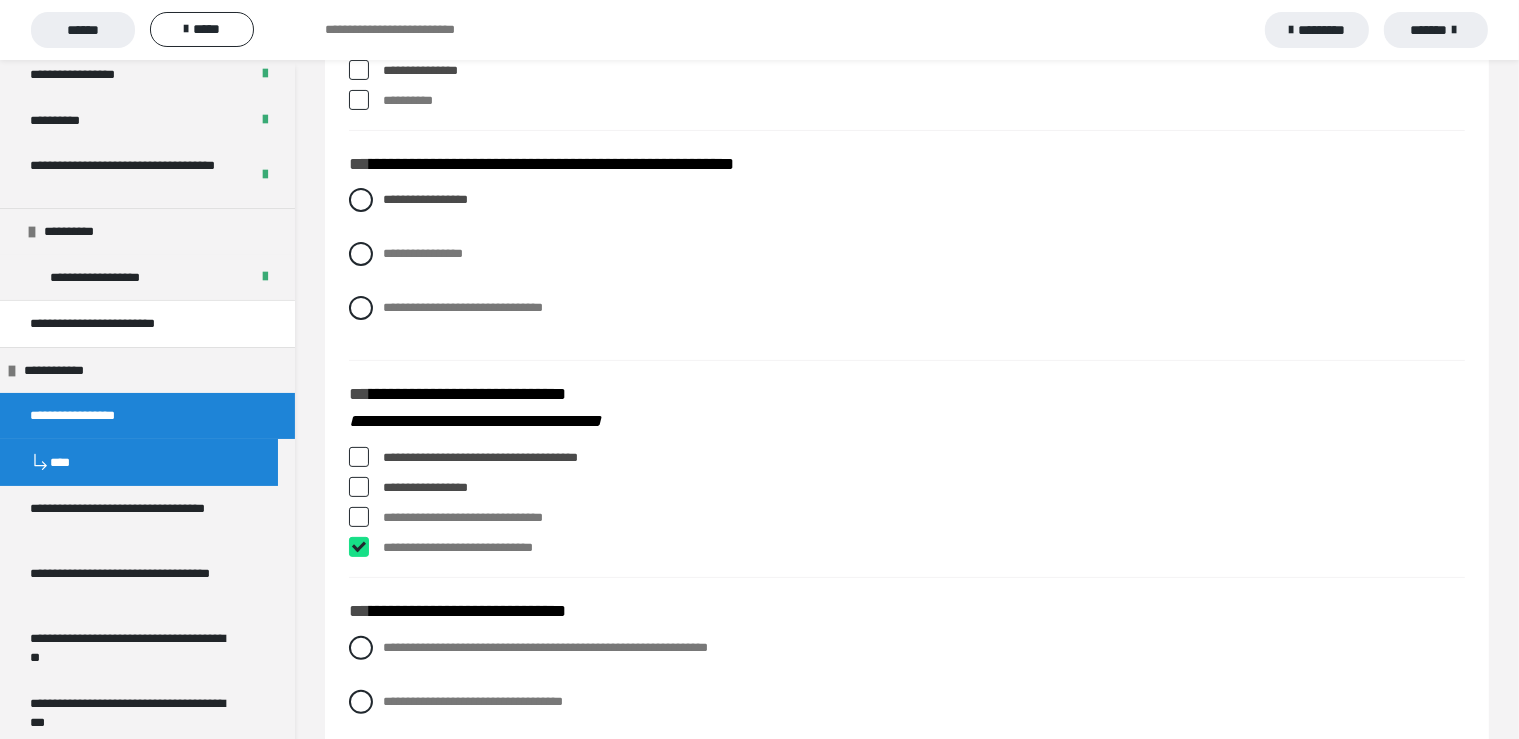checkbox on "****" 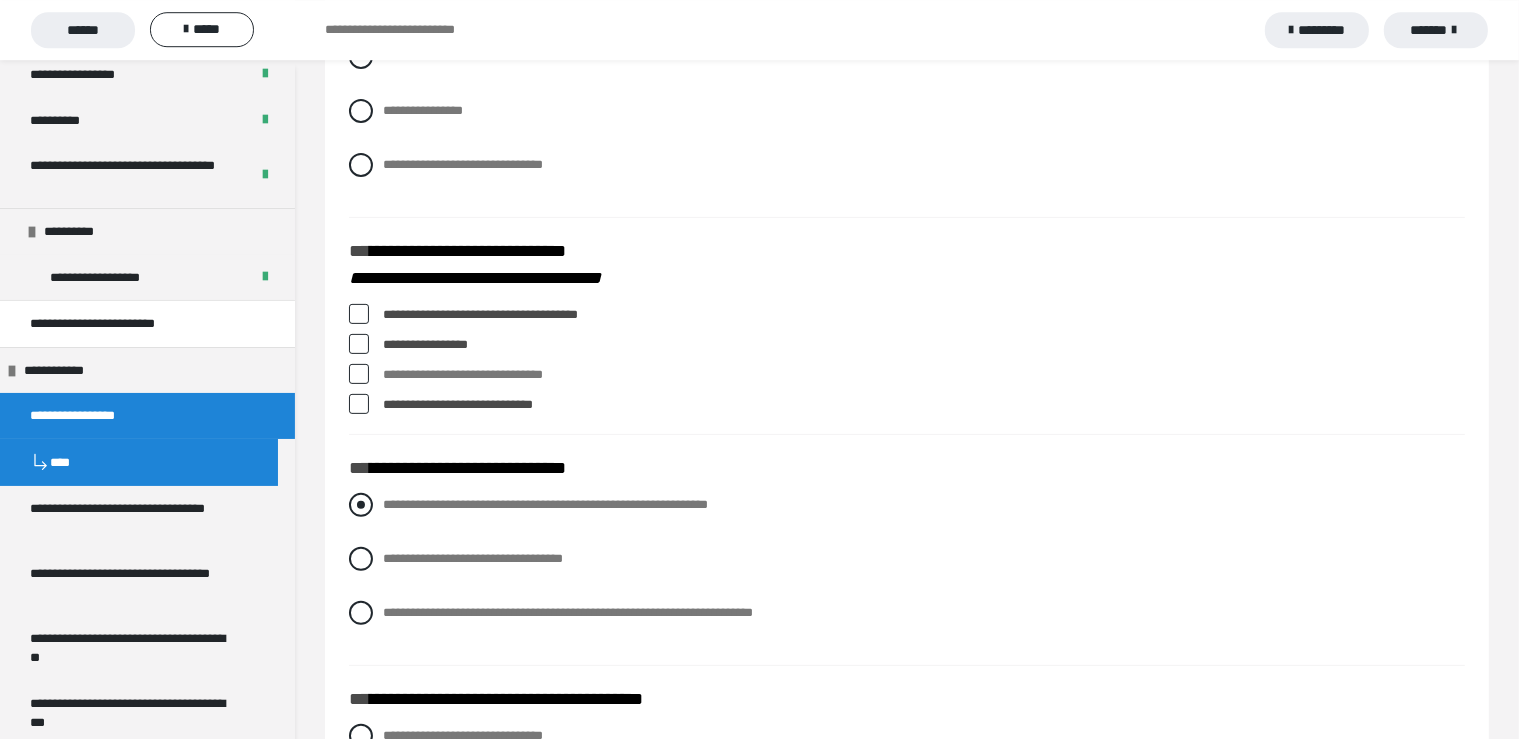 scroll, scrollTop: 633, scrollLeft: 0, axis: vertical 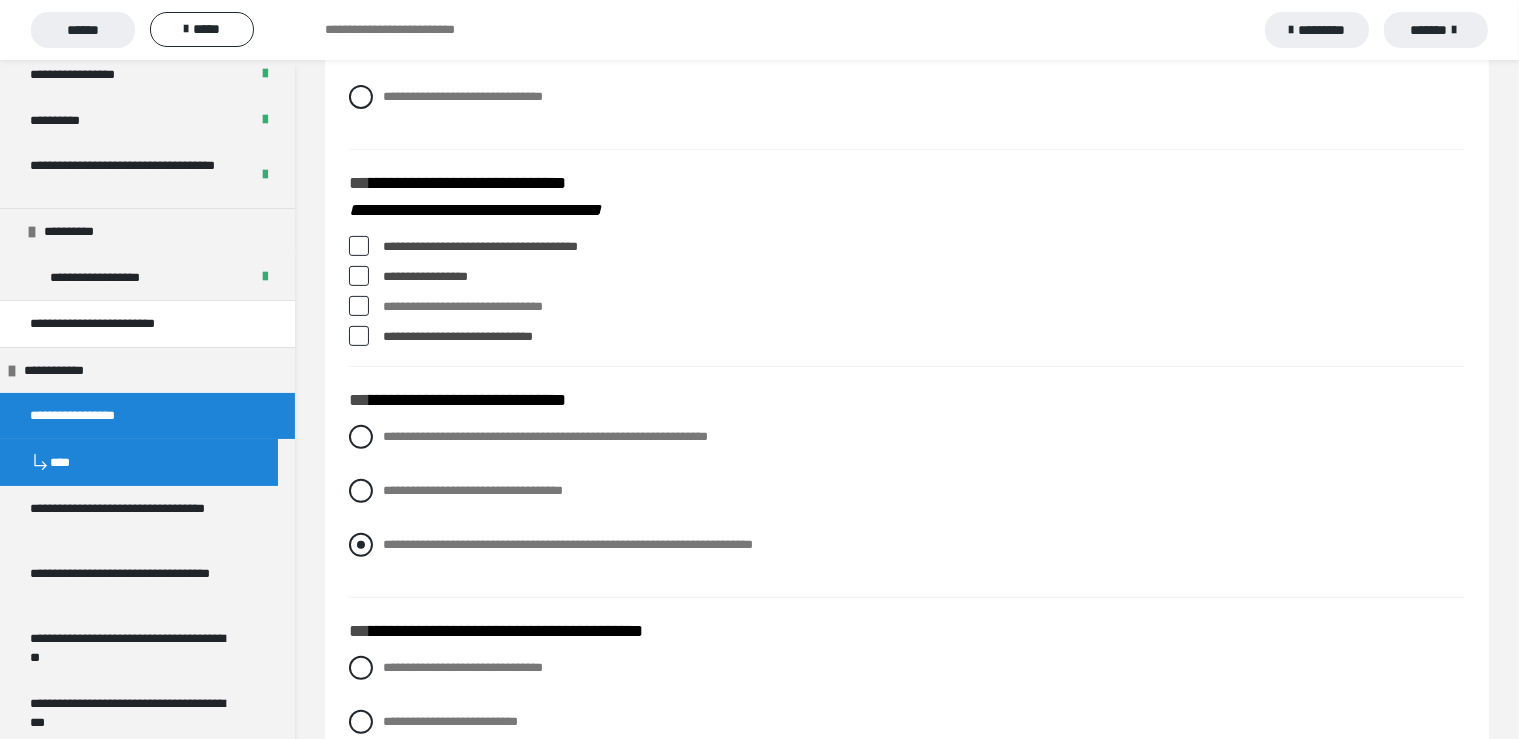 click at bounding box center [361, 545] 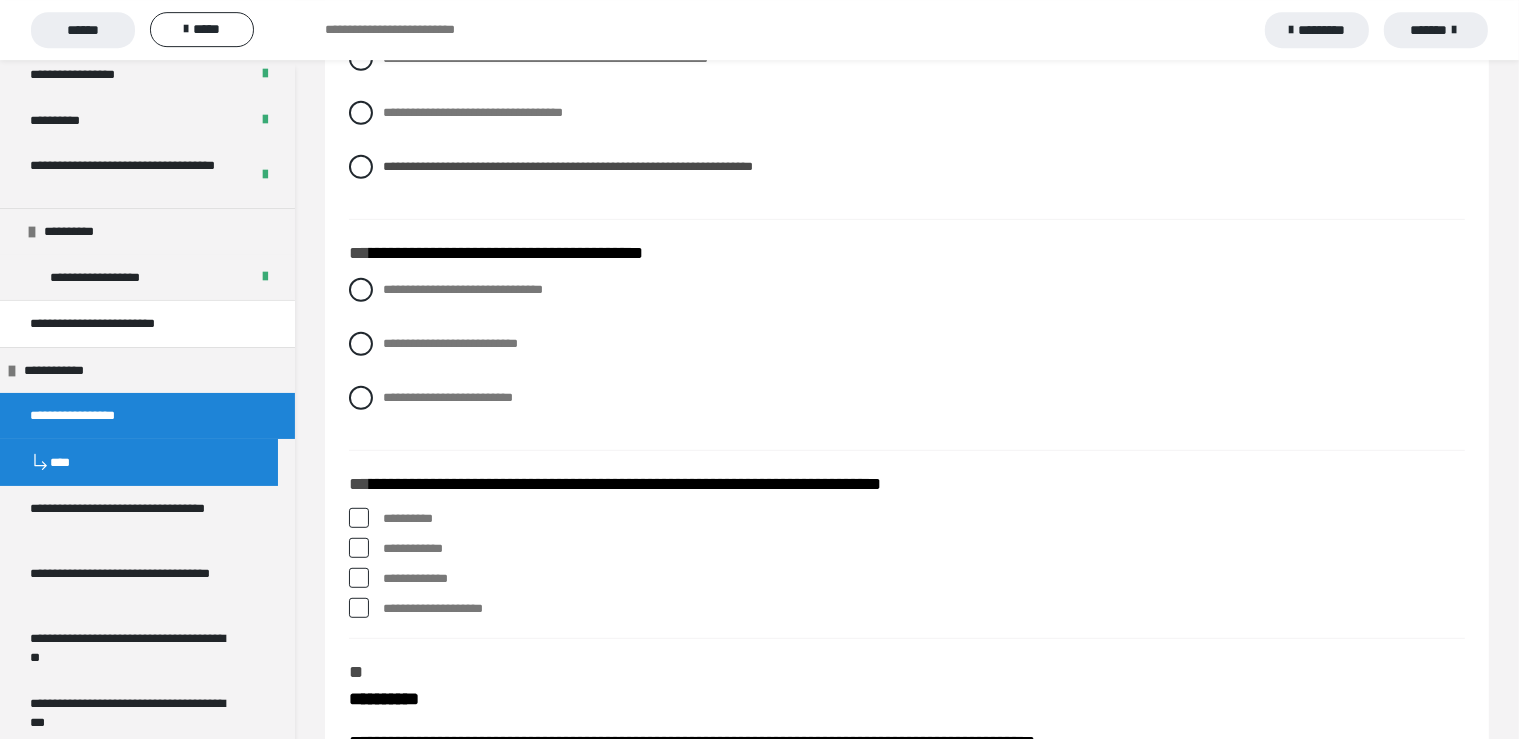 scroll, scrollTop: 1056, scrollLeft: 0, axis: vertical 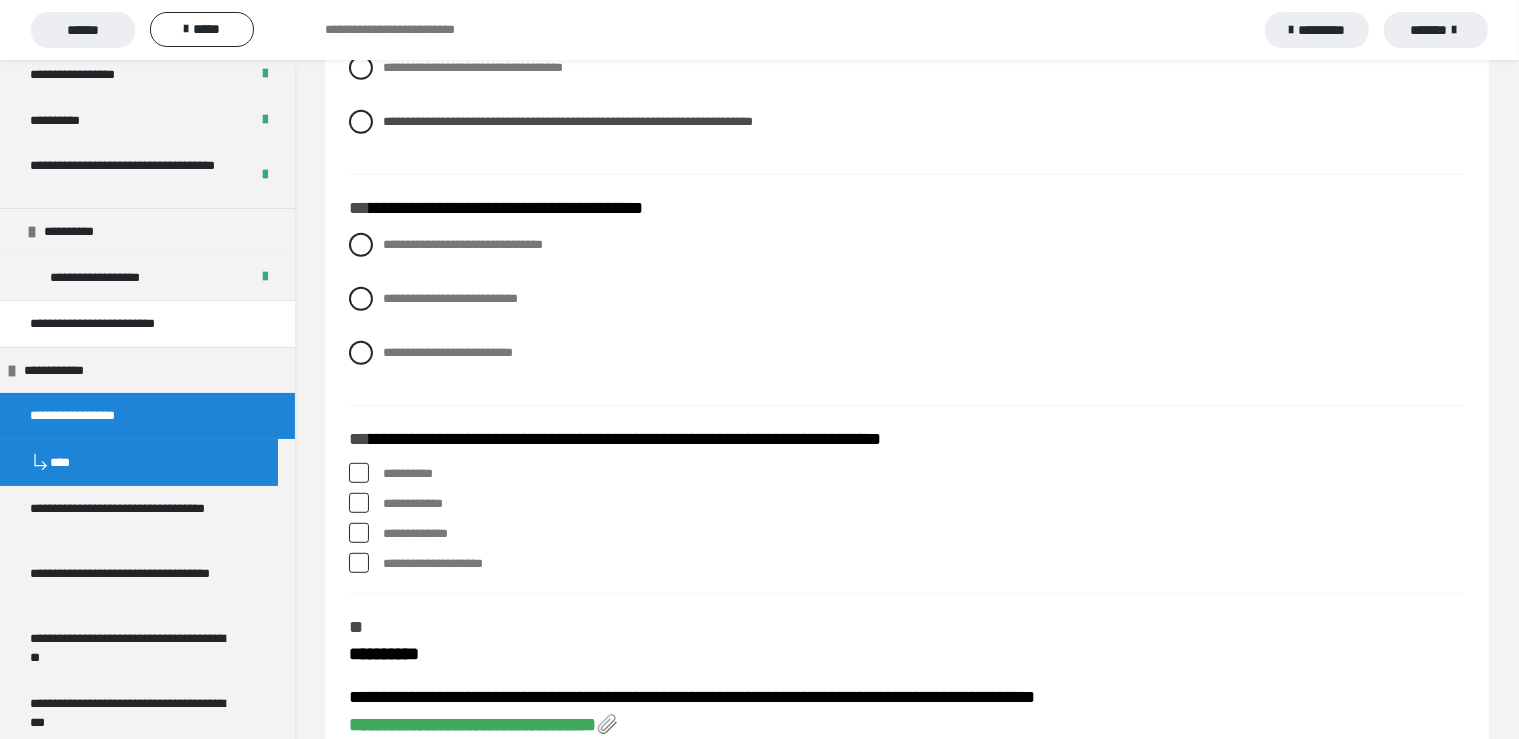 drag, startPoint x: 348, startPoint y: 500, endPoint x: 386, endPoint y: 518, distance: 42.047592 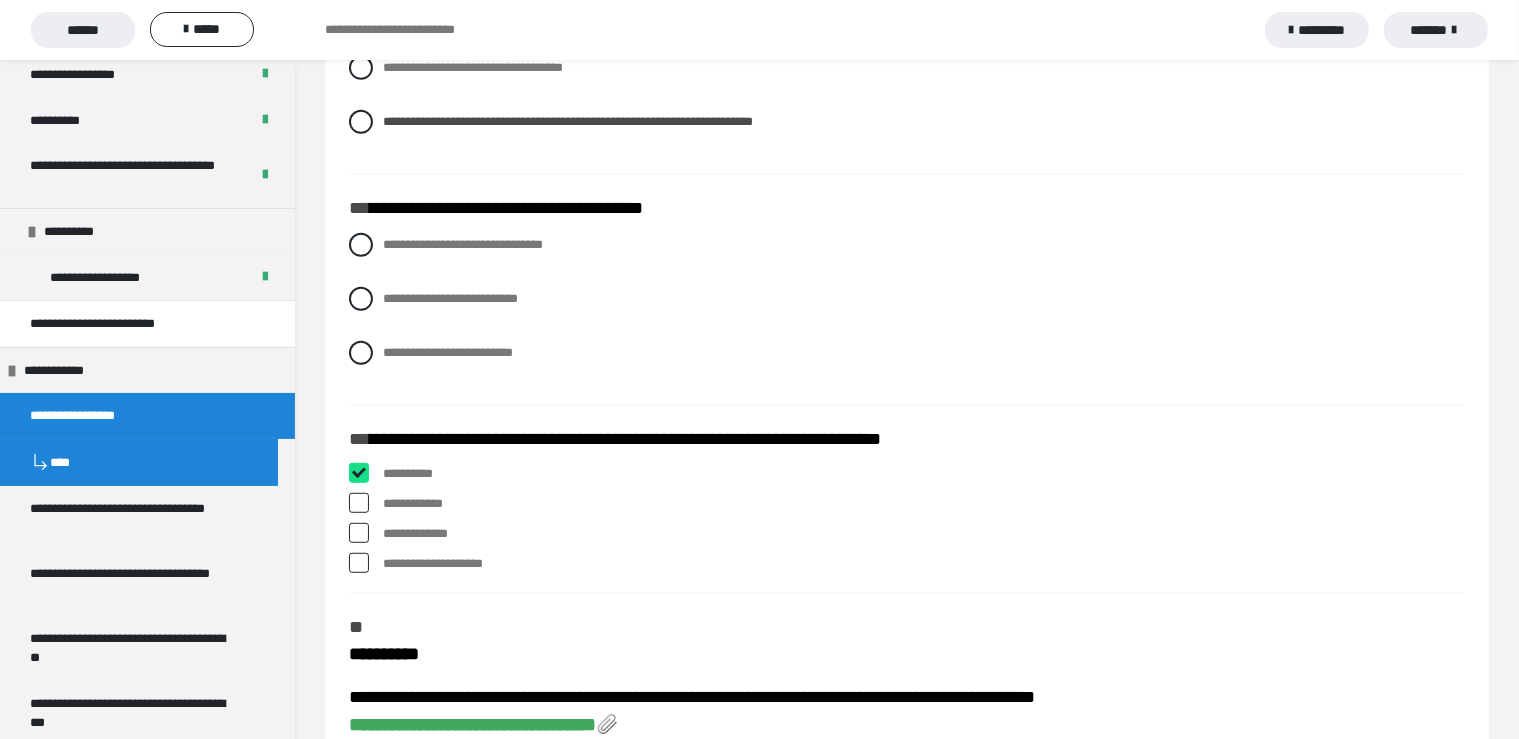 checkbox on "****" 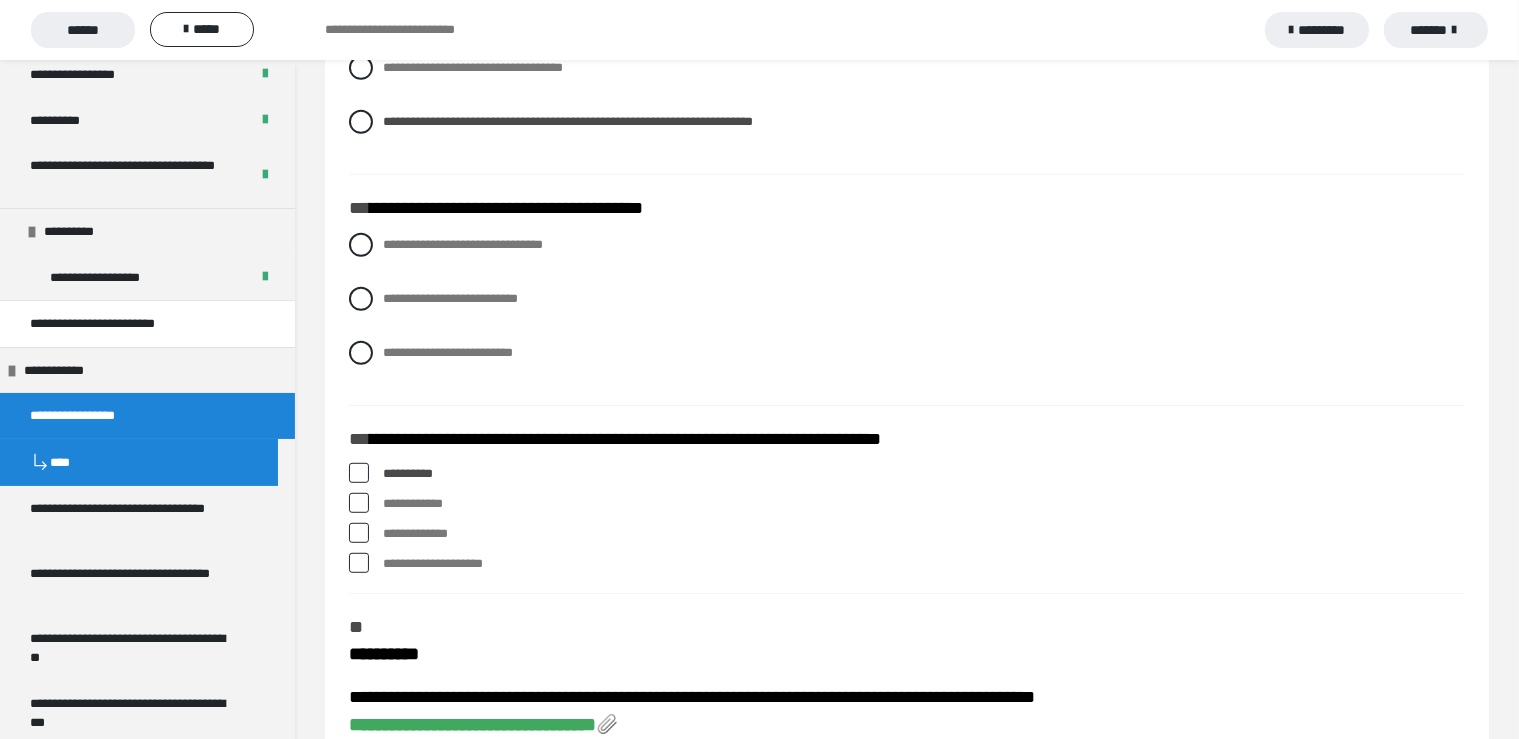 scroll, scrollTop: 1161, scrollLeft: 0, axis: vertical 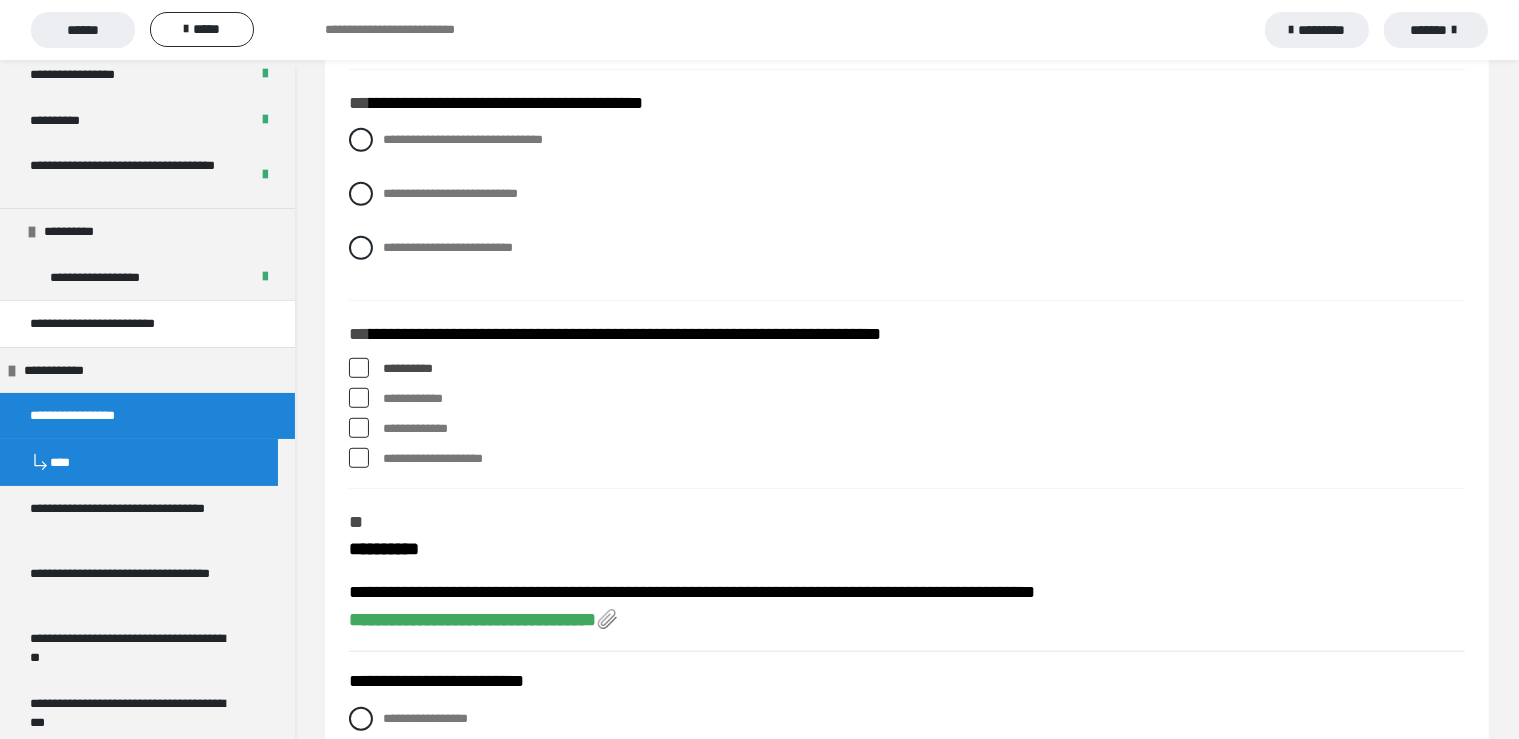 click at bounding box center [359, 428] 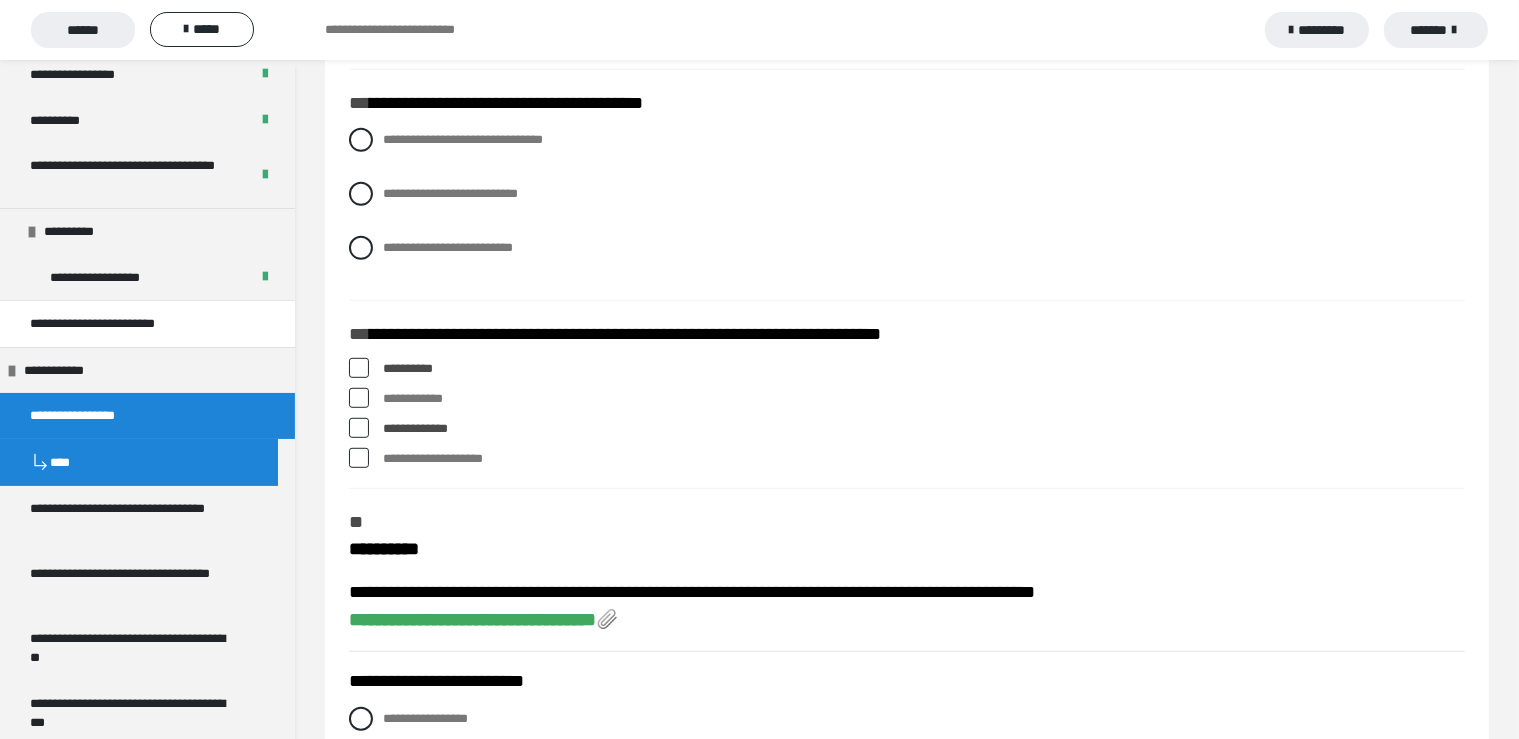 click at bounding box center (359, 428) 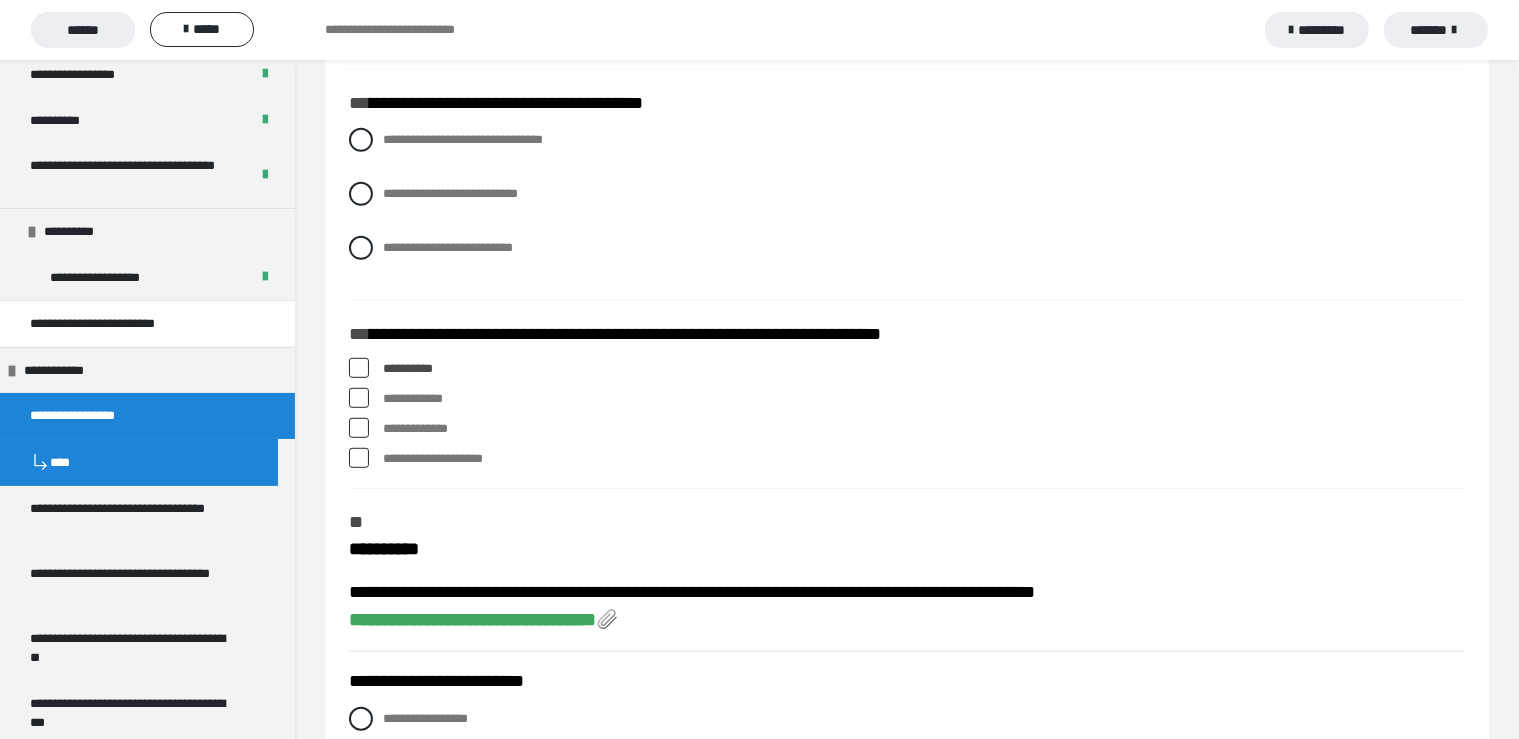 click at bounding box center [359, 428] 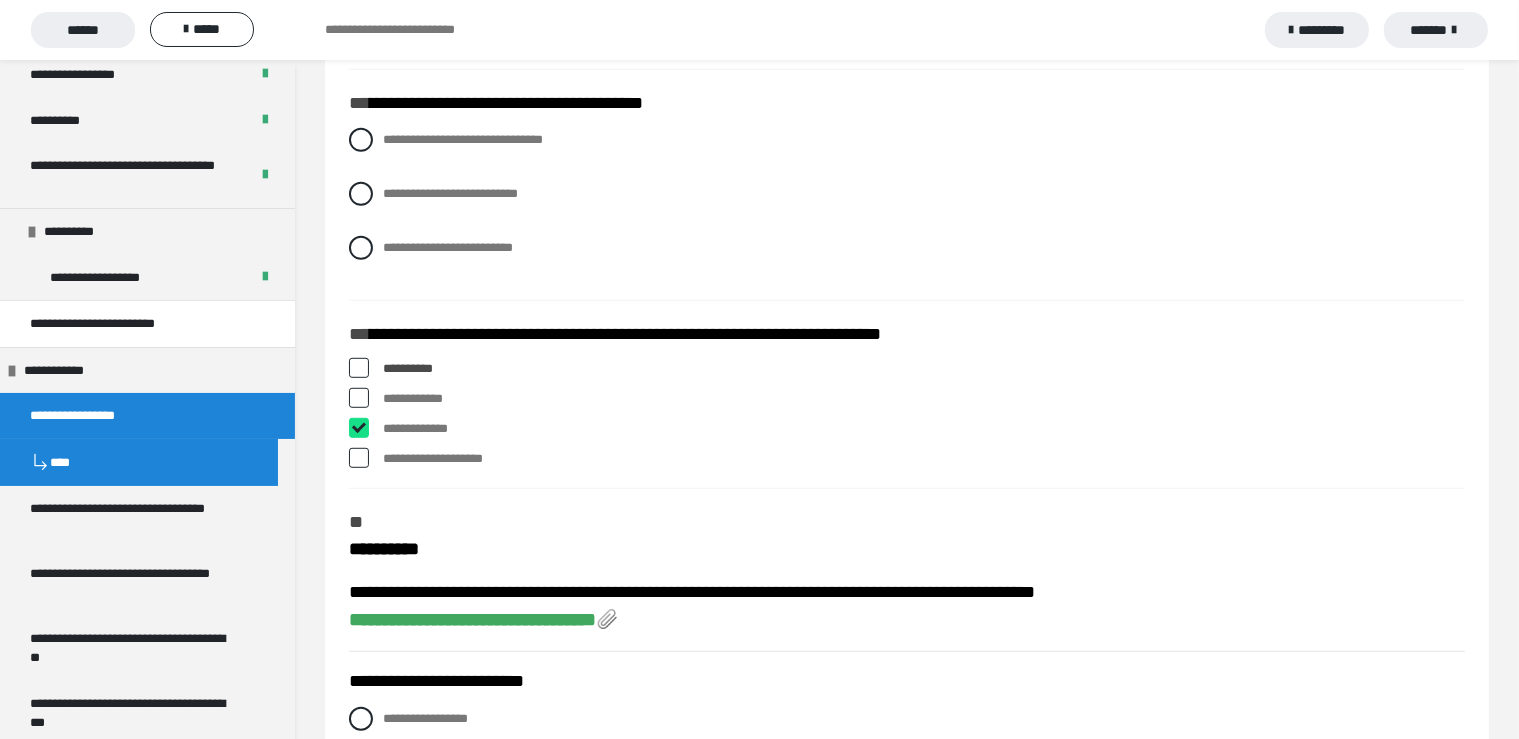 checkbox on "****" 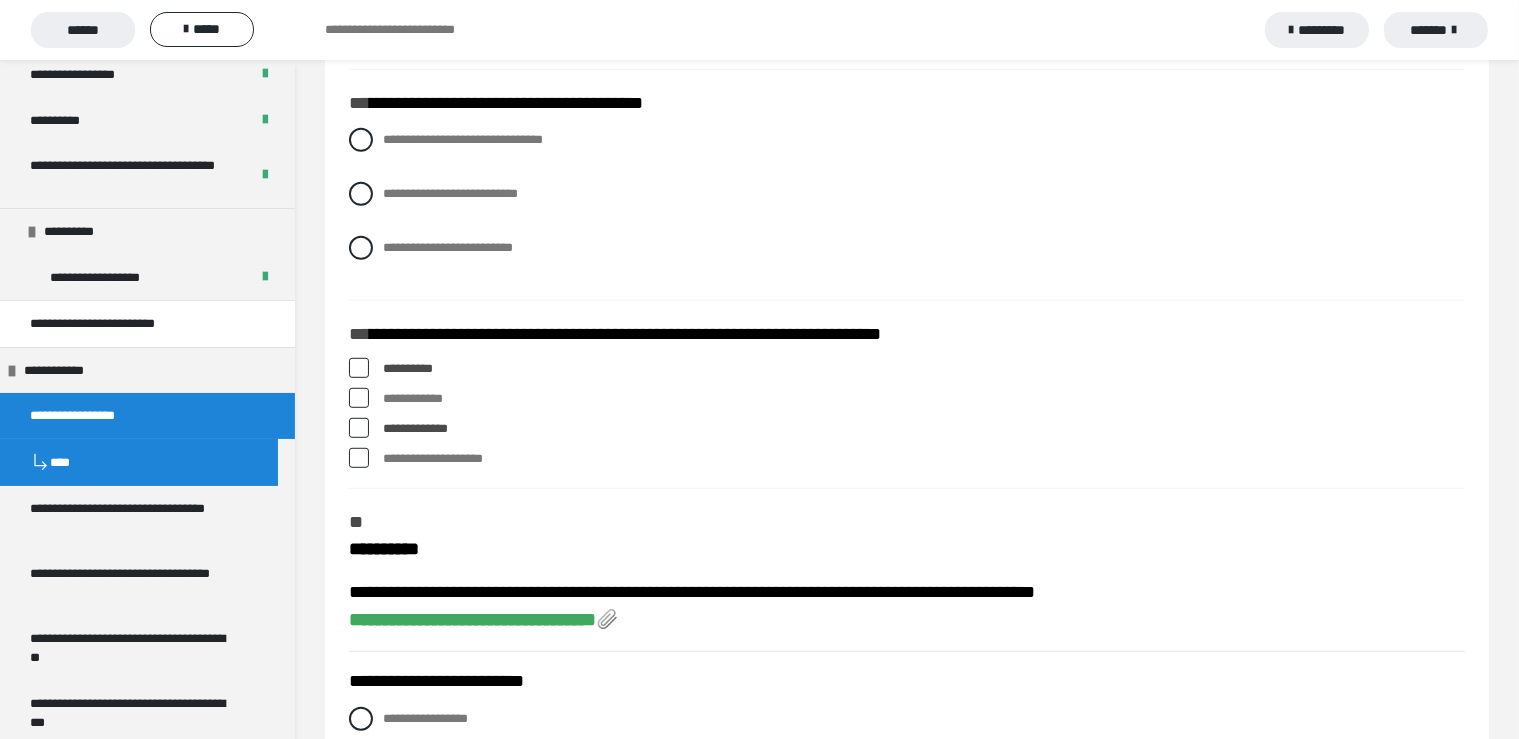 click at bounding box center (359, 458) 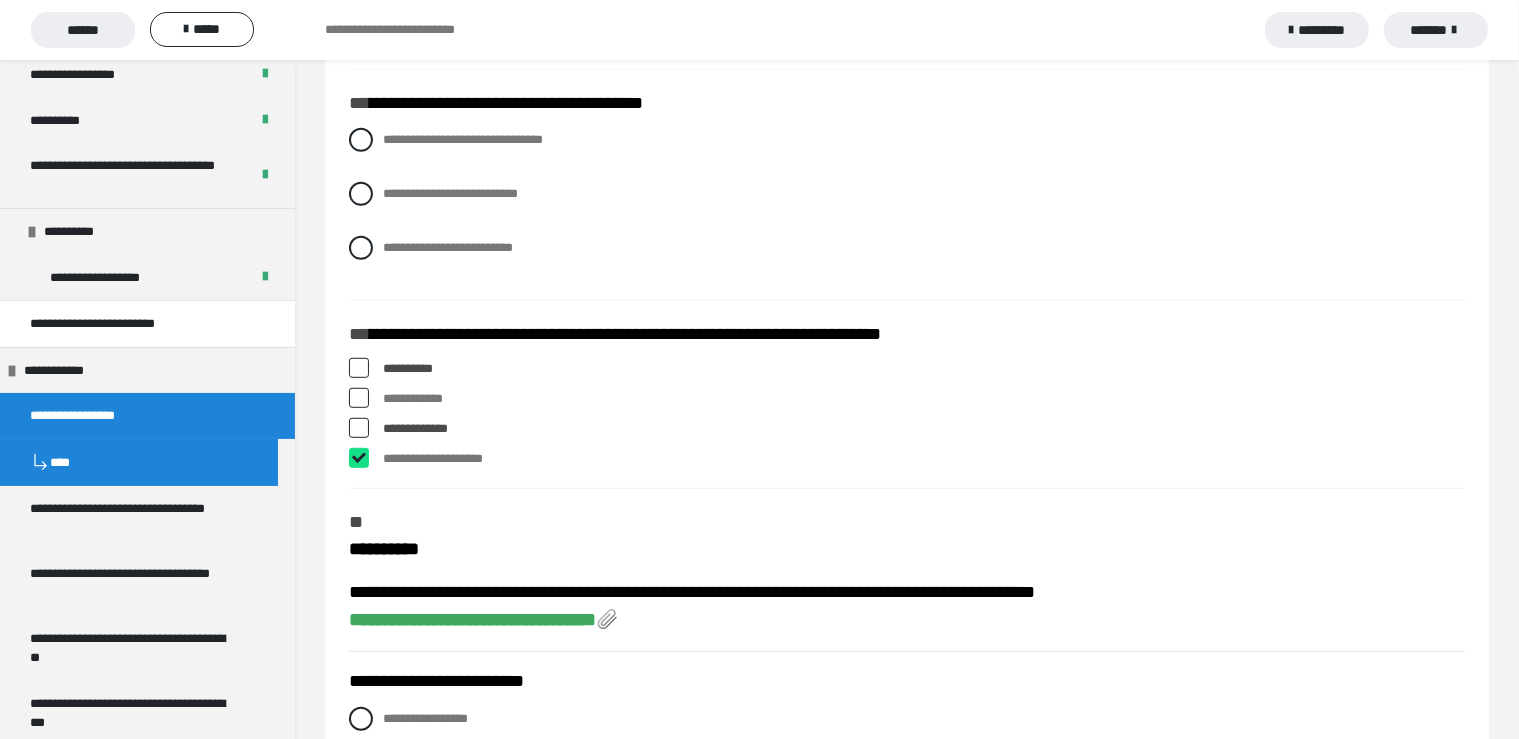 checkbox on "****" 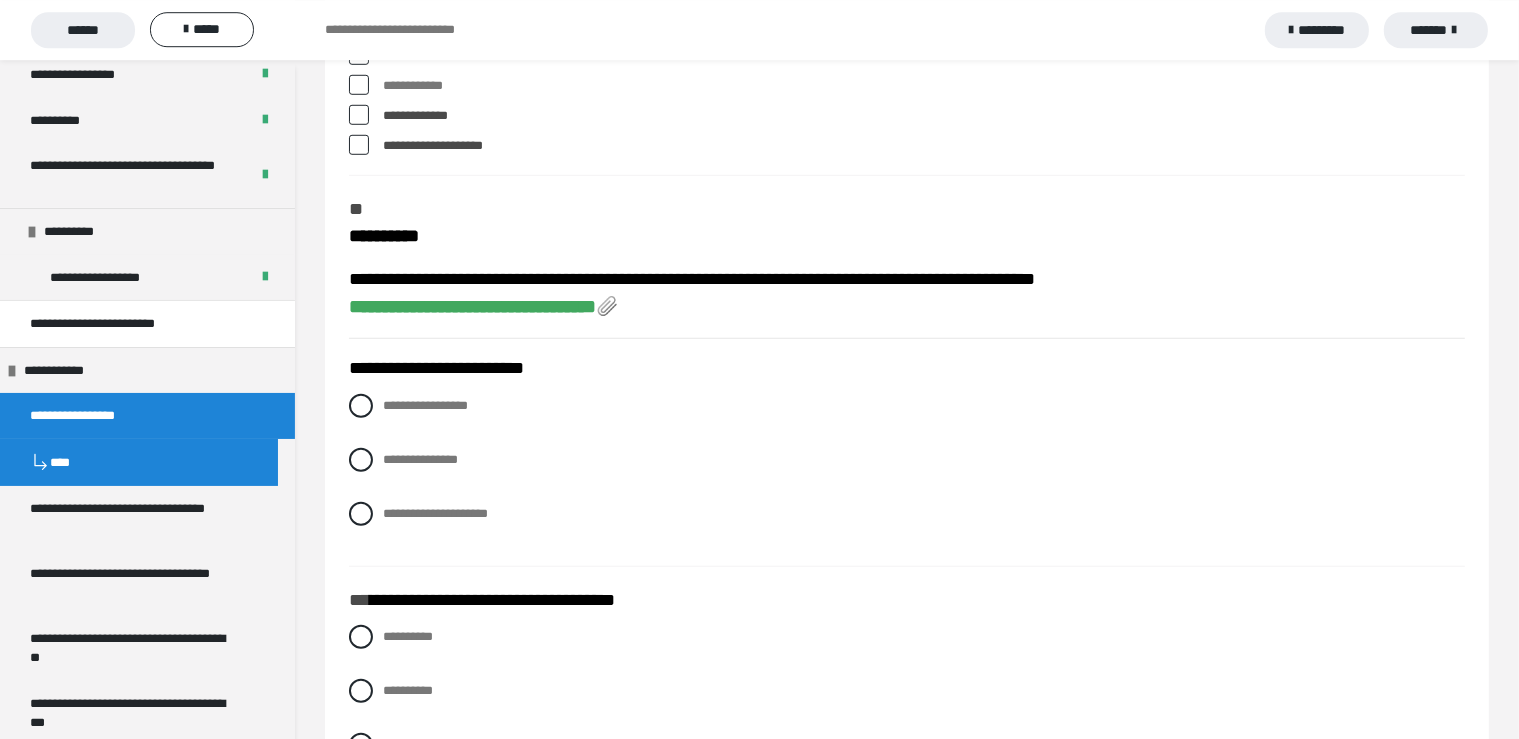 scroll, scrollTop: 1478, scrollLeft: 0, axis: vertical 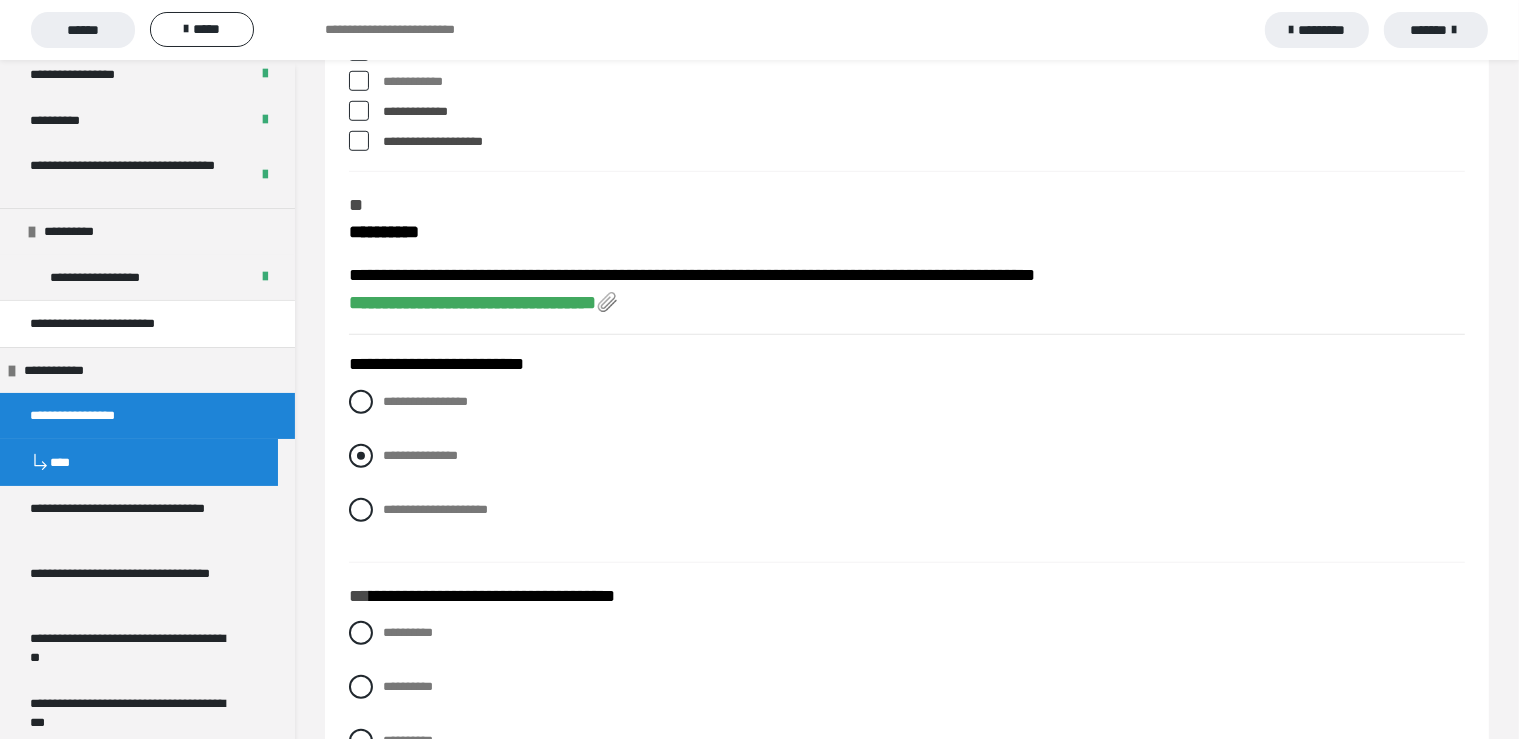 click at bounding box center (361, 456) 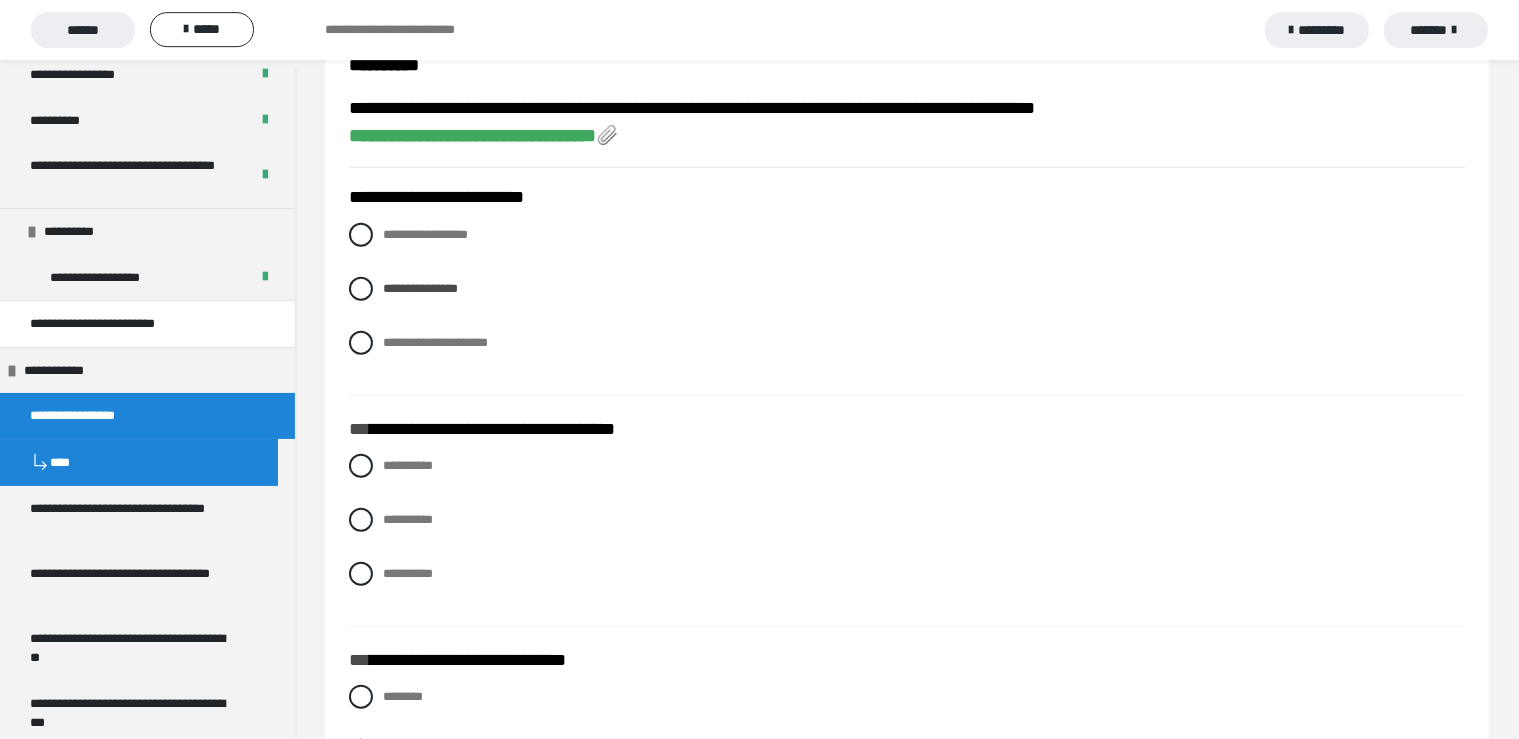 scroll, scrollTop: 1689, scrollLeft: 0, axis: vertical 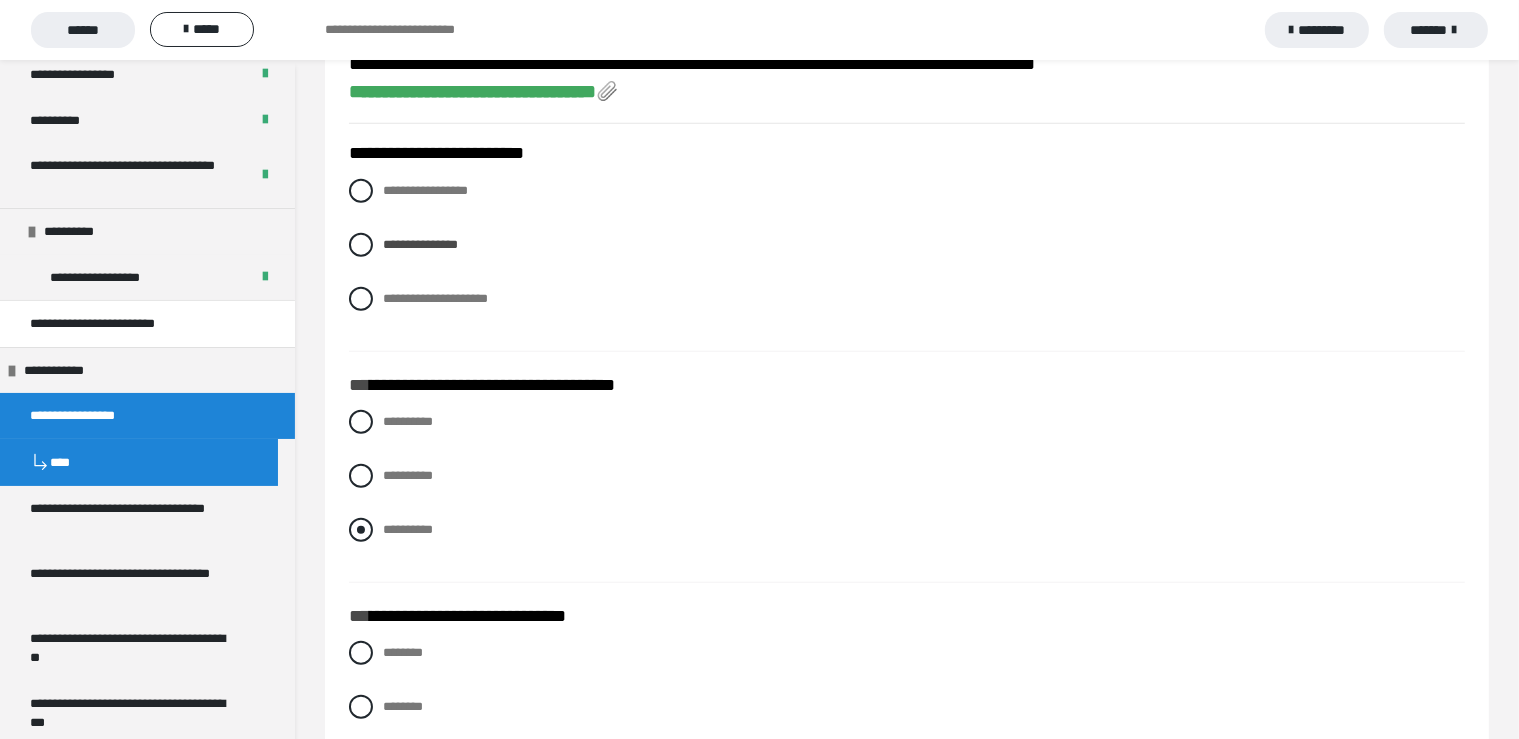 click at bounding box center (361, 530) 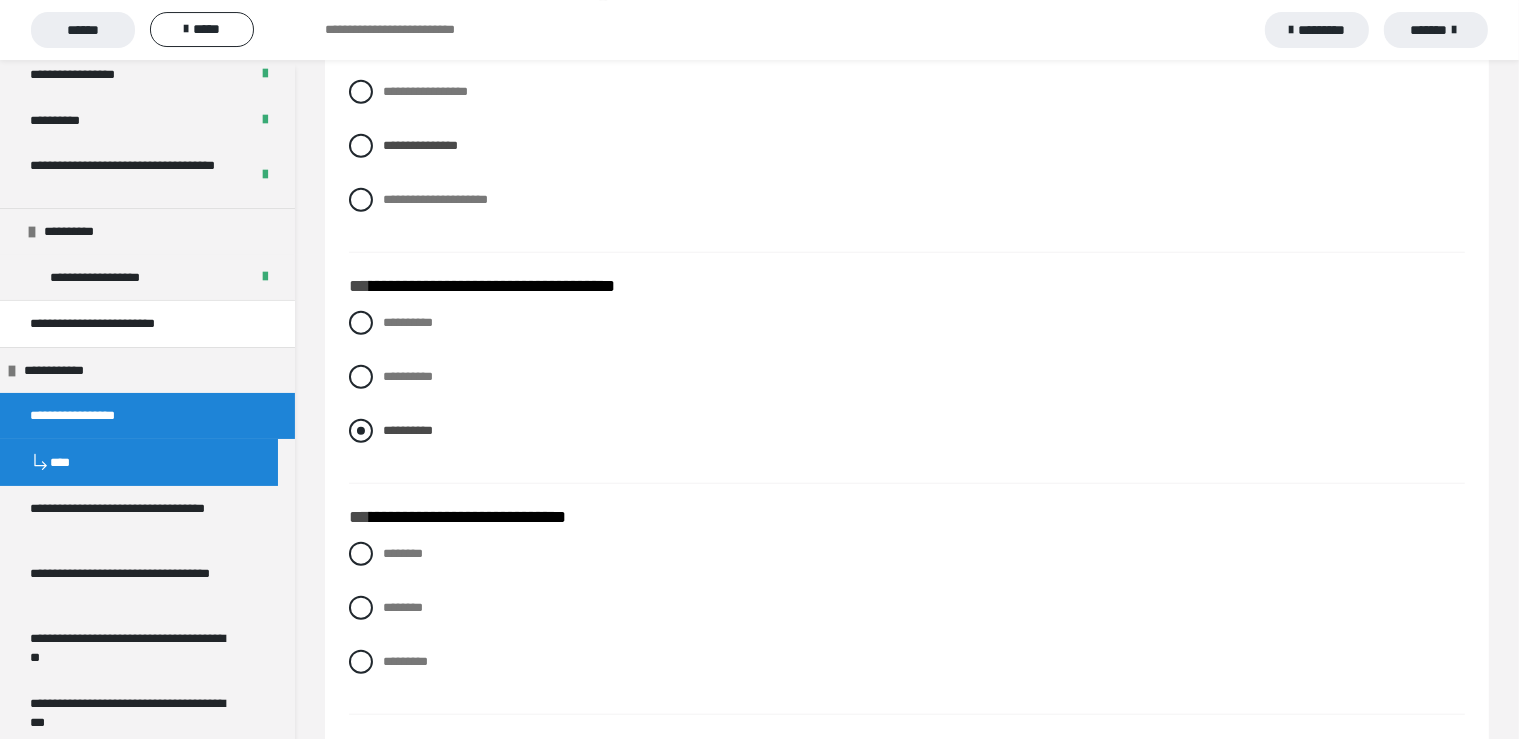 scroll, scrollTop: 1900, scrollLeft: 0, axis: vertical 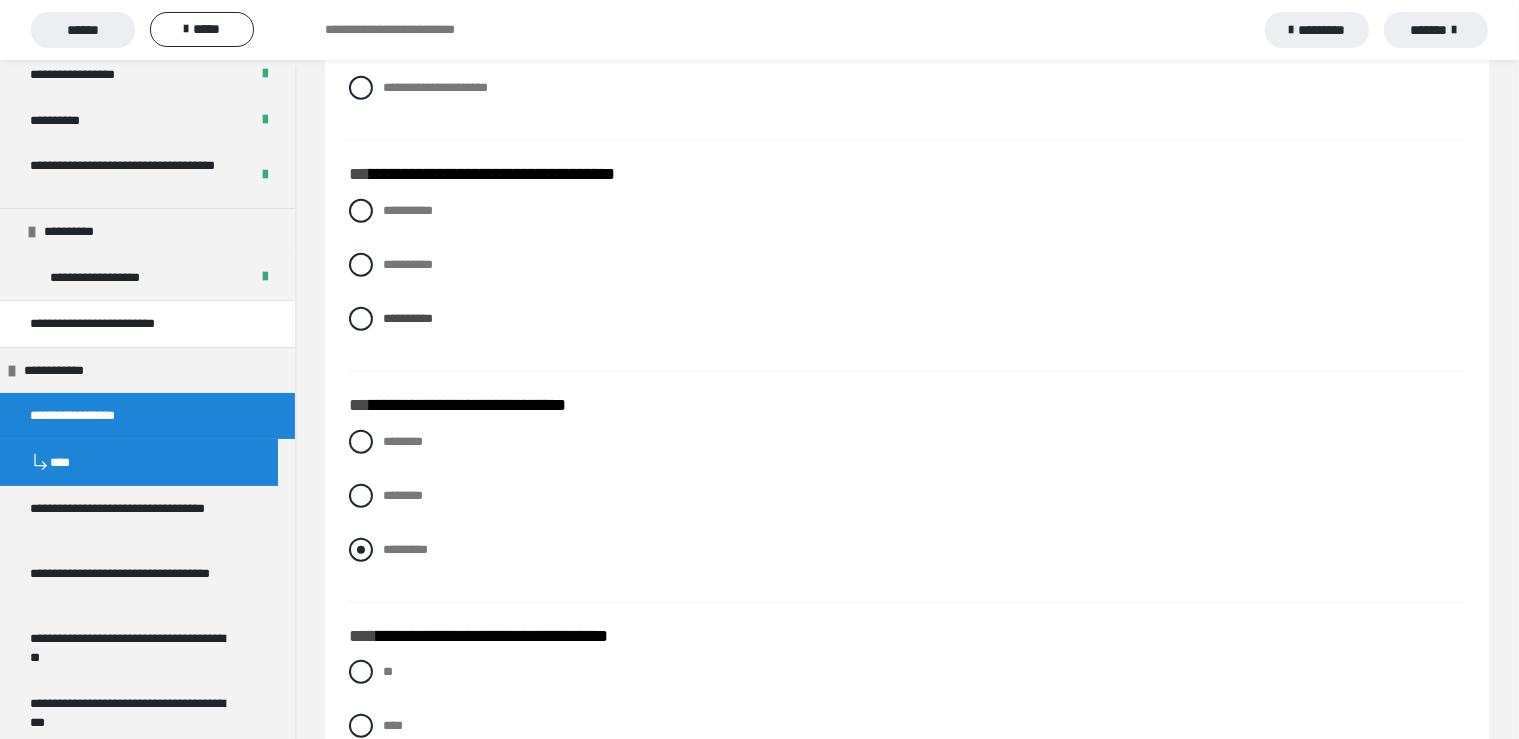 click at bounding box center (361, 550) 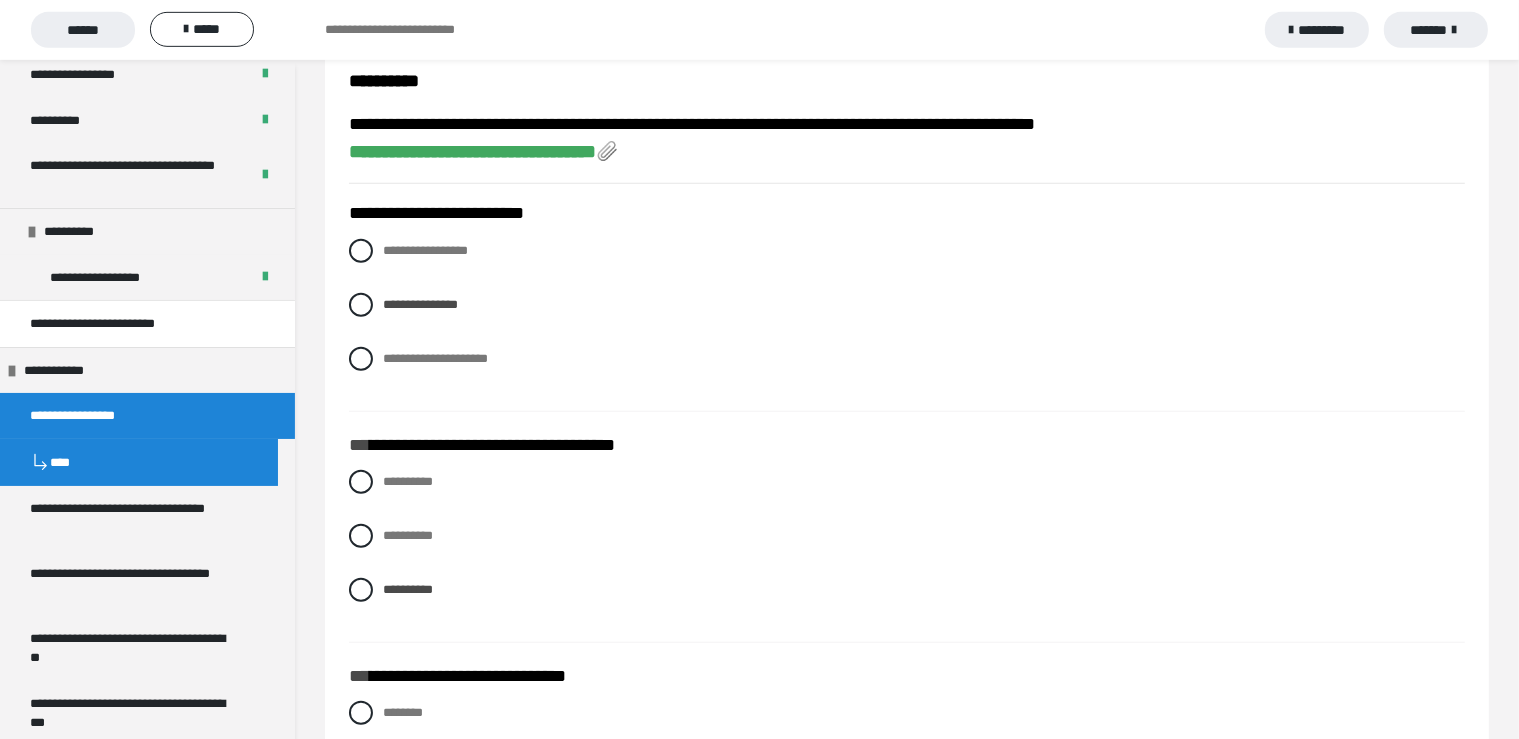 scroll, scrollTop: 1584, scrollLeft: 0, axis: vertical 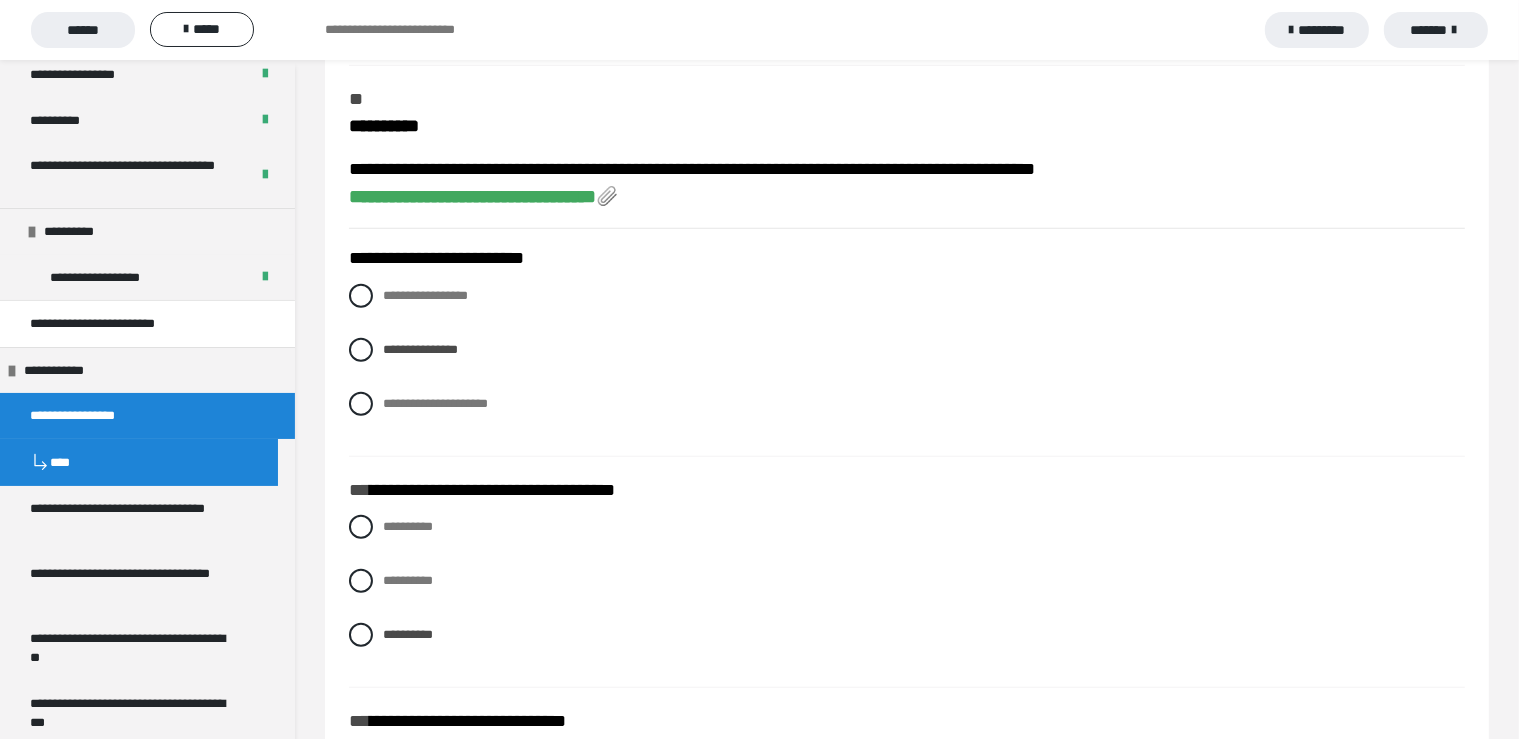 click on "**********" at bounding box center [472, 196] 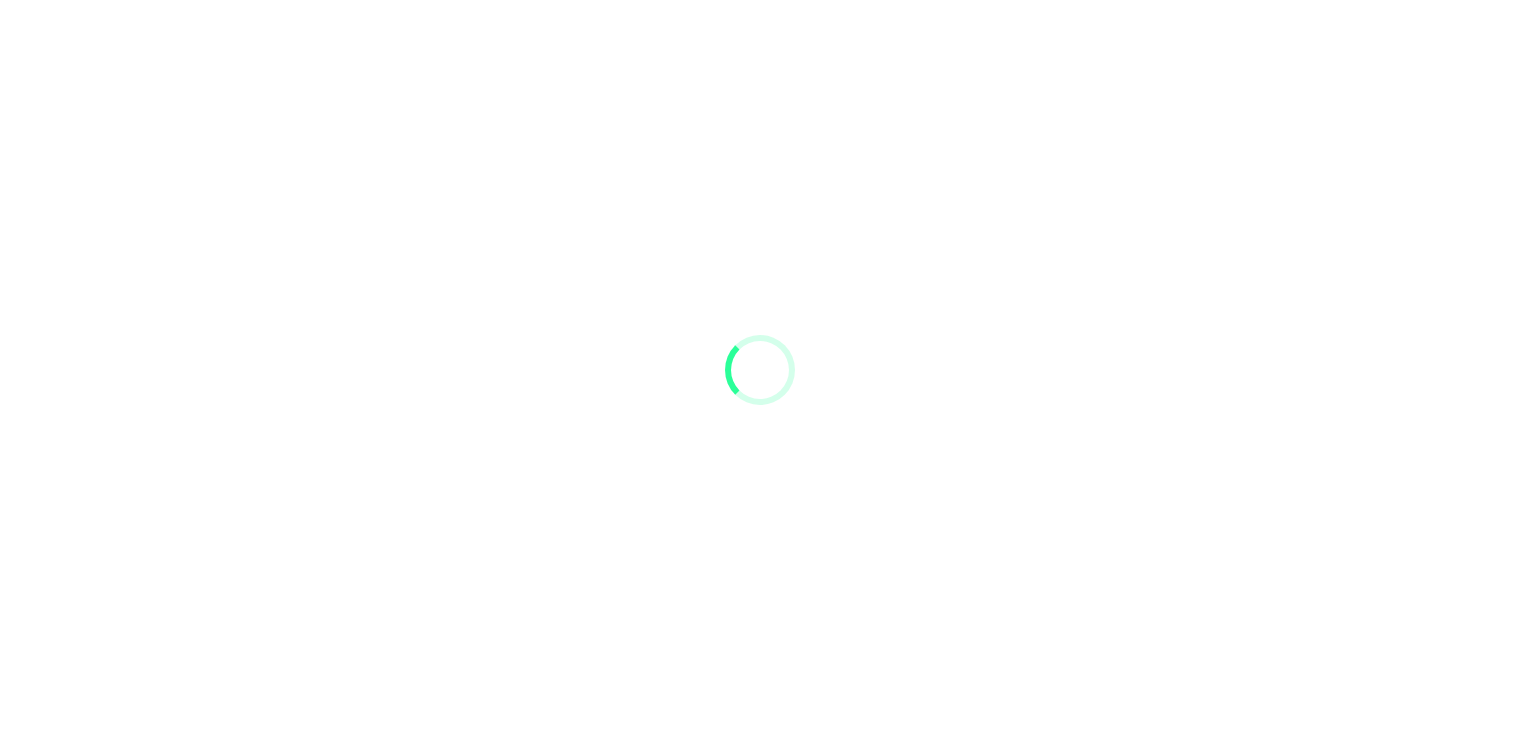 scroll, scrollTop: 0, scrollLeft: 0, axis: both 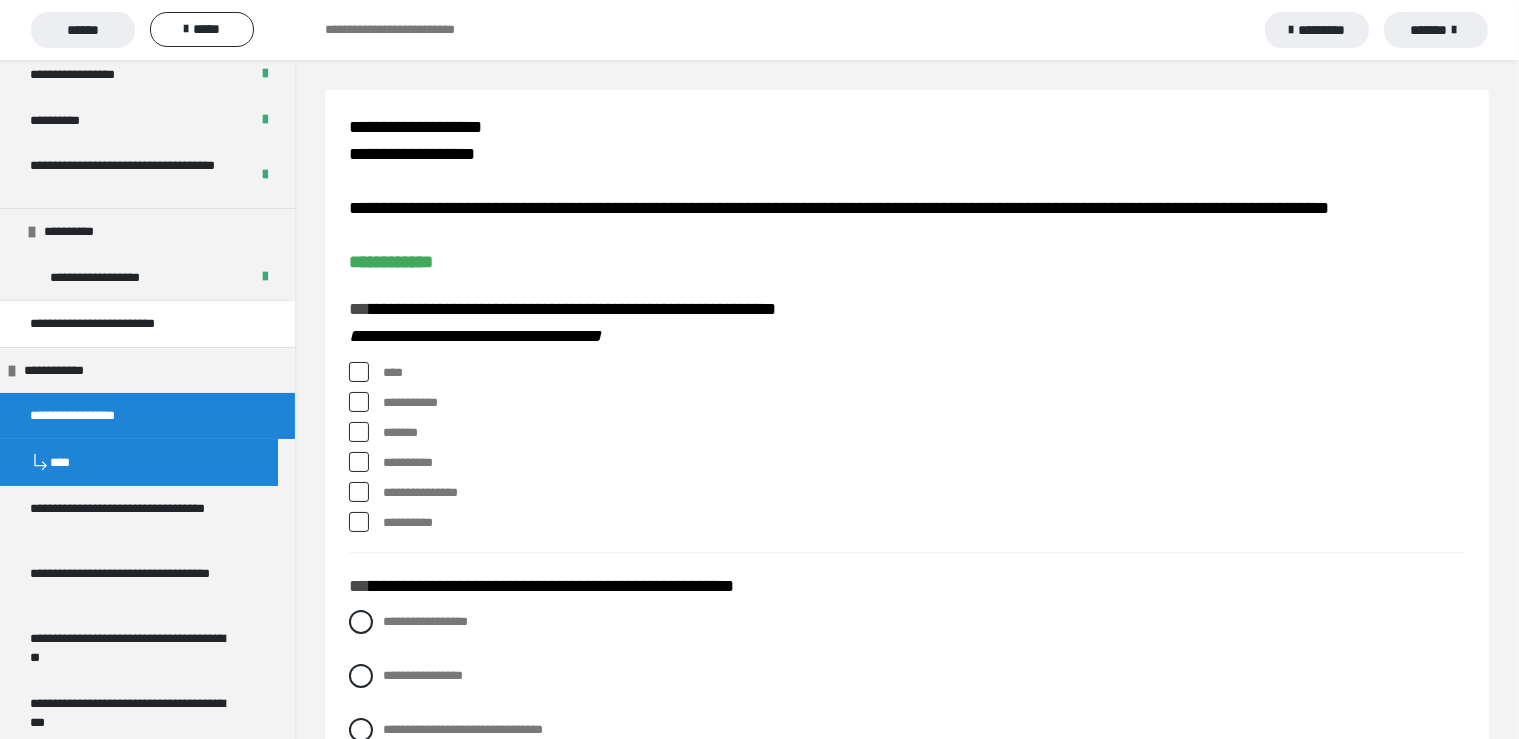 click at bounding box center (359, 372) 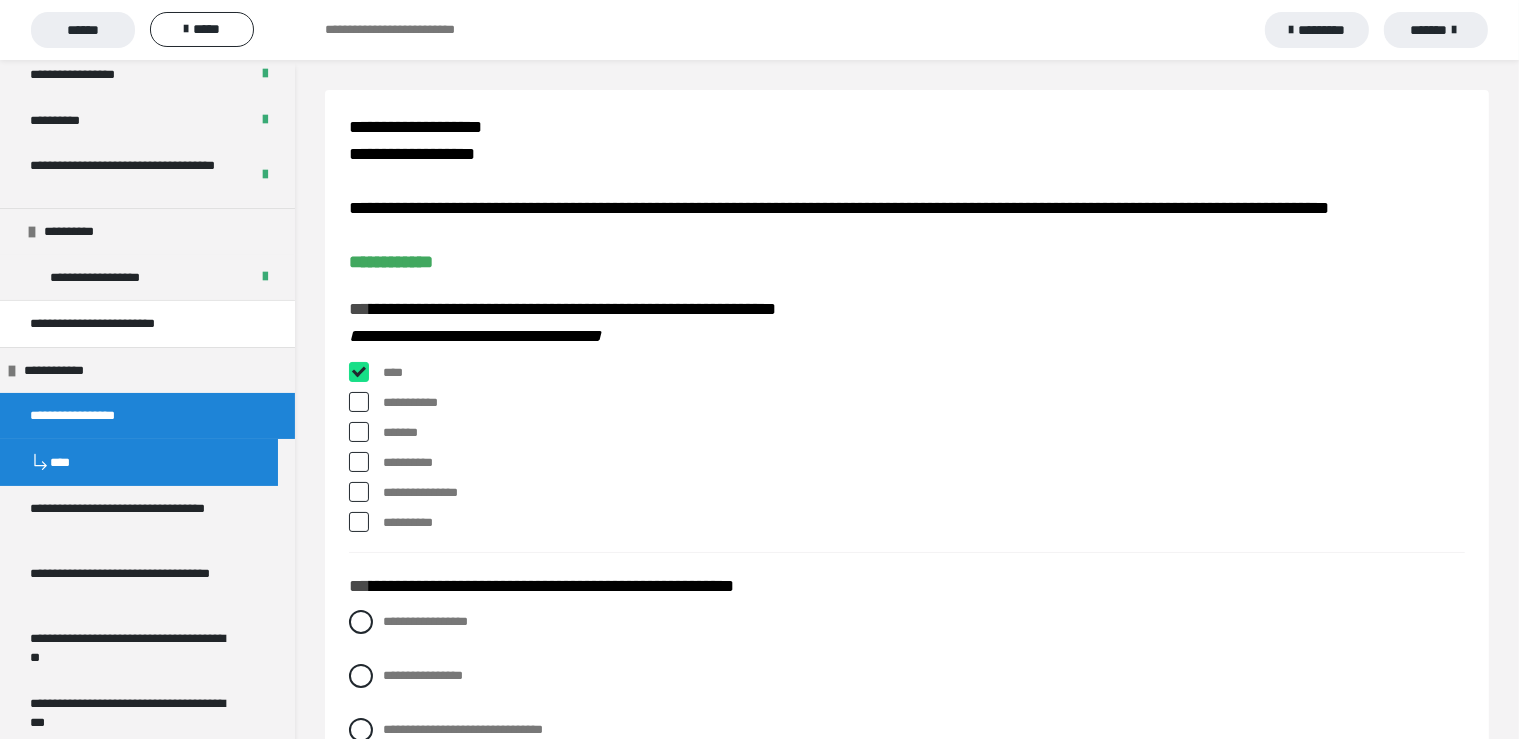 checkbox on "****" 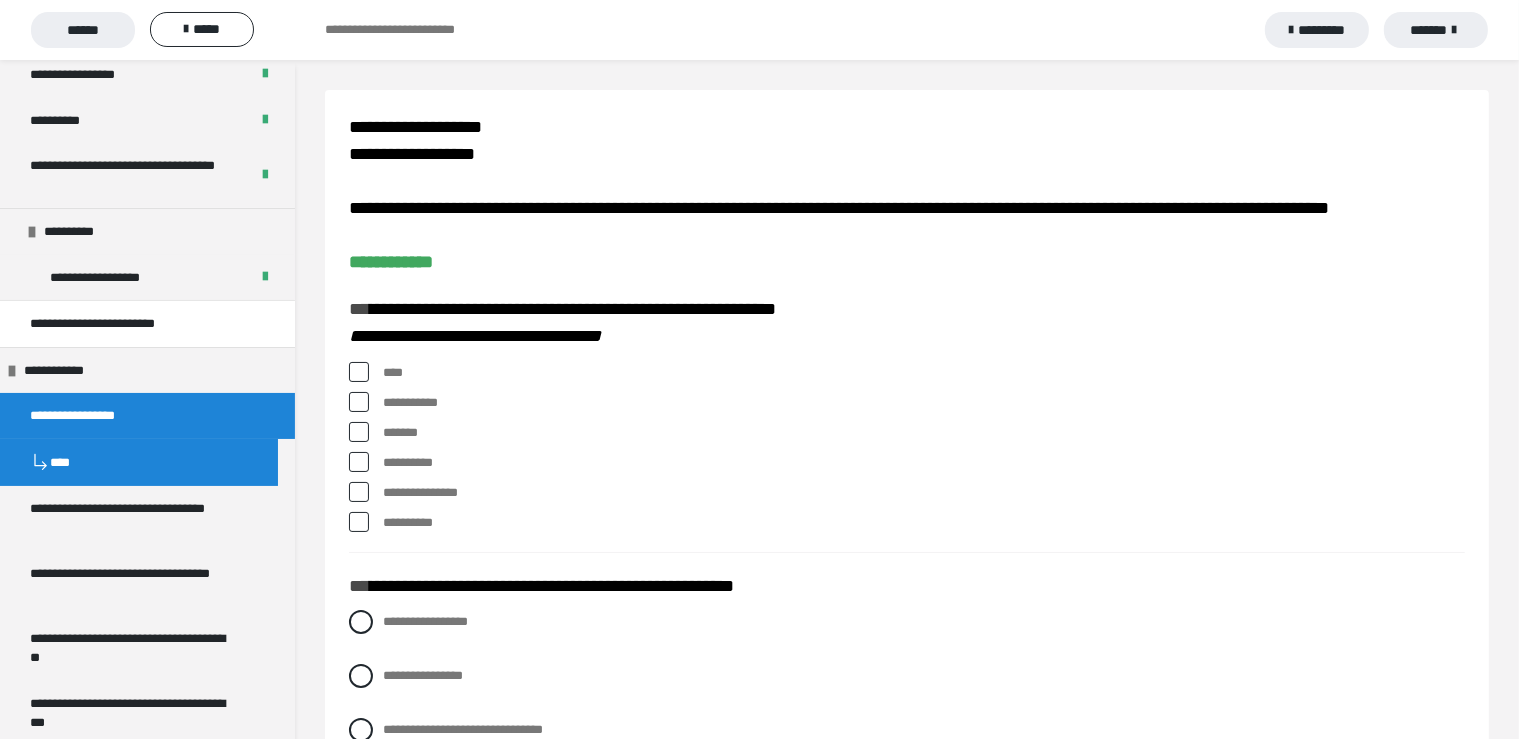scroll, scrollTop: 190, scrollLeft: 0, axis: vertical 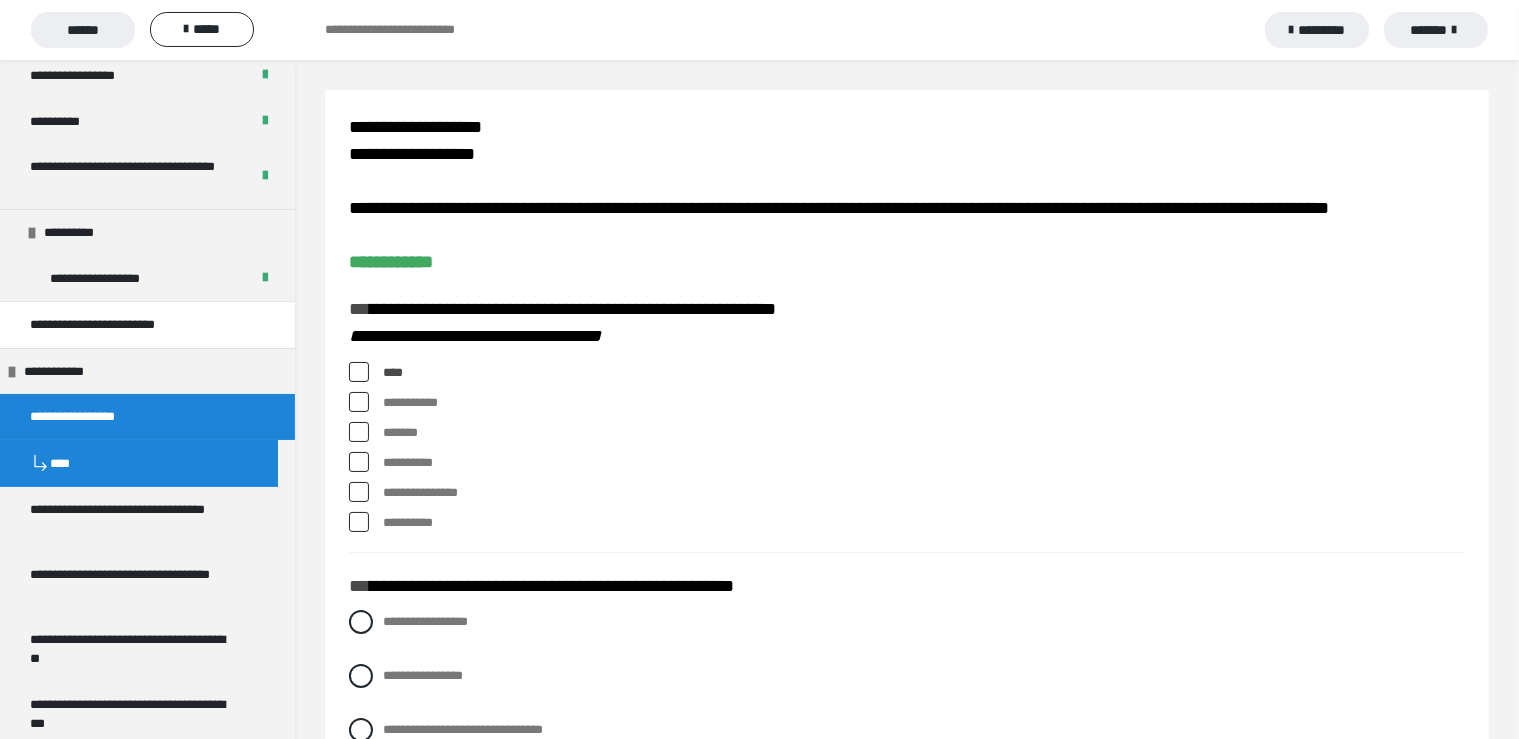 click at bounding box center [359, 402] 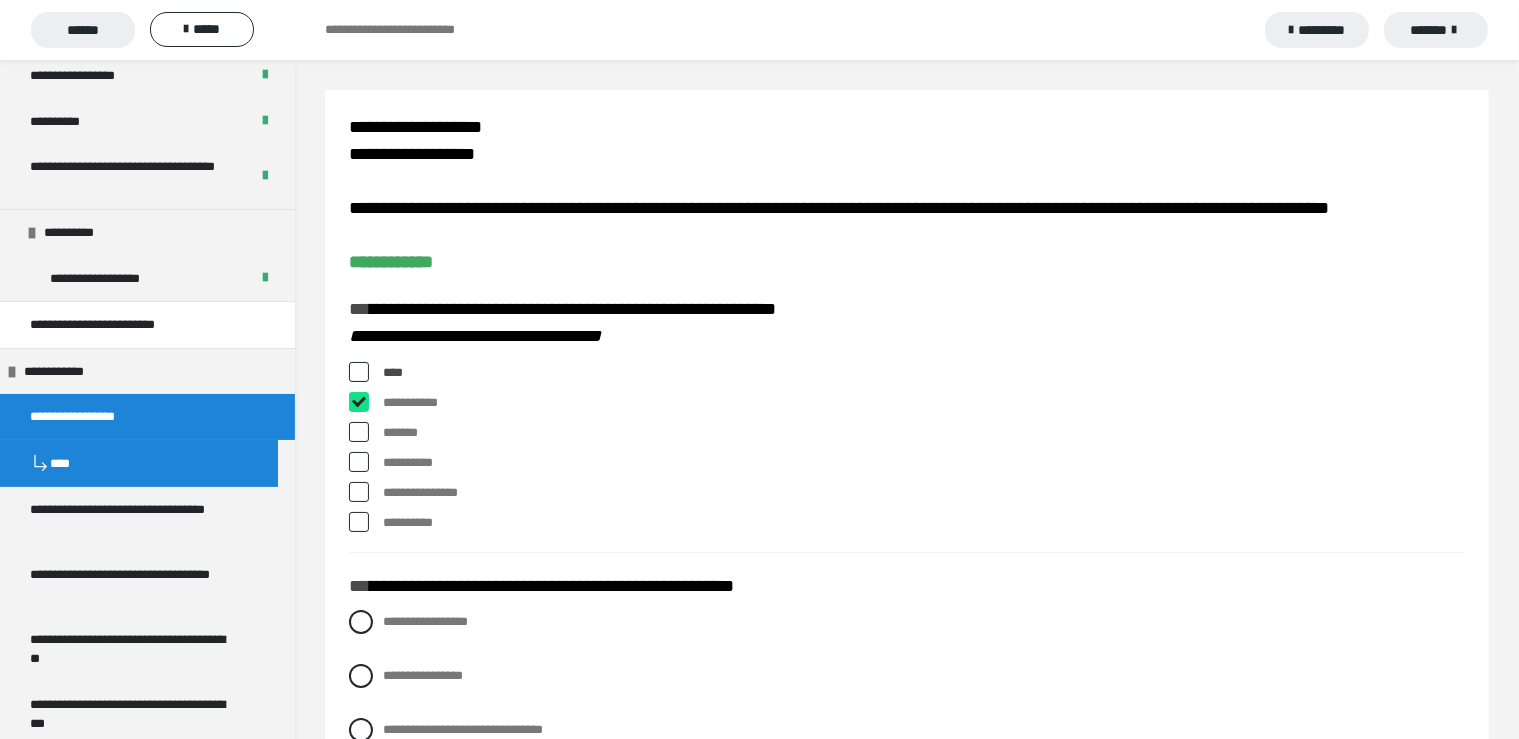 checkbox on "****" 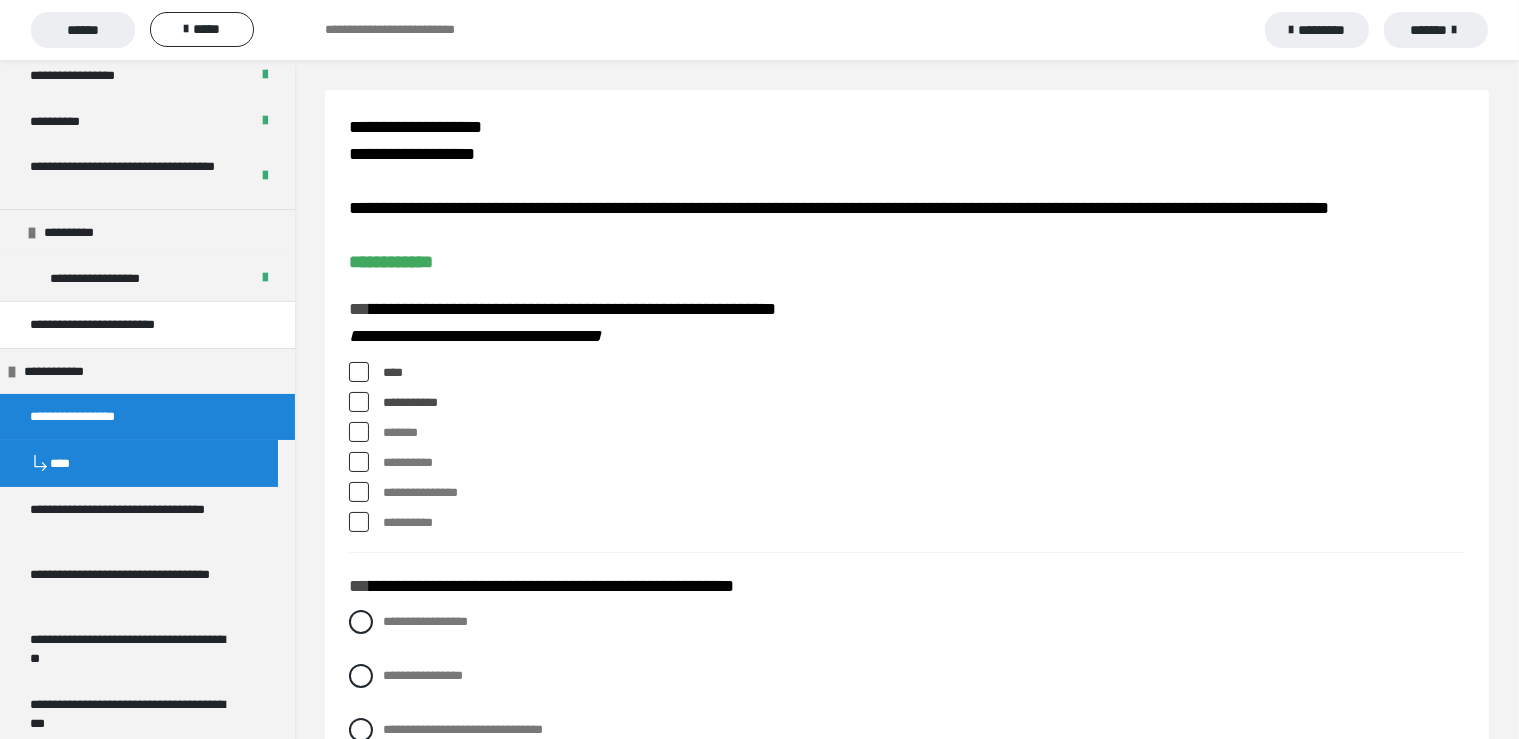 click at bounding box center [359, 492] 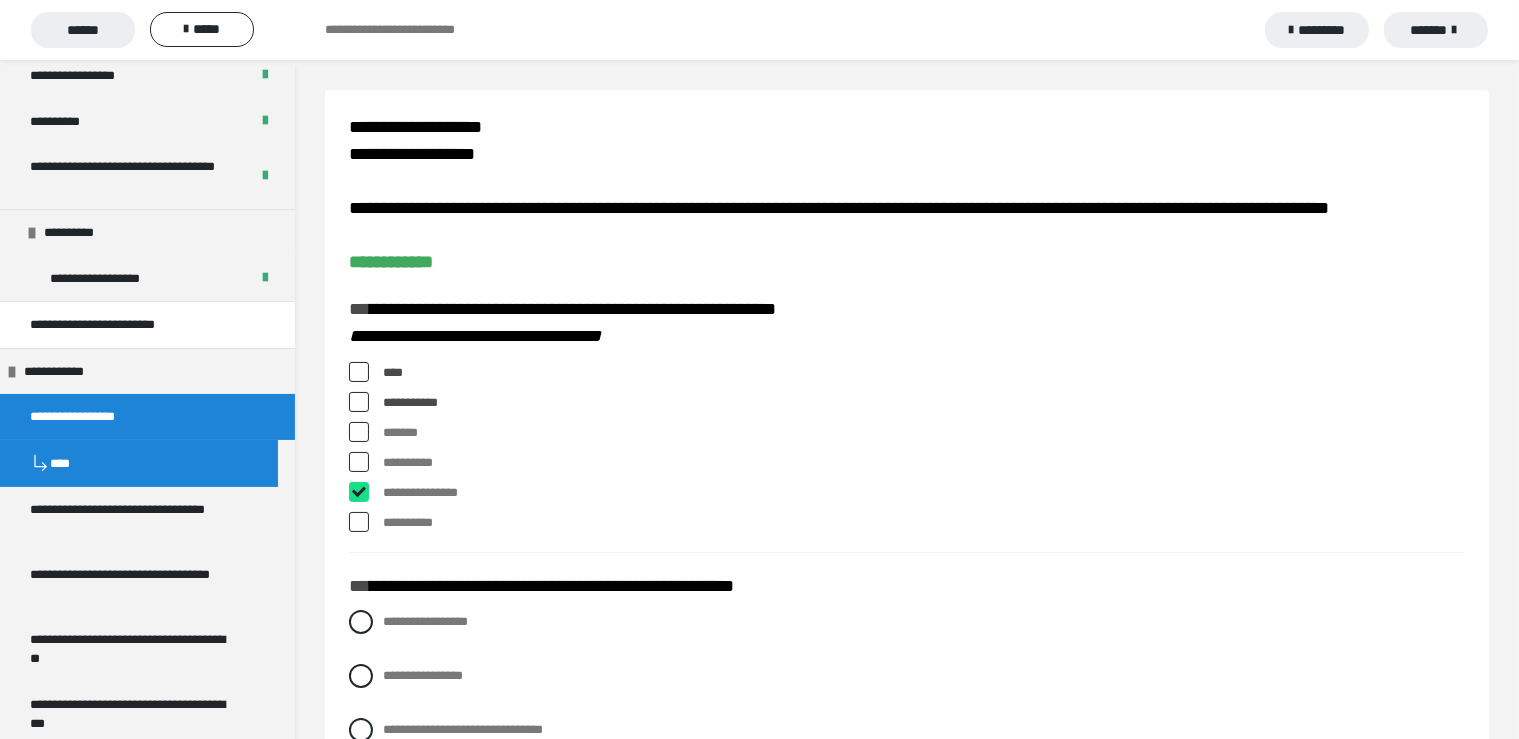 checkbox on "****" 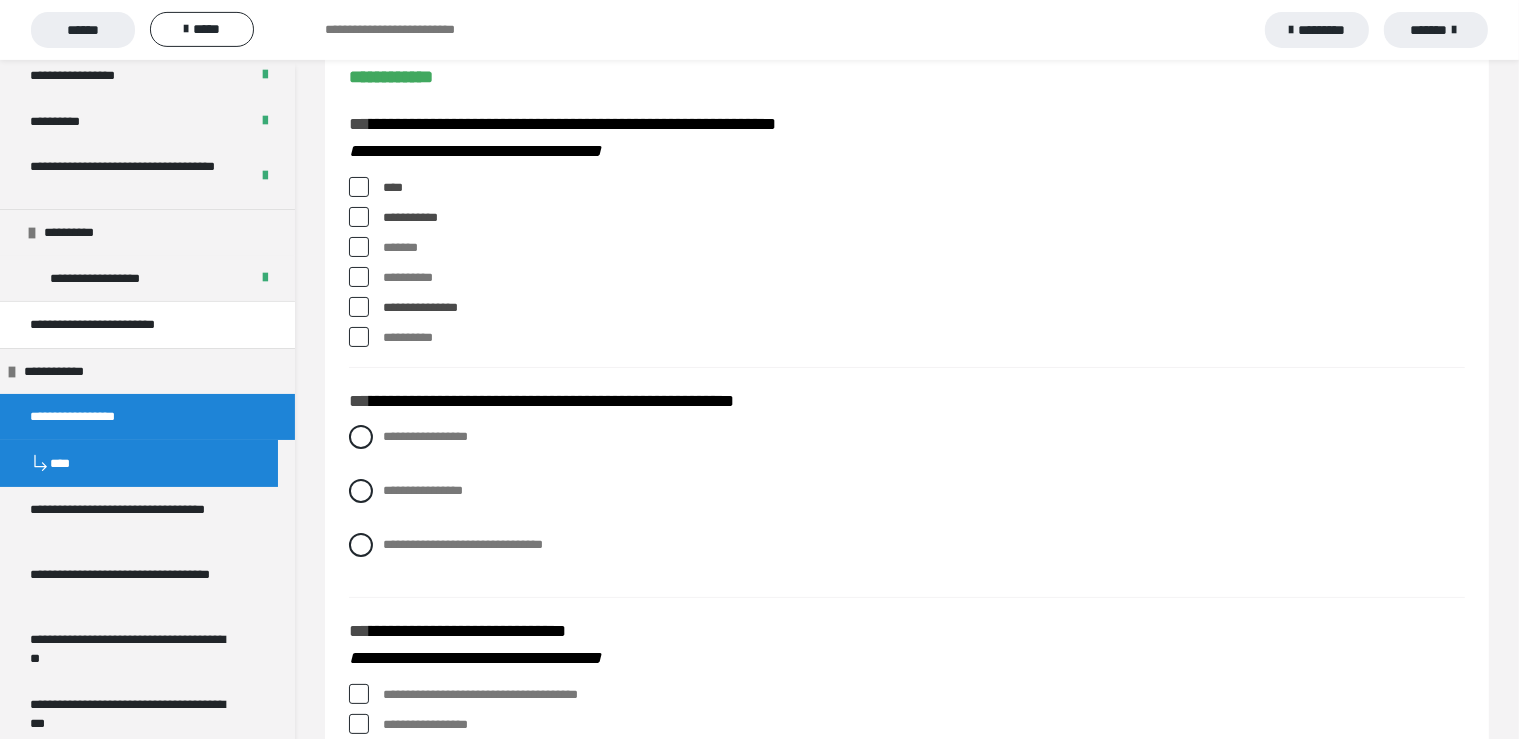 scroll, scrollTop: 211, scrollLeft: 0, axis: vertical 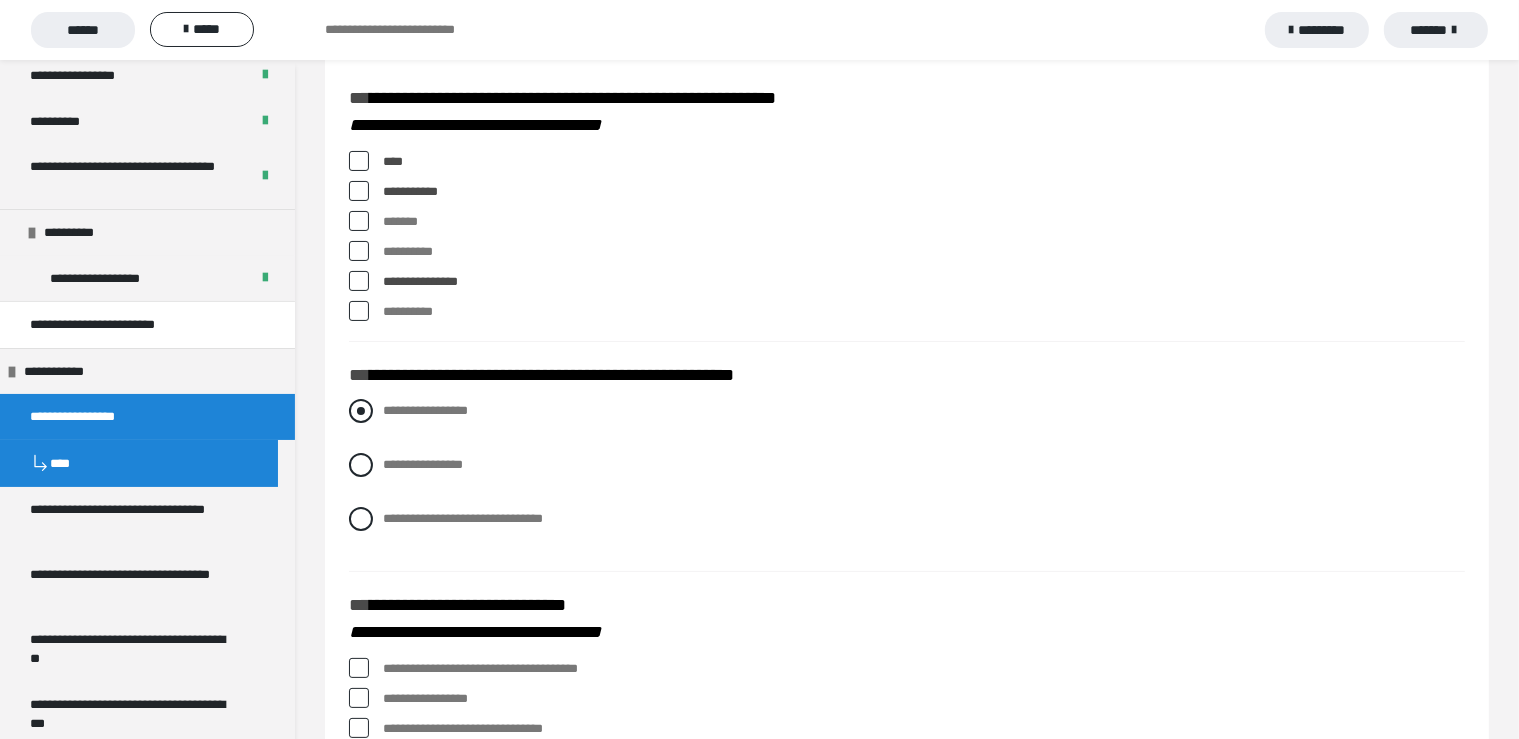 click at bounding box center [361, 411] 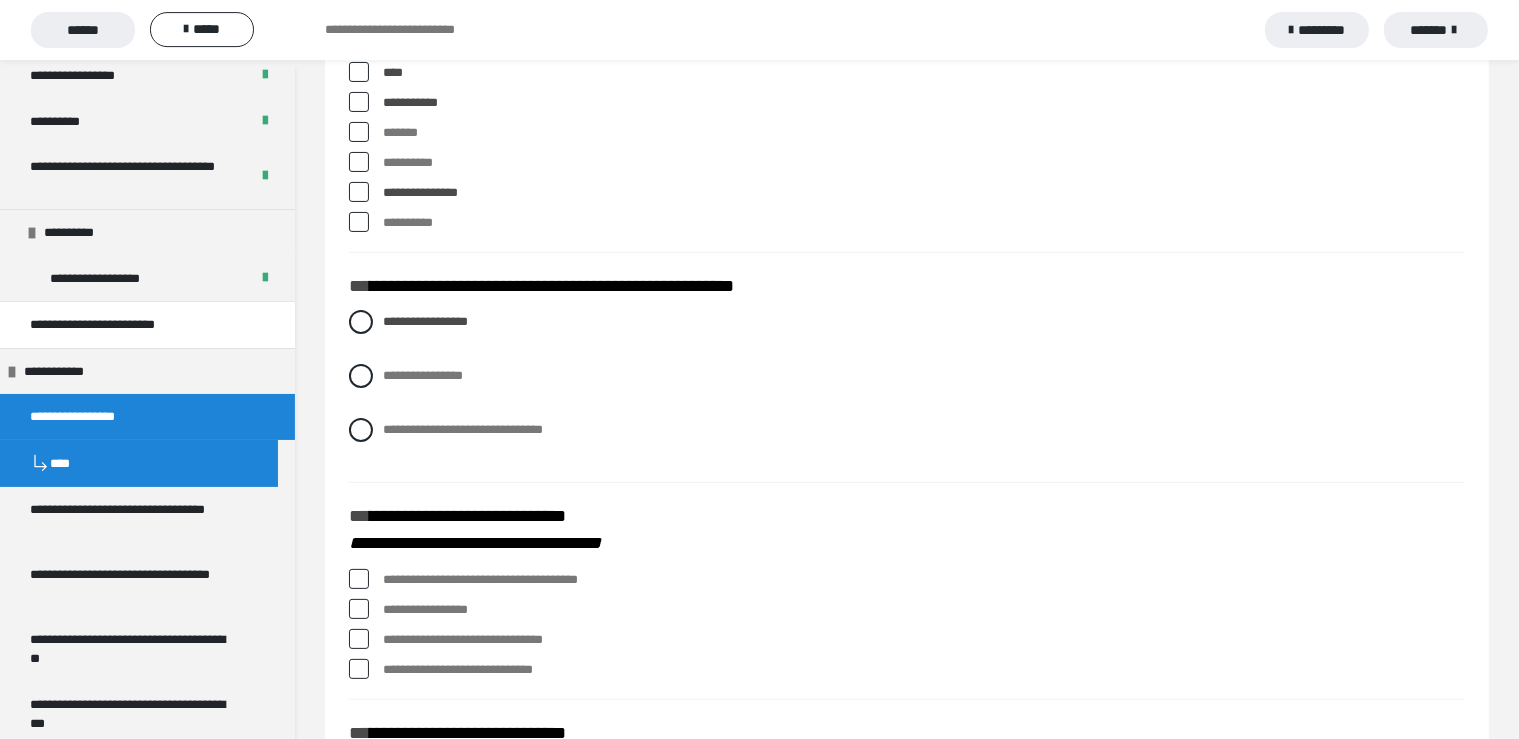 scroll, scrollTop: 422, scrollLeft: 0, axis: vertical 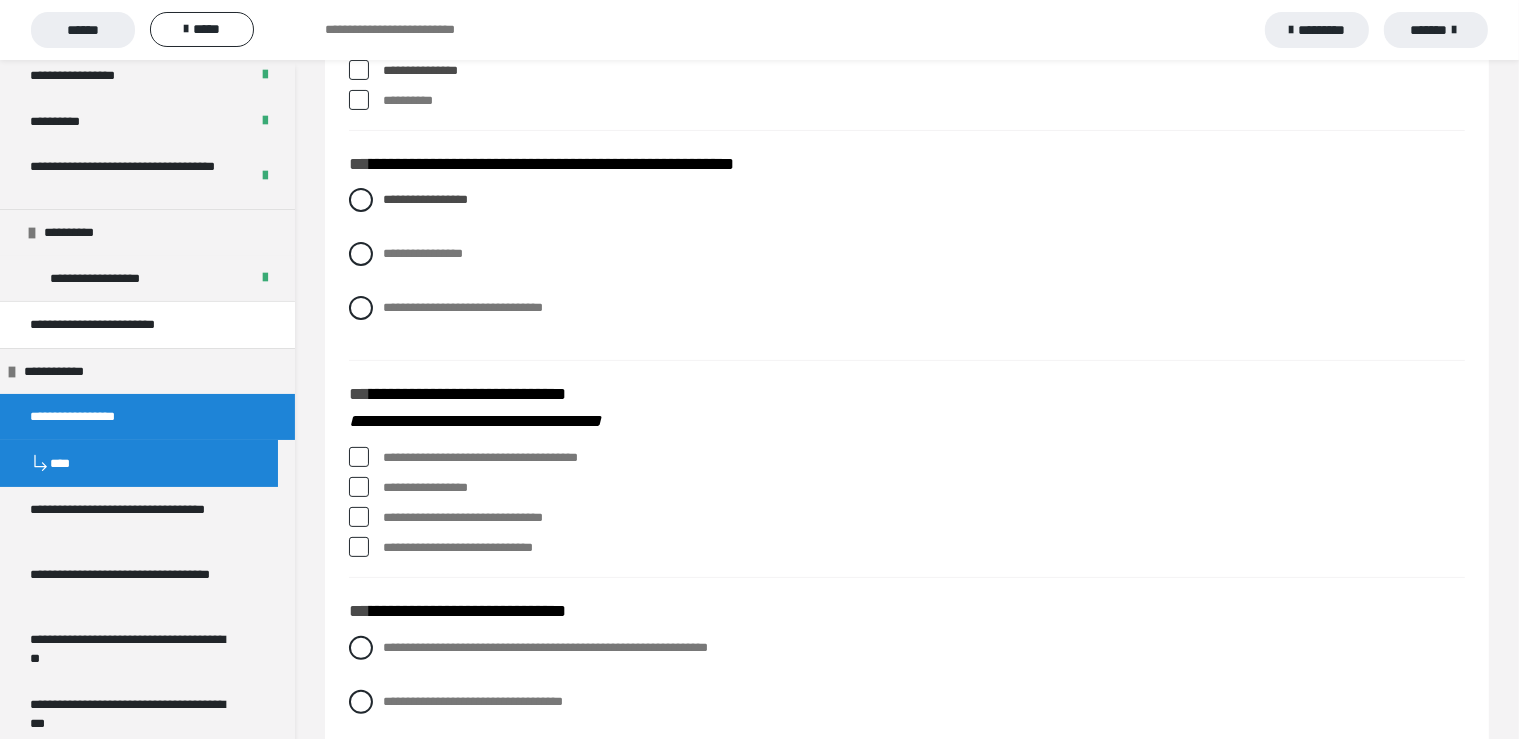 click at bounding box center (359, 457) 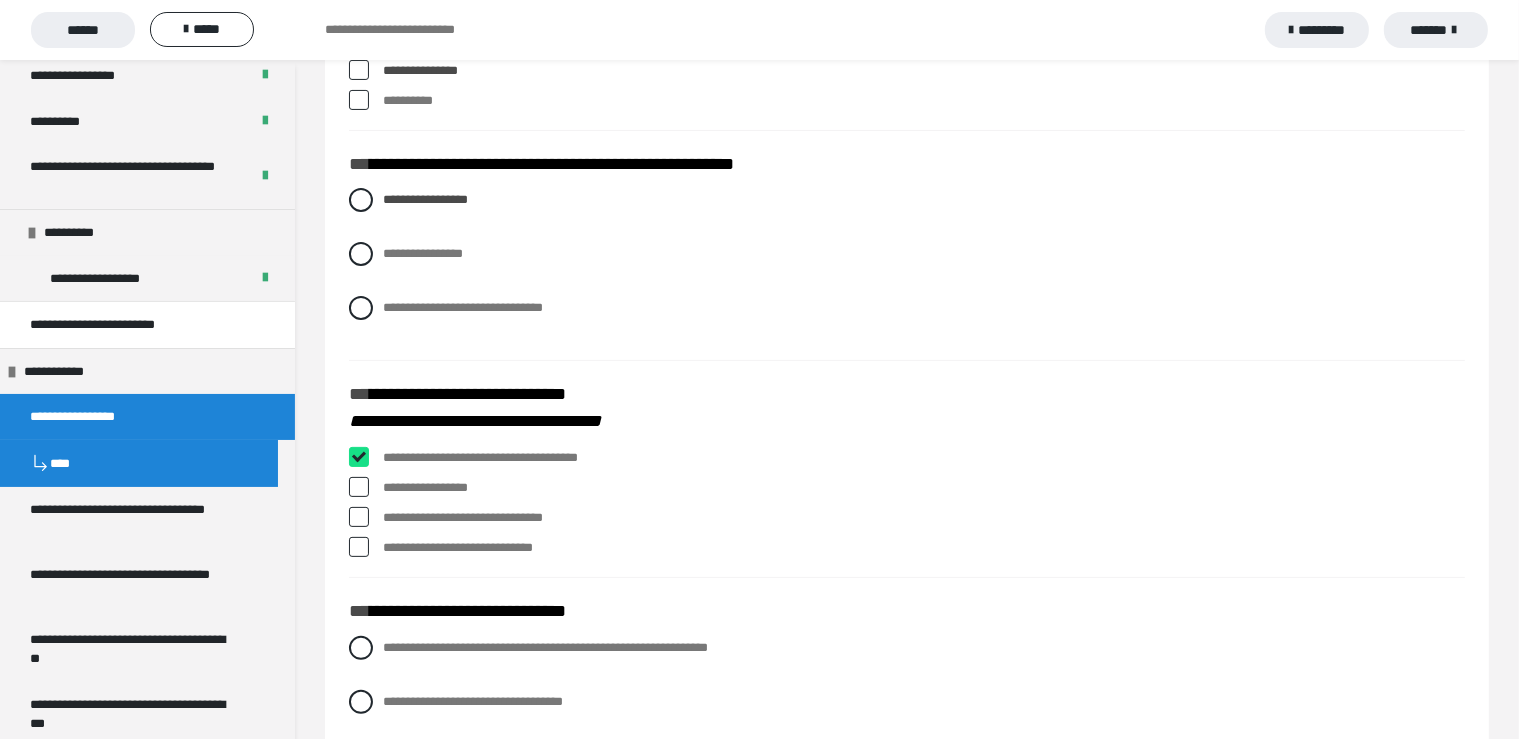 checkbox on "****" 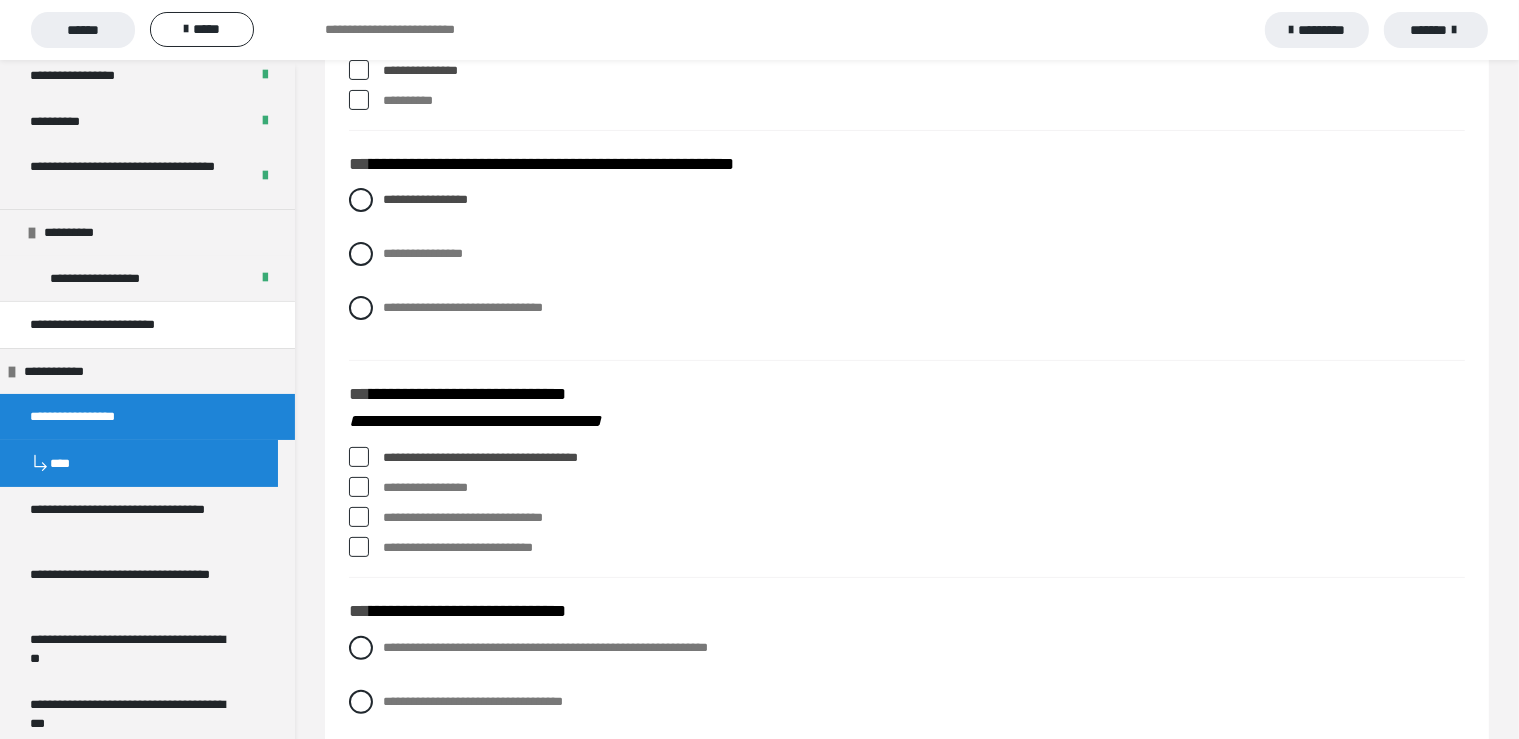 click at bounding box center [359, 487] 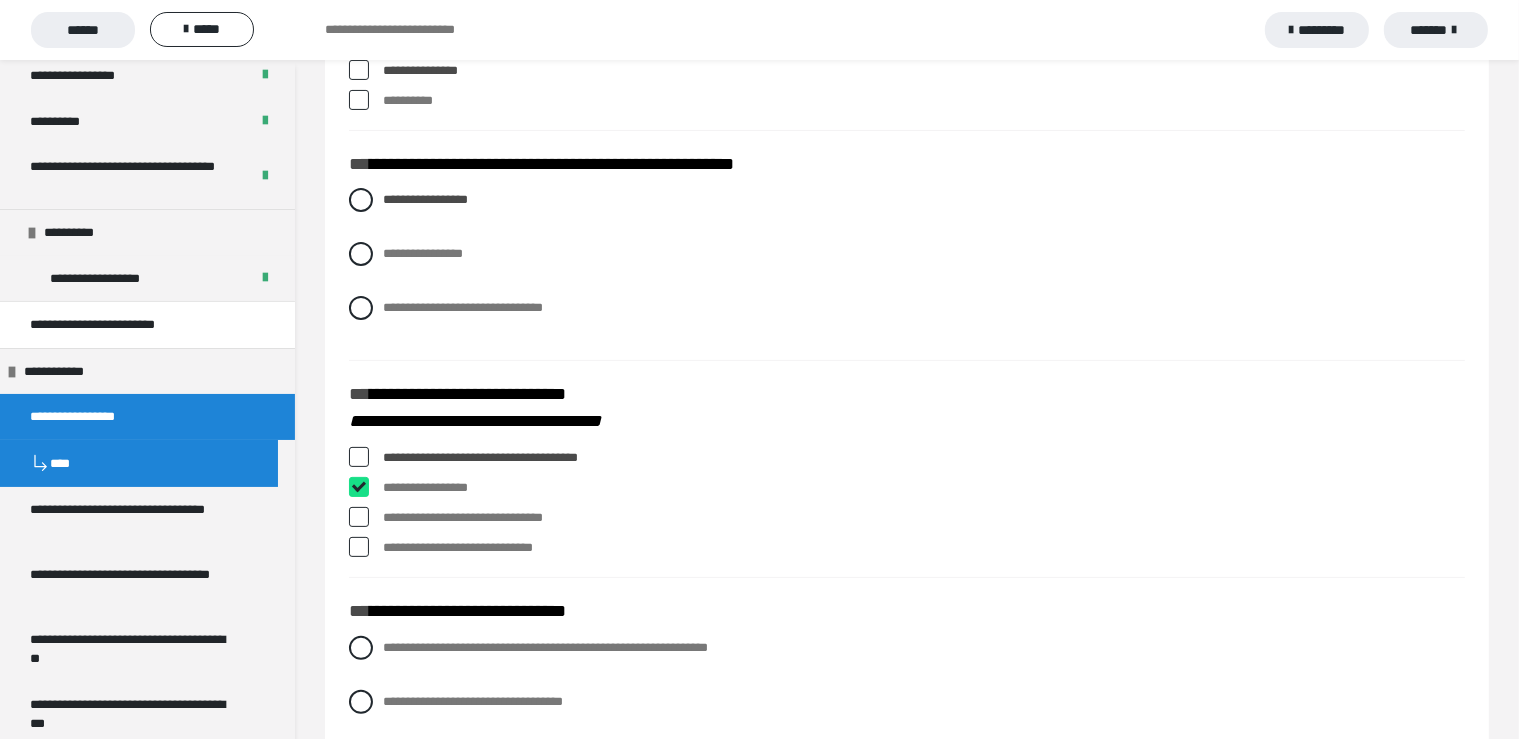 checkbox on "****" 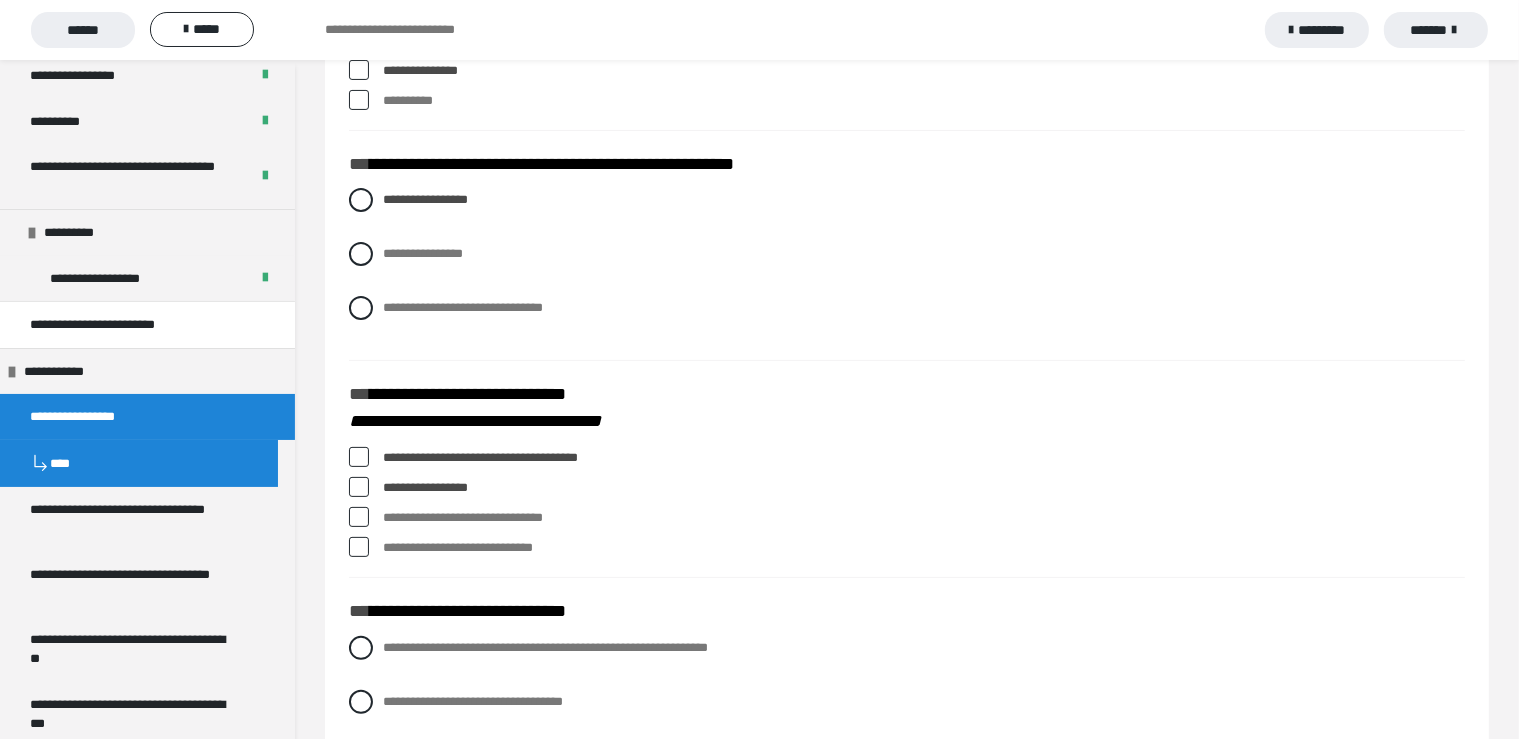 click at bounding box center (359, 547) 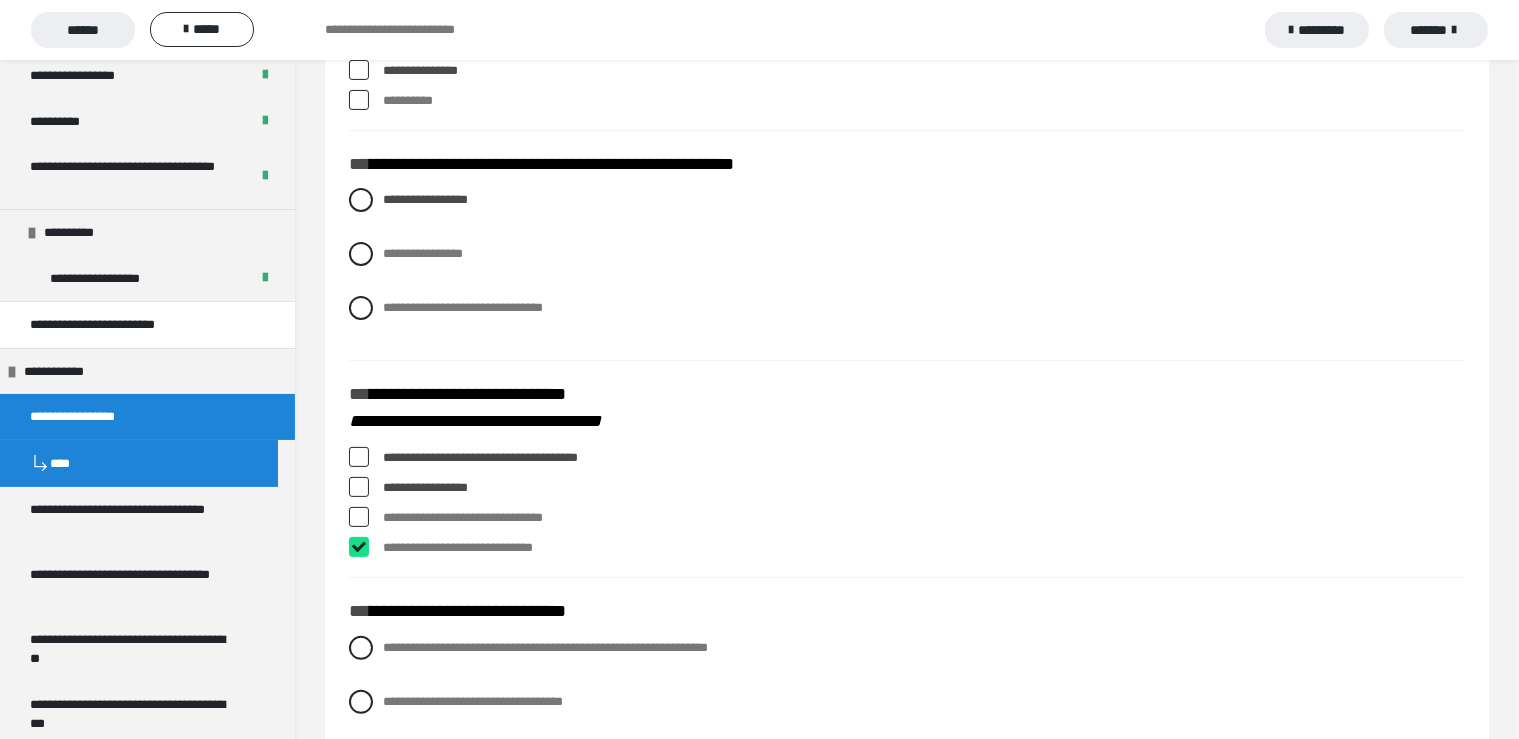 checkbox on "****" 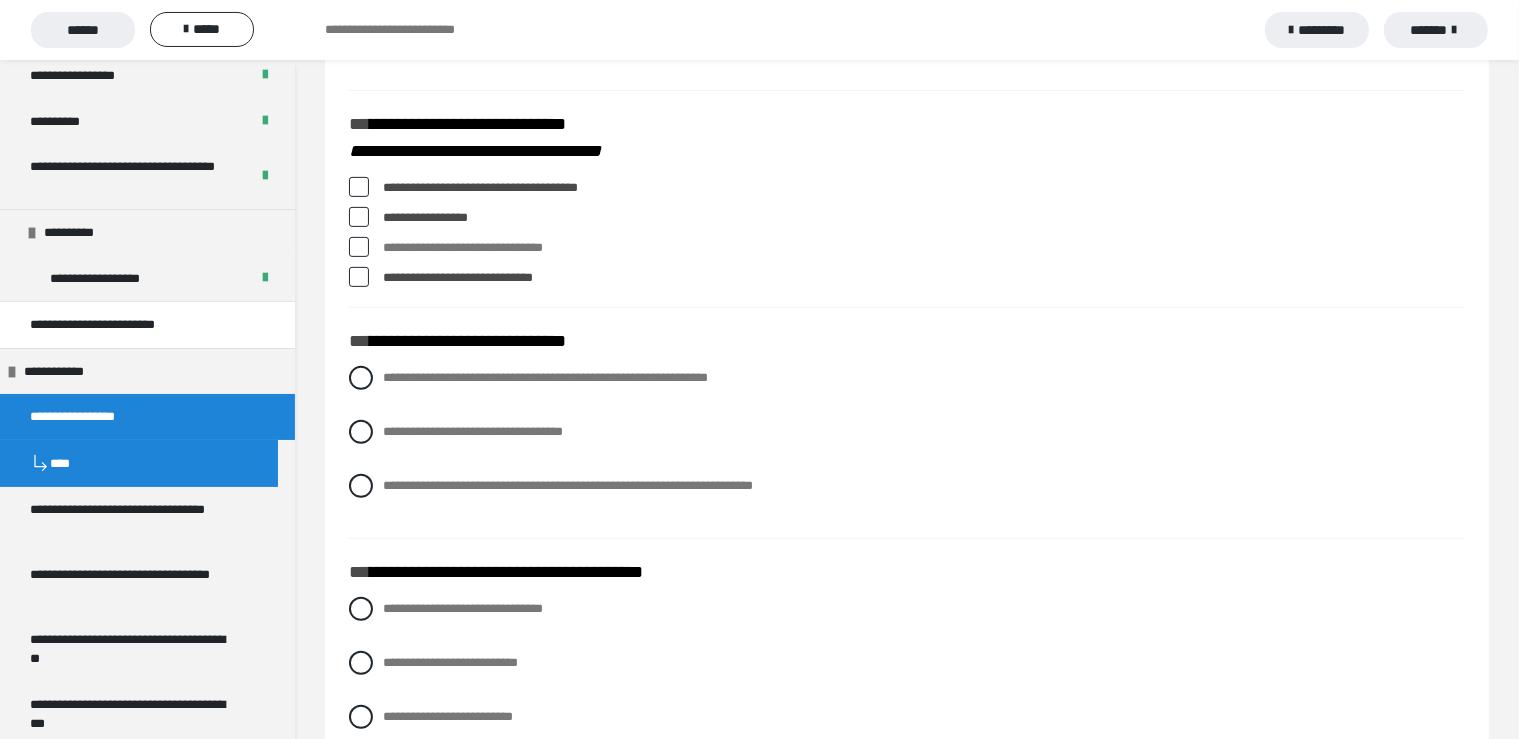 scroll, scrollTop: 739, scrollLeft: 0, axis: vertical 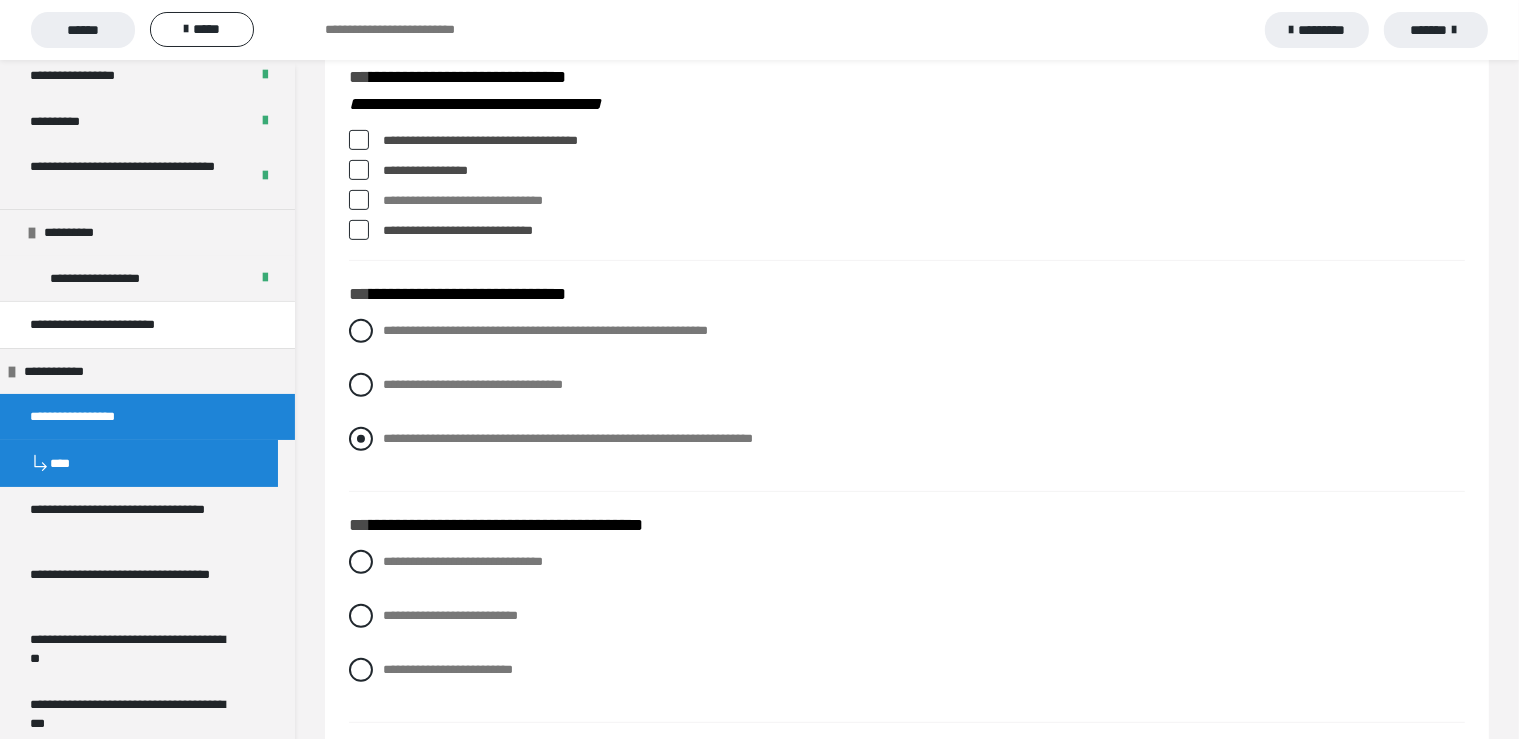 click at bounding box center [361, 439] 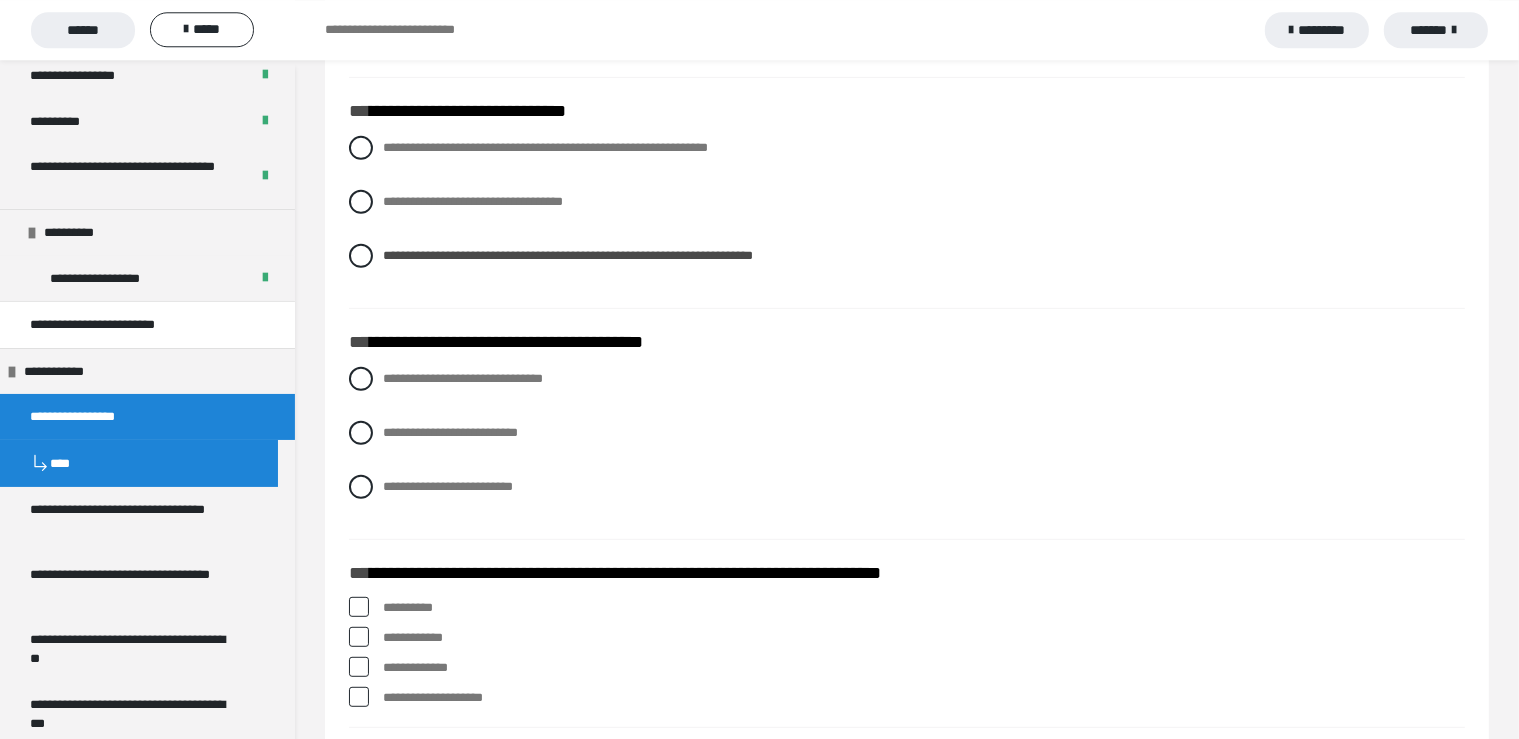 scroll, scrollTop: 950, scrollLeft: 0, axis: vertical 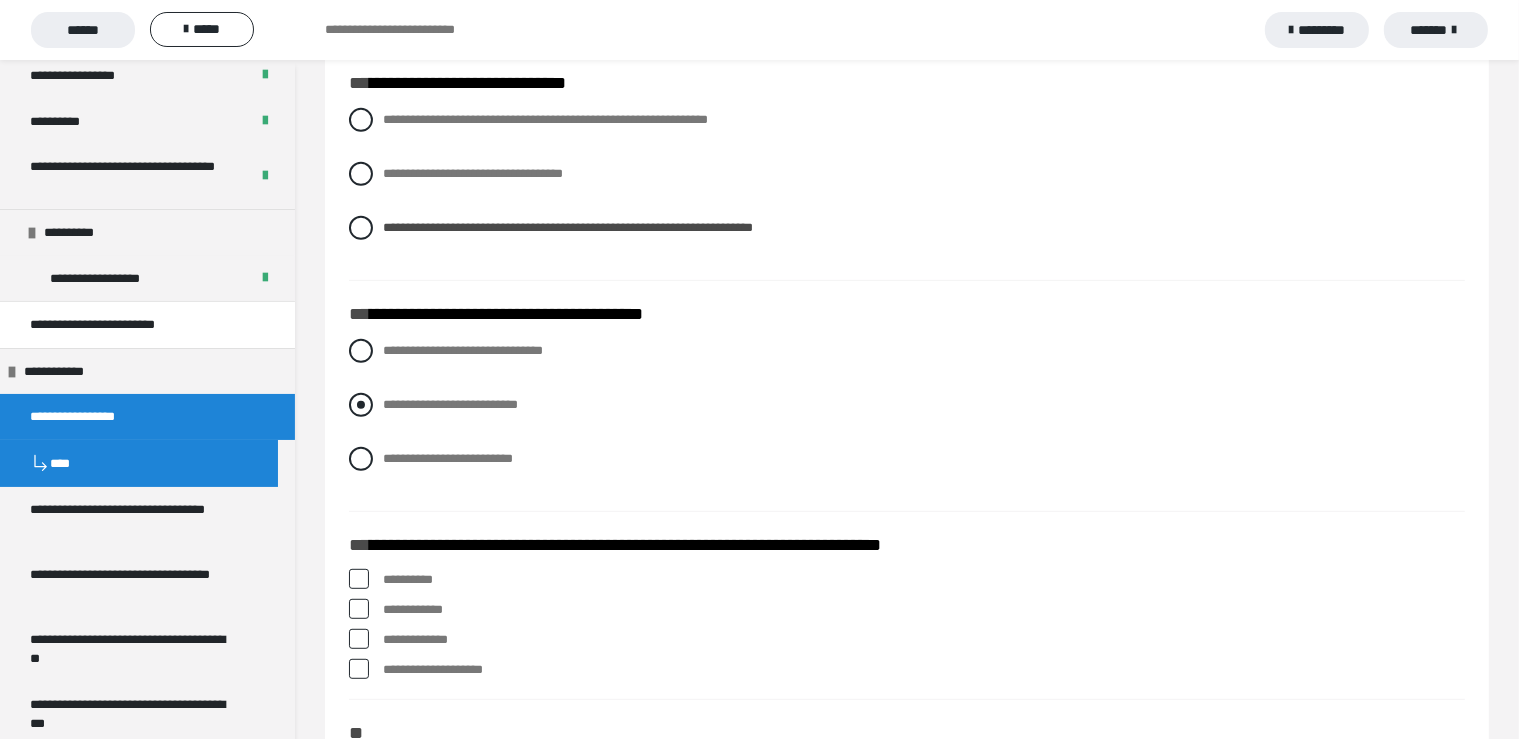click at bounding box center [361, 405] 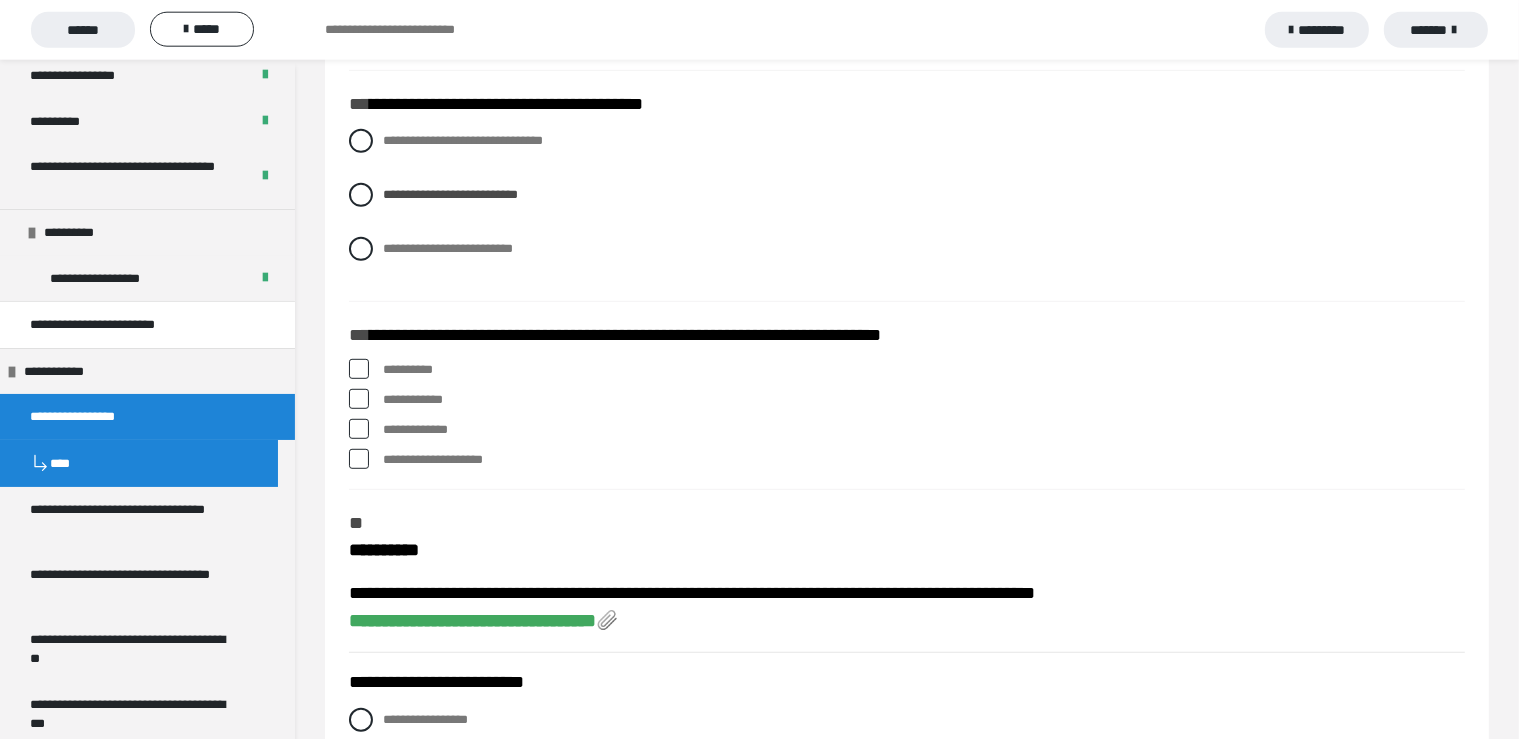 scroll, scrollTop: 1161, scrollLeft: 0, axis: vertical 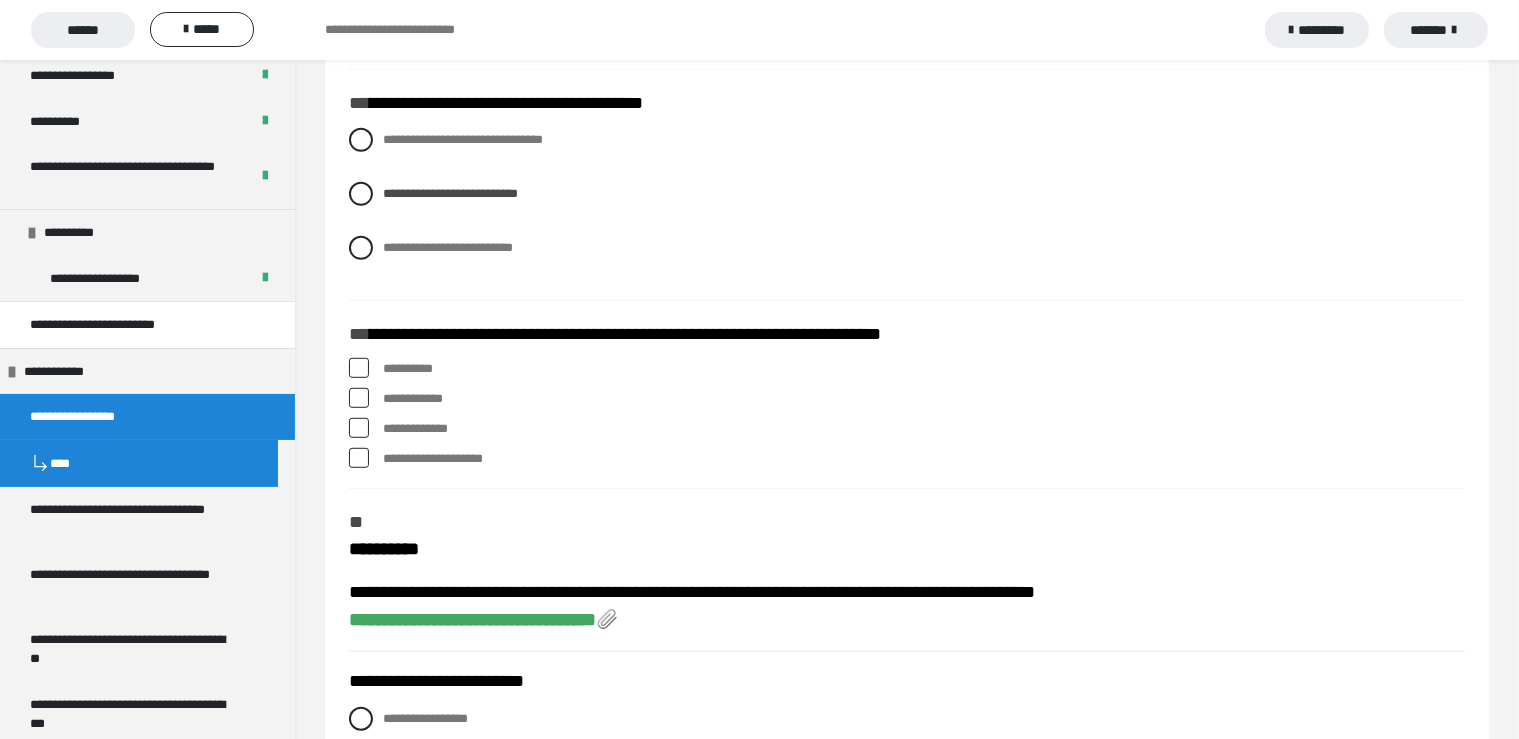 click at bounding box center (359, 368) 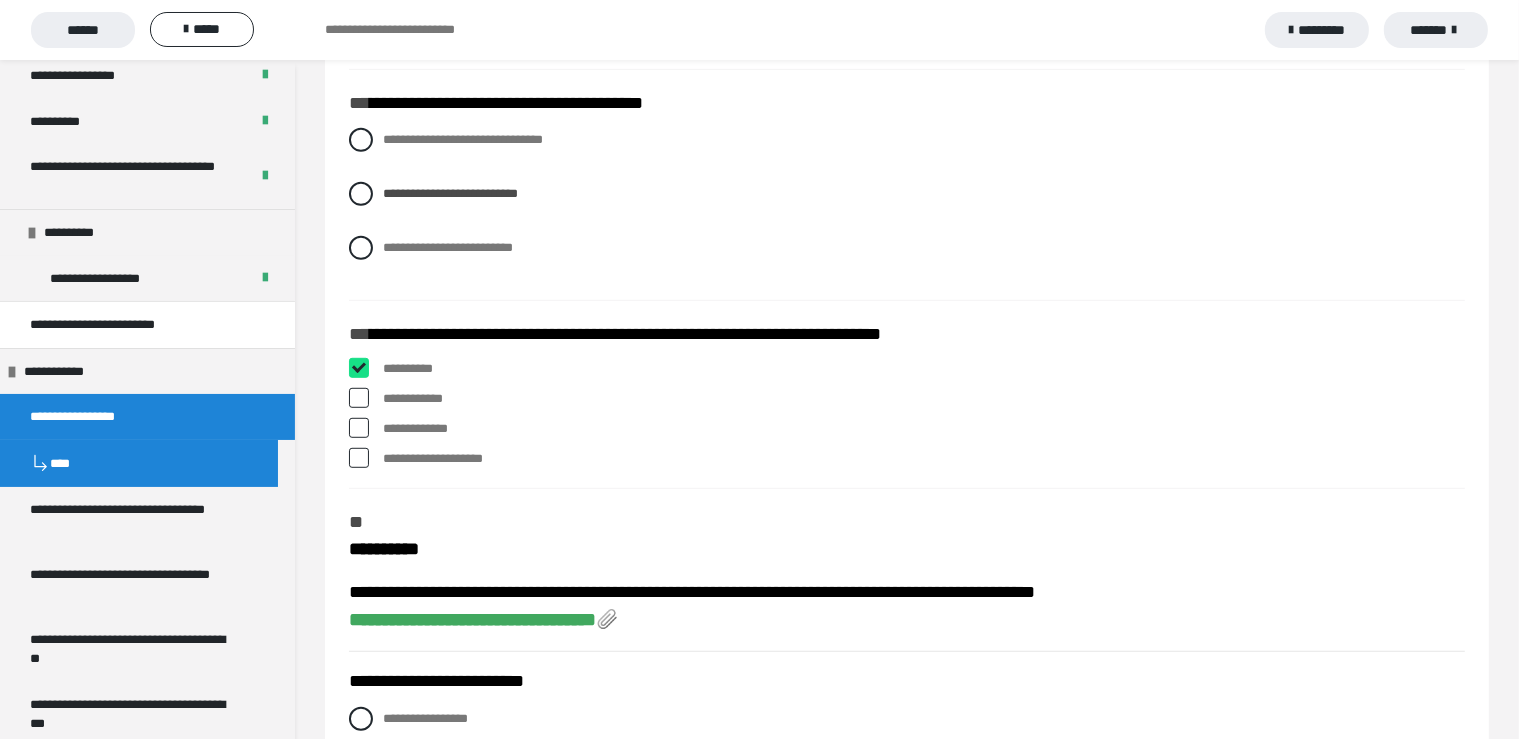 checkbox on "****" 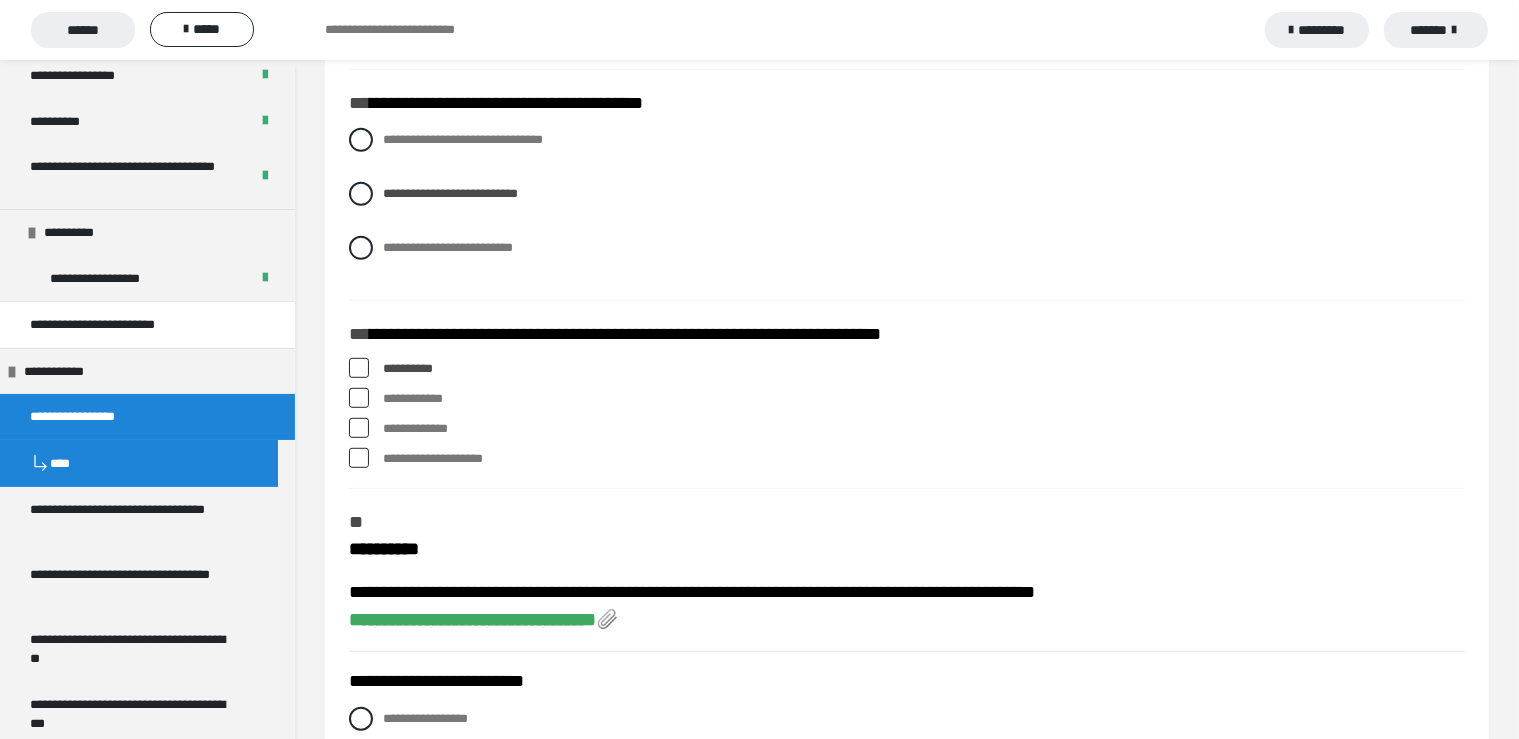 click at bounding box center [359, 428] 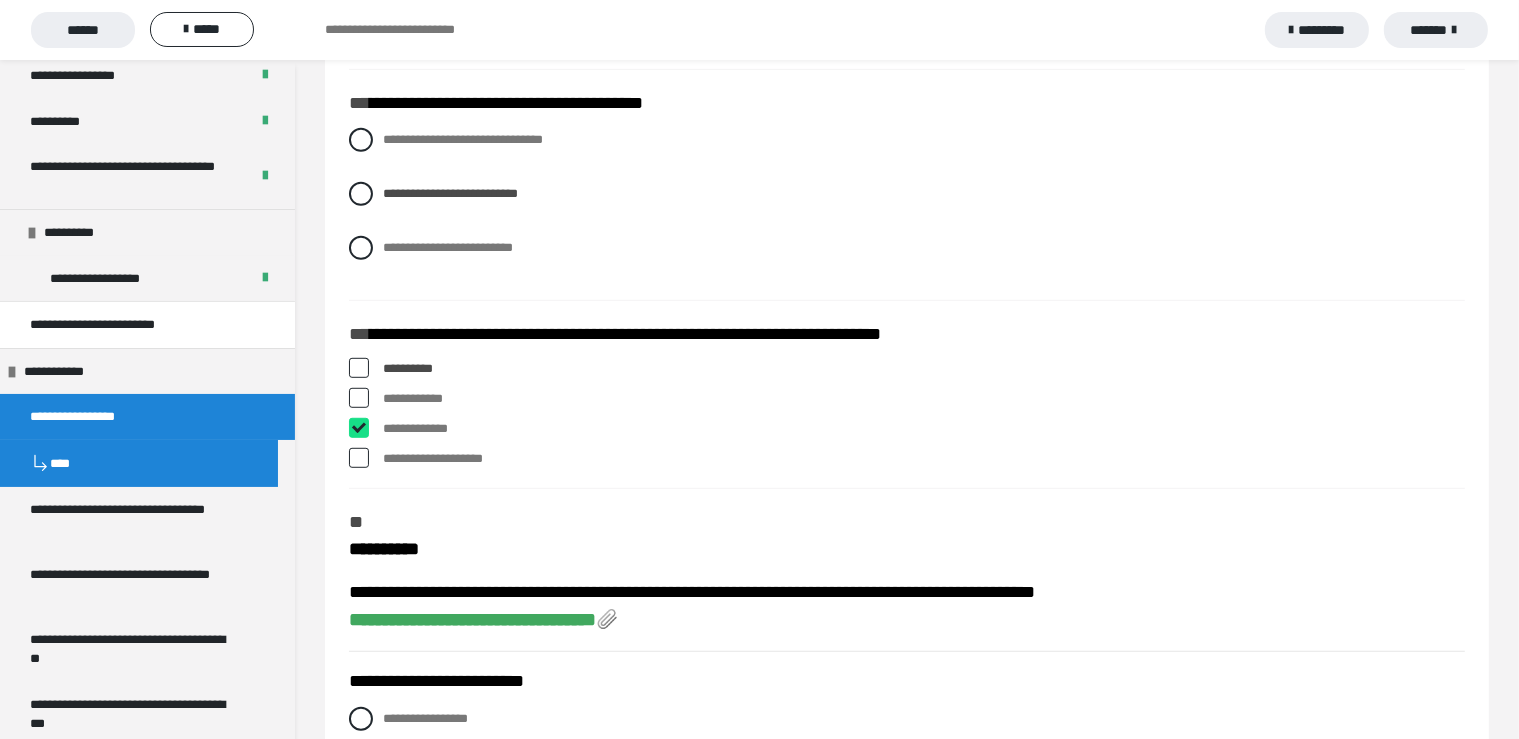 checkbox on "****" 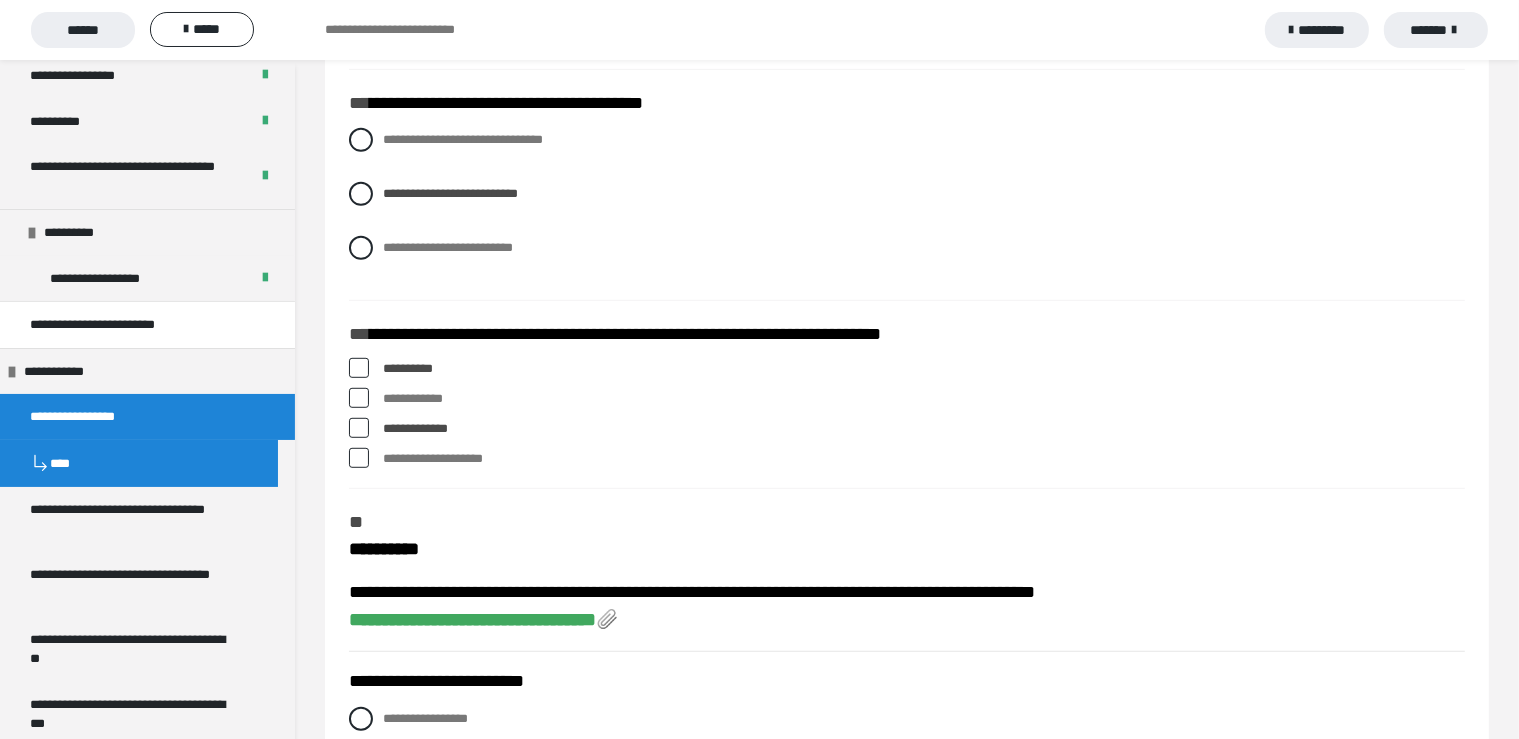 click at bounding box center (359, 458) 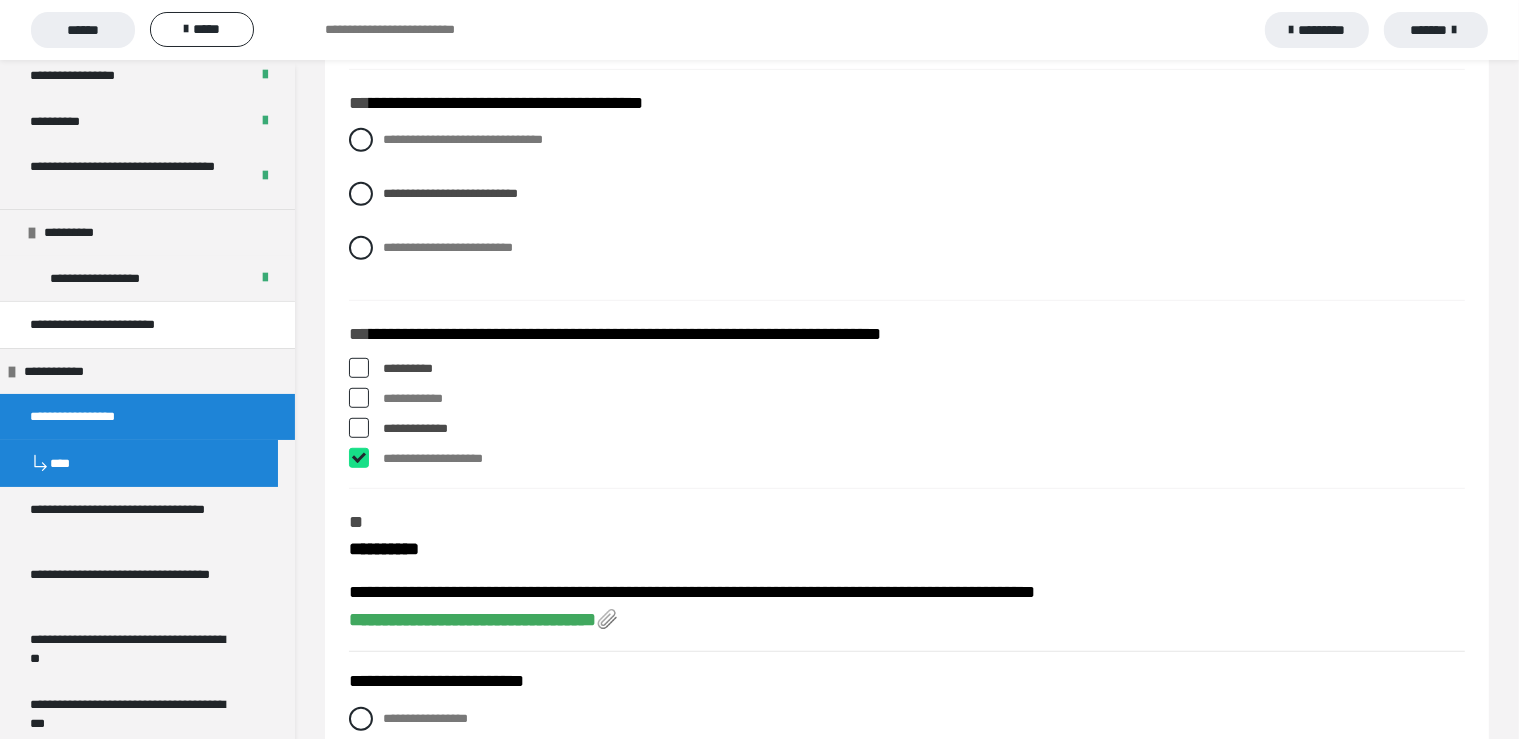 checkbox on "****" 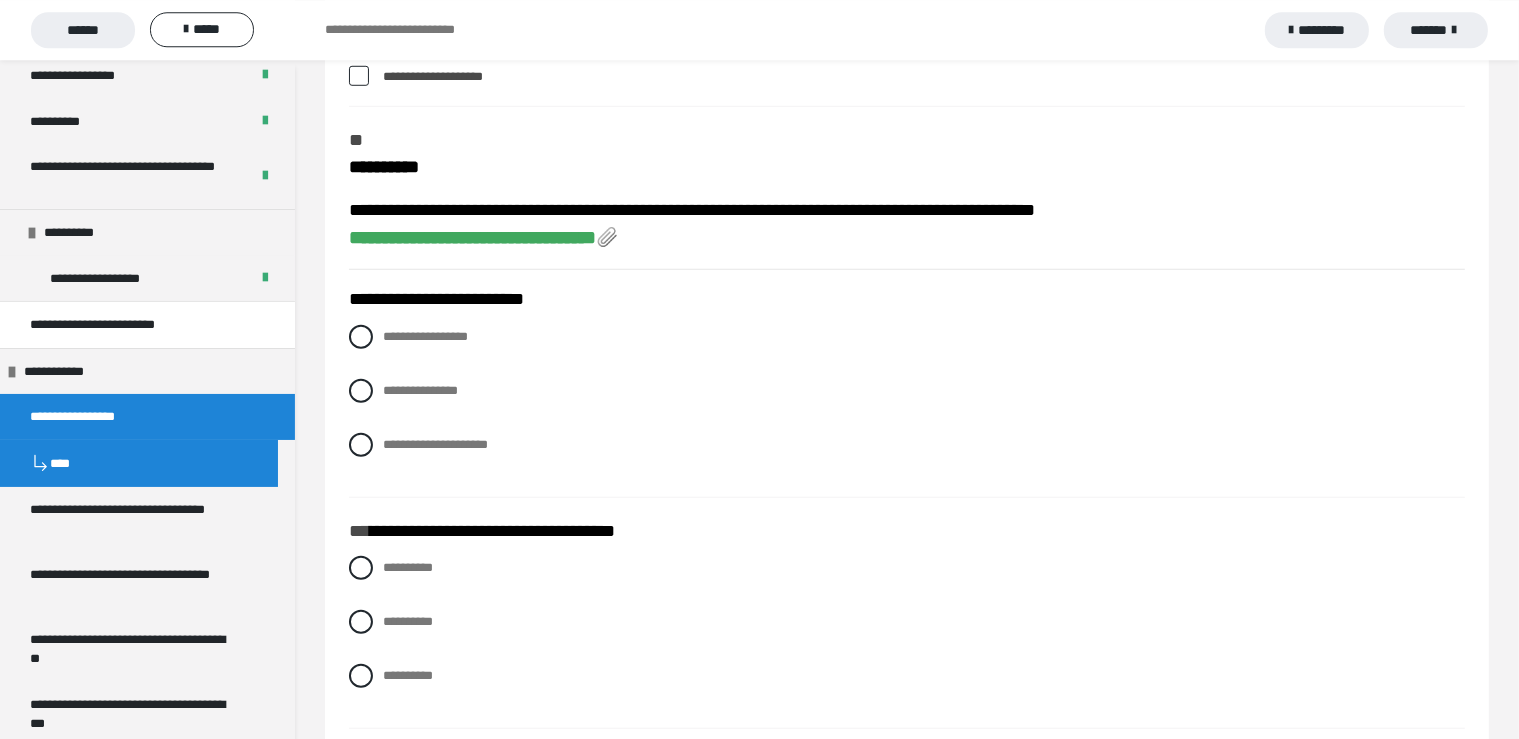 scroll, scrollTop: 1584, scrollLeft: 0, axis: vertical 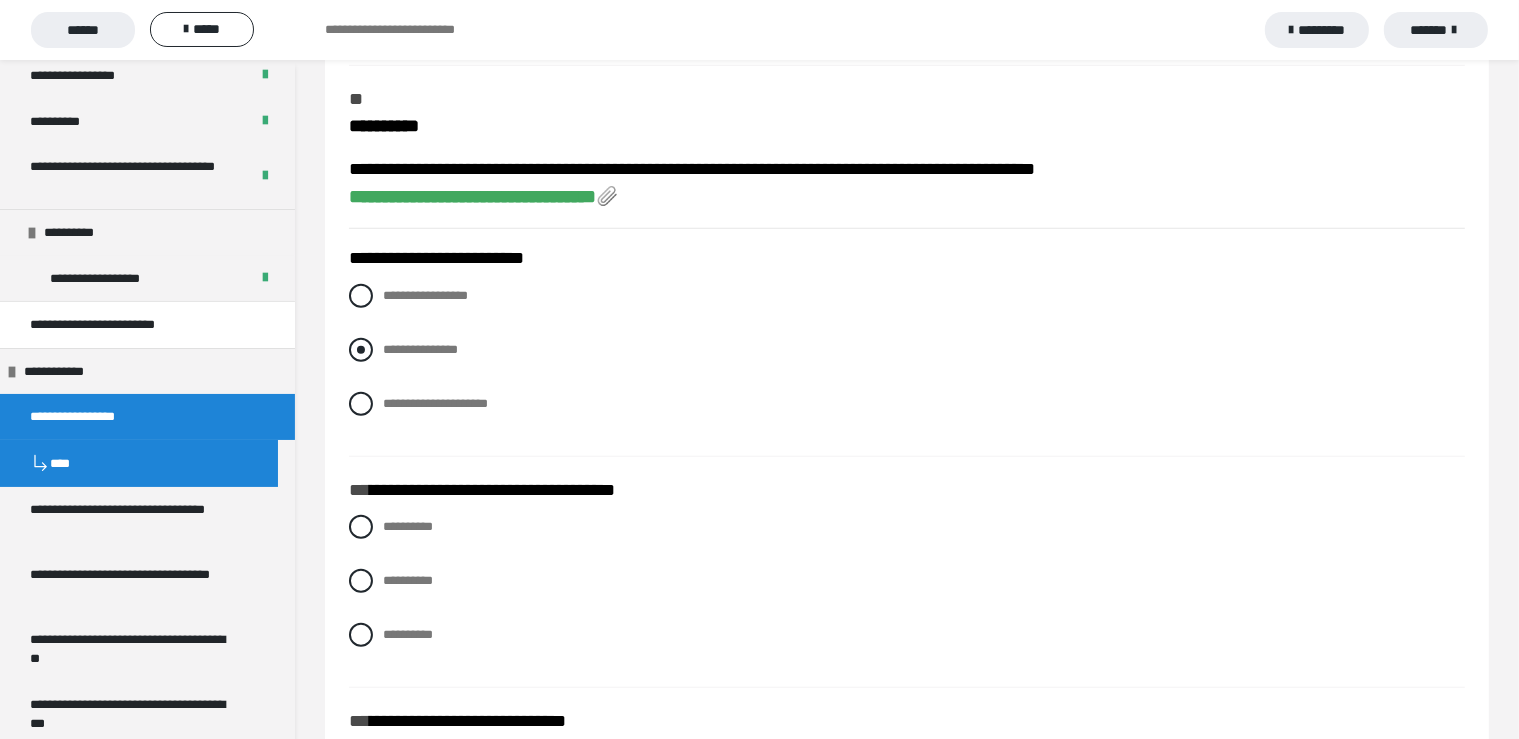 click at bounding box center (361, 350) 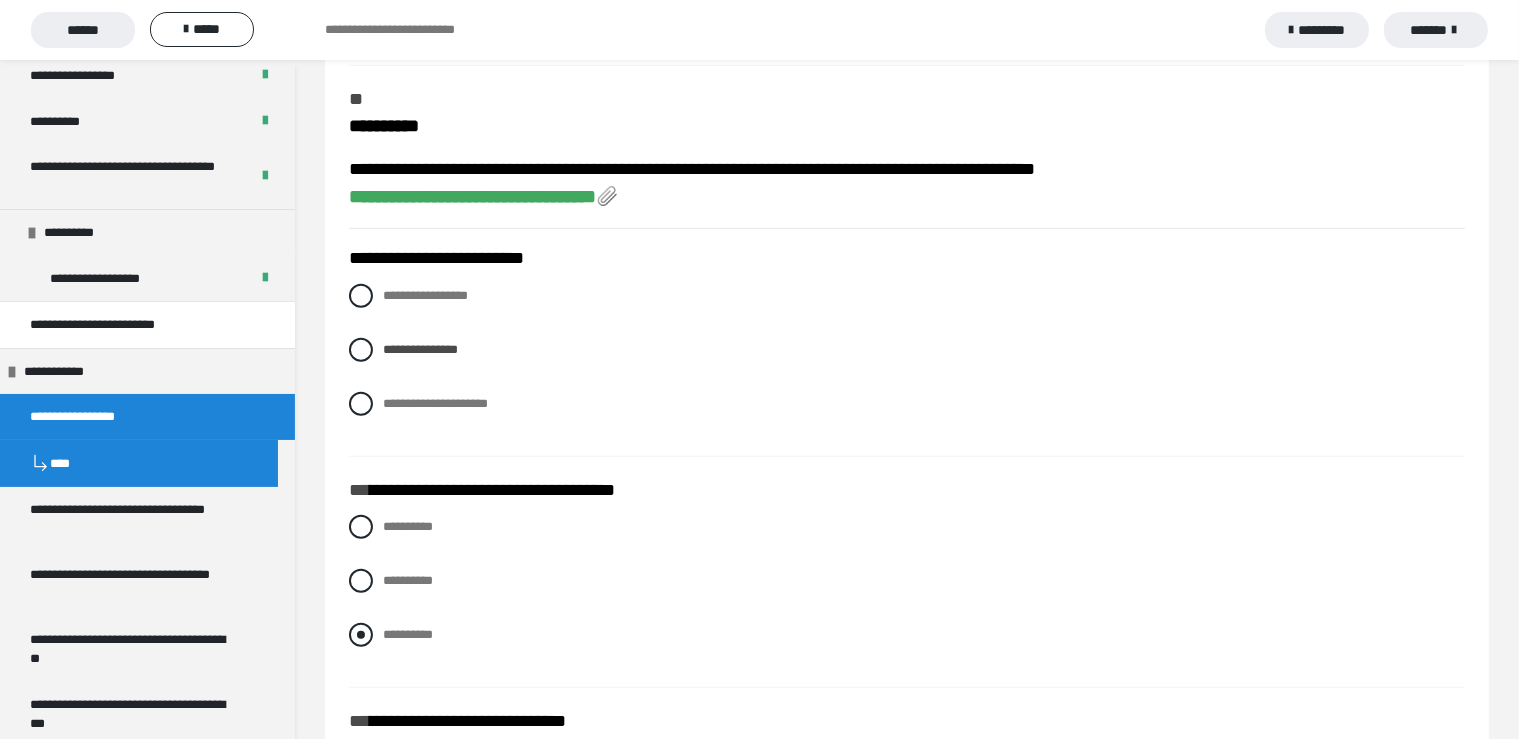 click at bounding box center [361, 635] 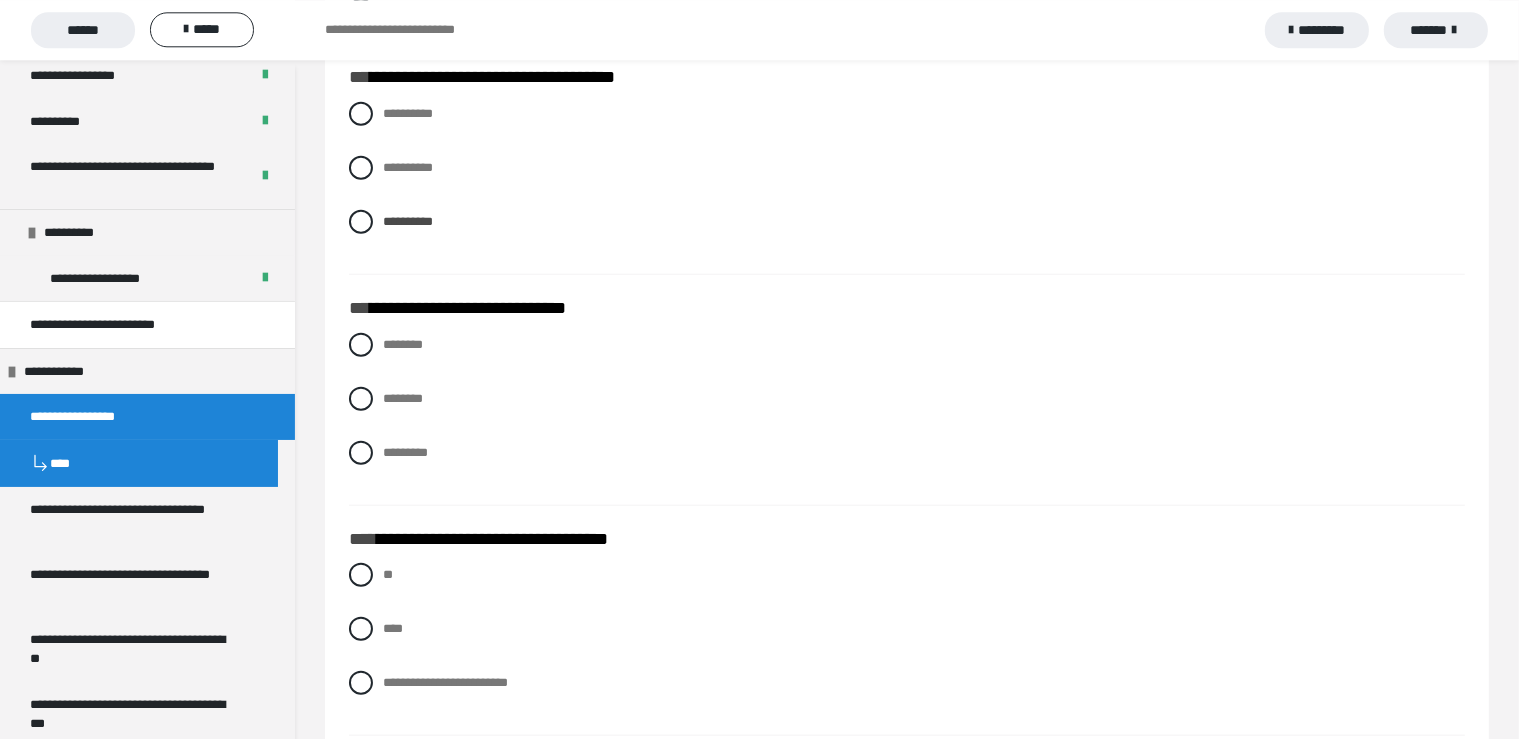 scroll, scrollTop: 2006, scrollLeft: 0, axis: vertical 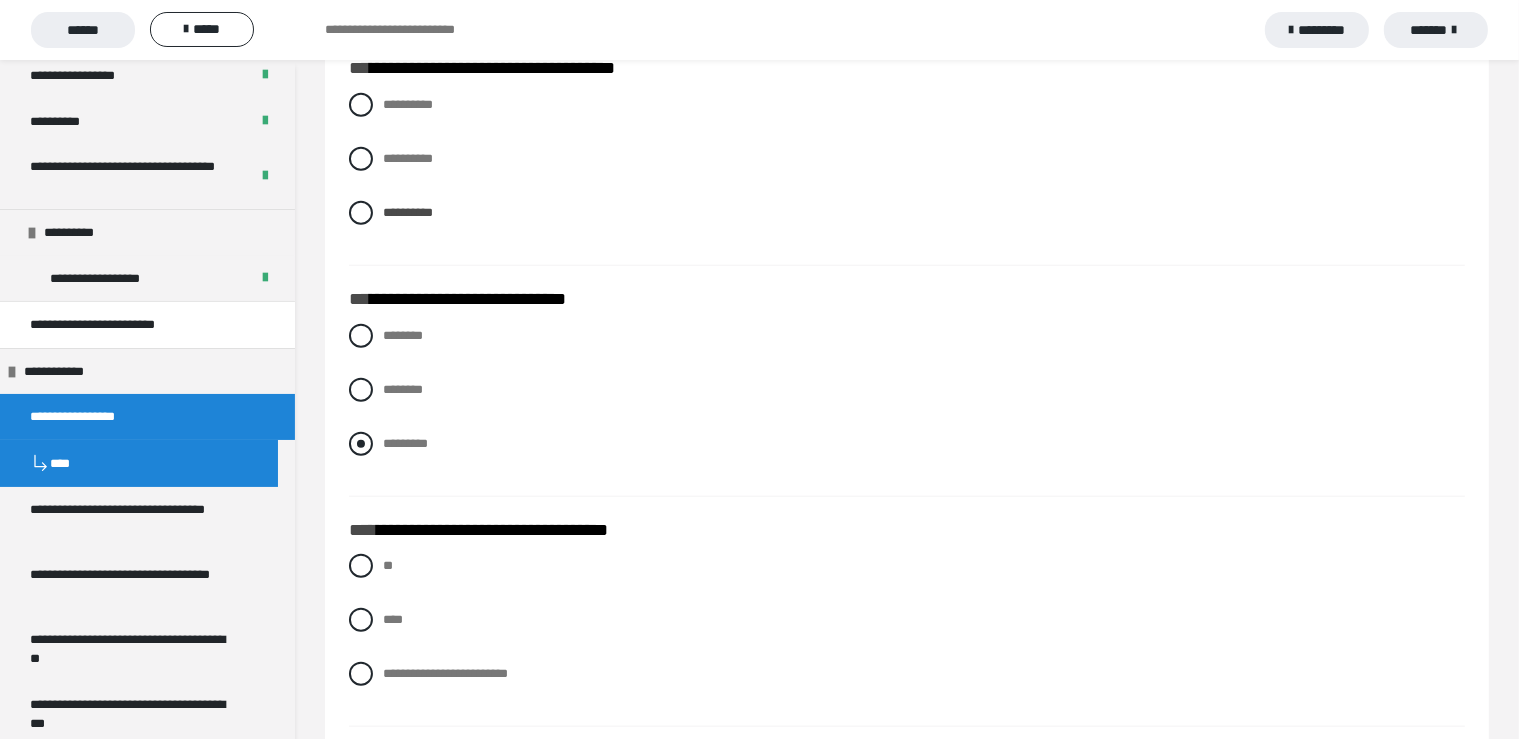 click at bounding box center (361, 444) 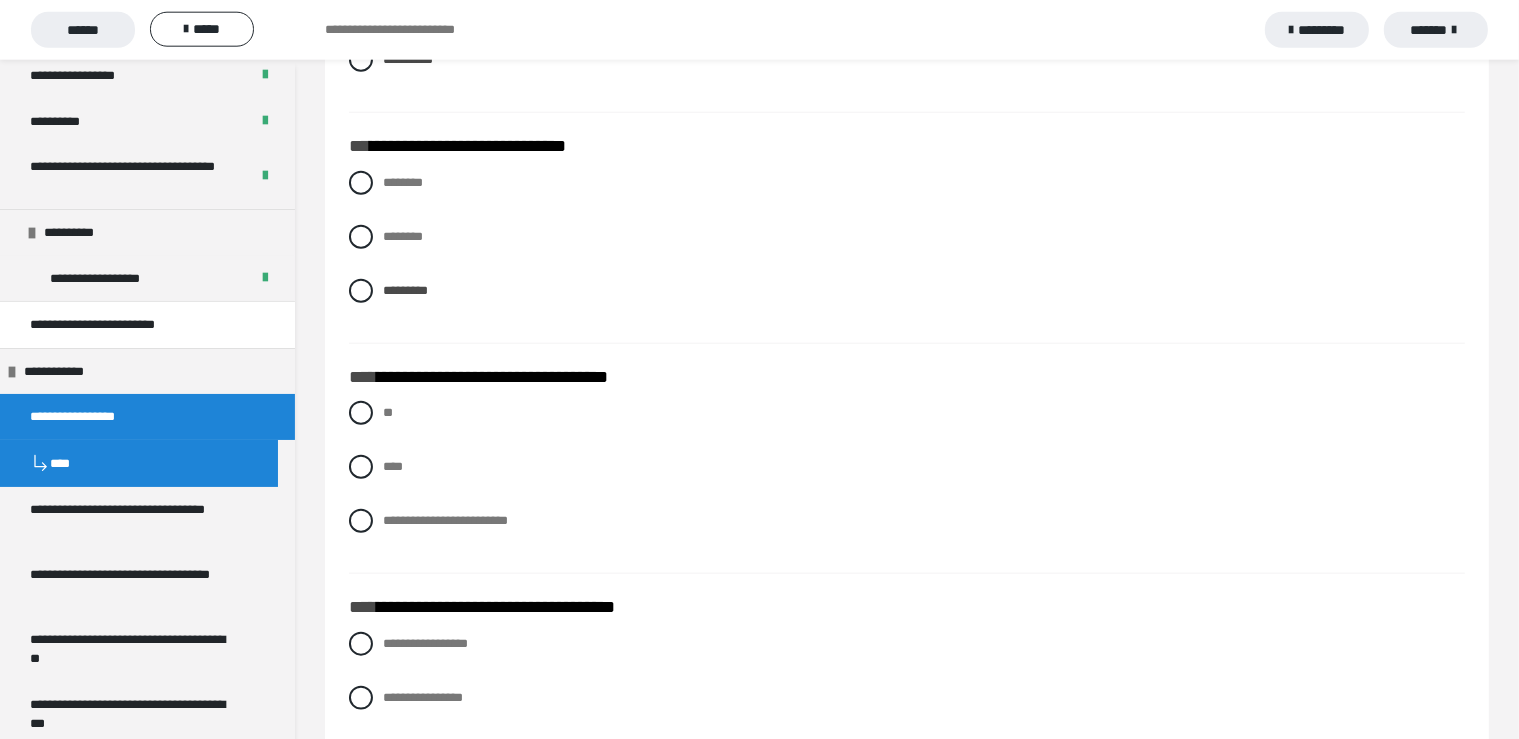 scroll, scrollTop: 2217, scrollLeft: 0, axis: vertical 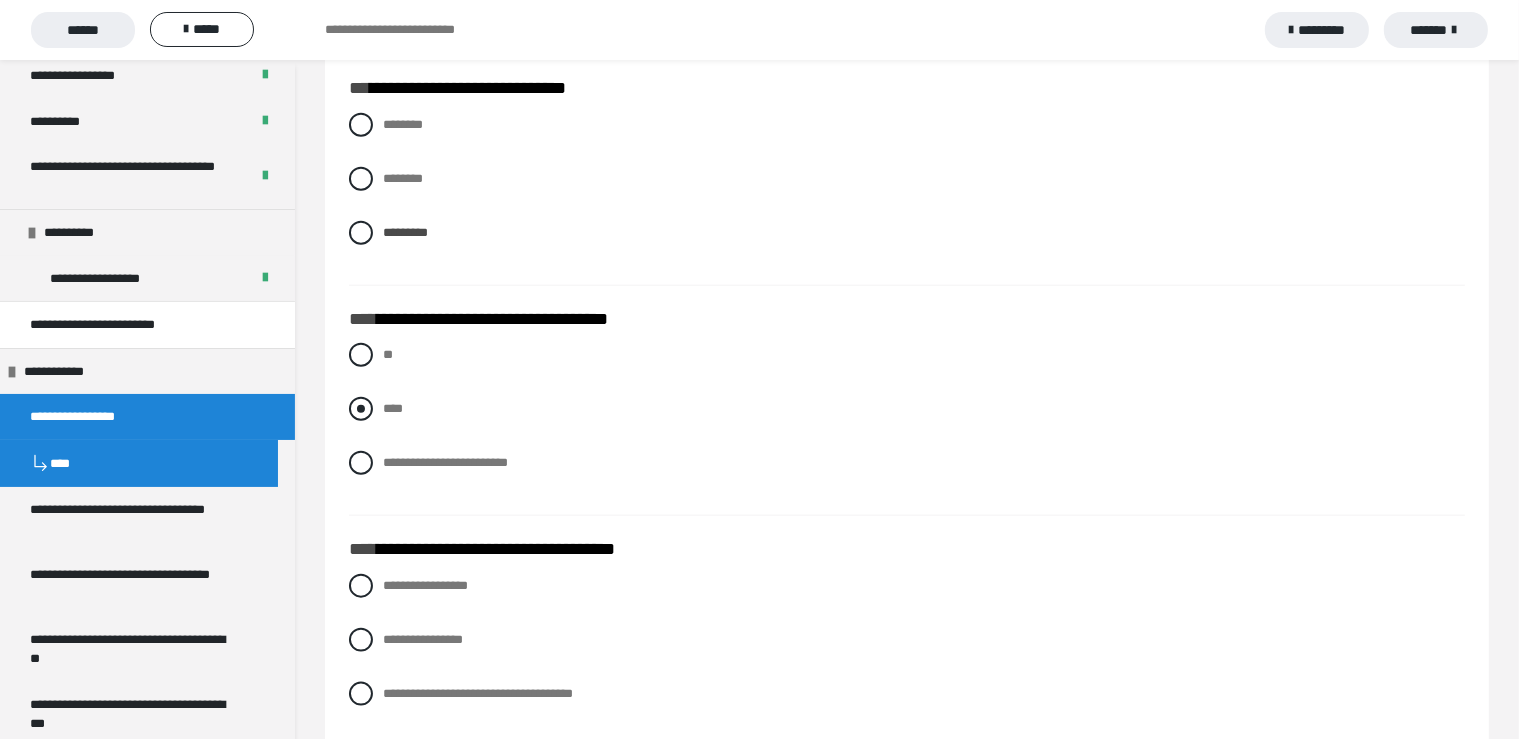 click at bounding box center [361, 409] 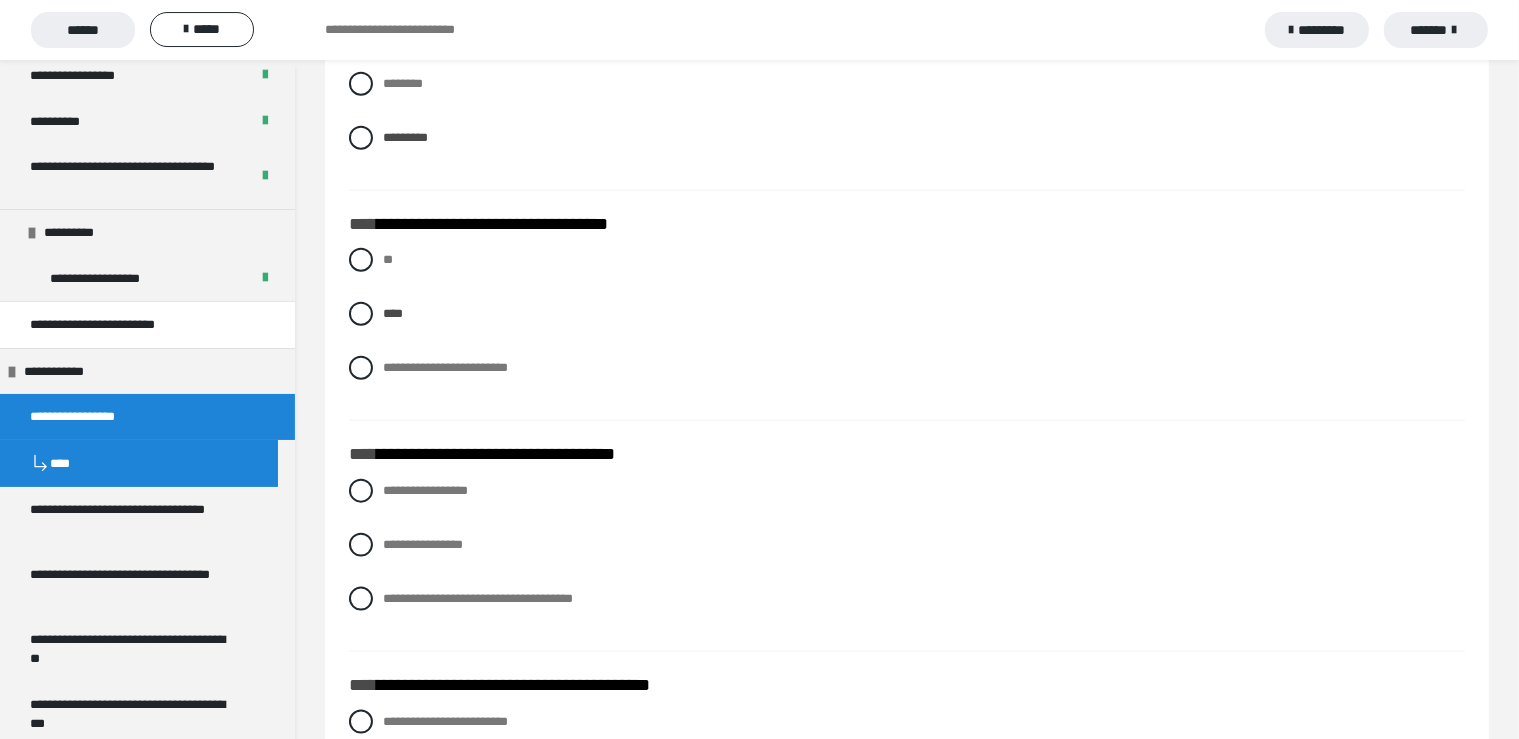 scroll, scrollTop: 2428, scrollLeft: 0, axis: vertical 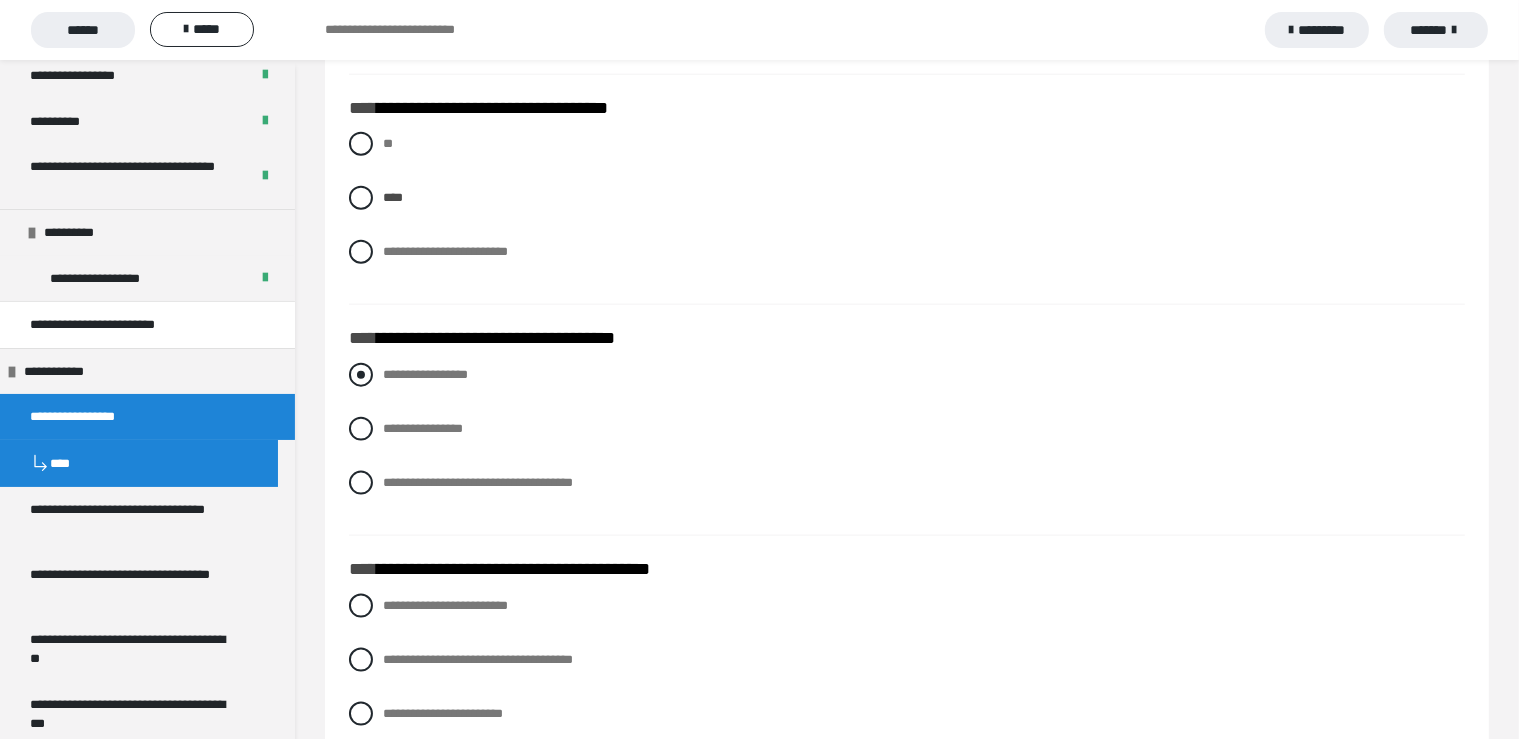 click at bounding box center (361, 375) 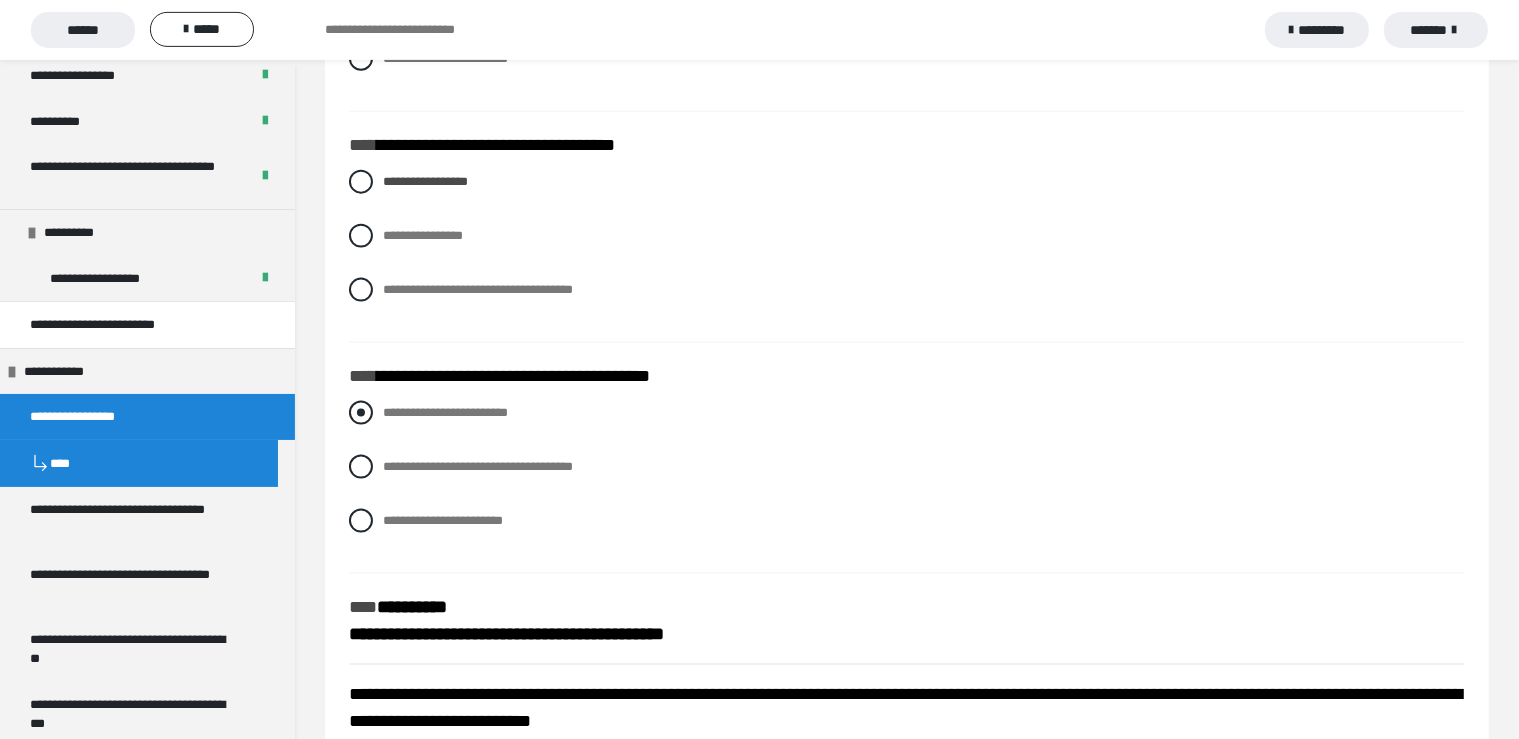 scroll, scrollTop: 2640, scrollLeft: 0, axis: vertical 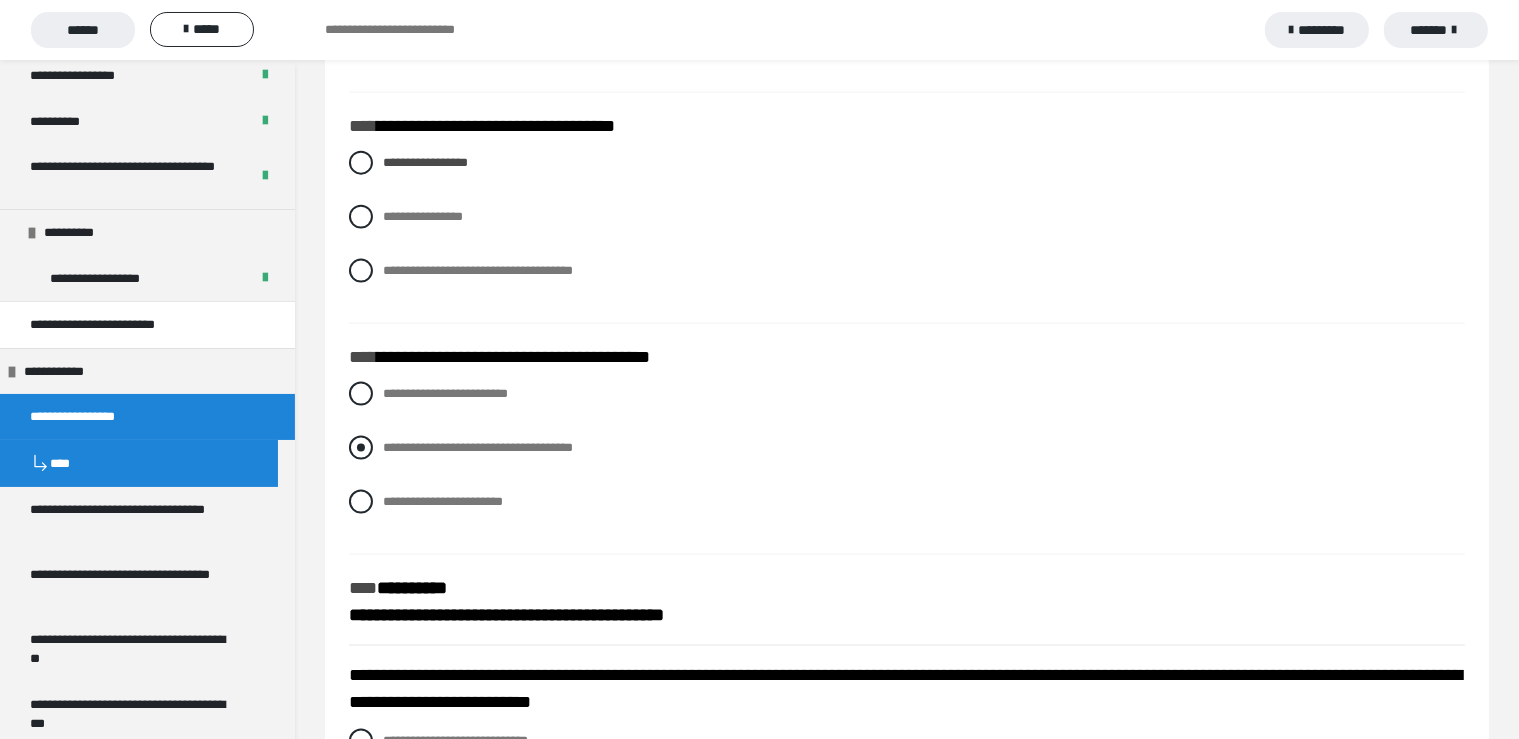 click at bounding box center [361, 448] 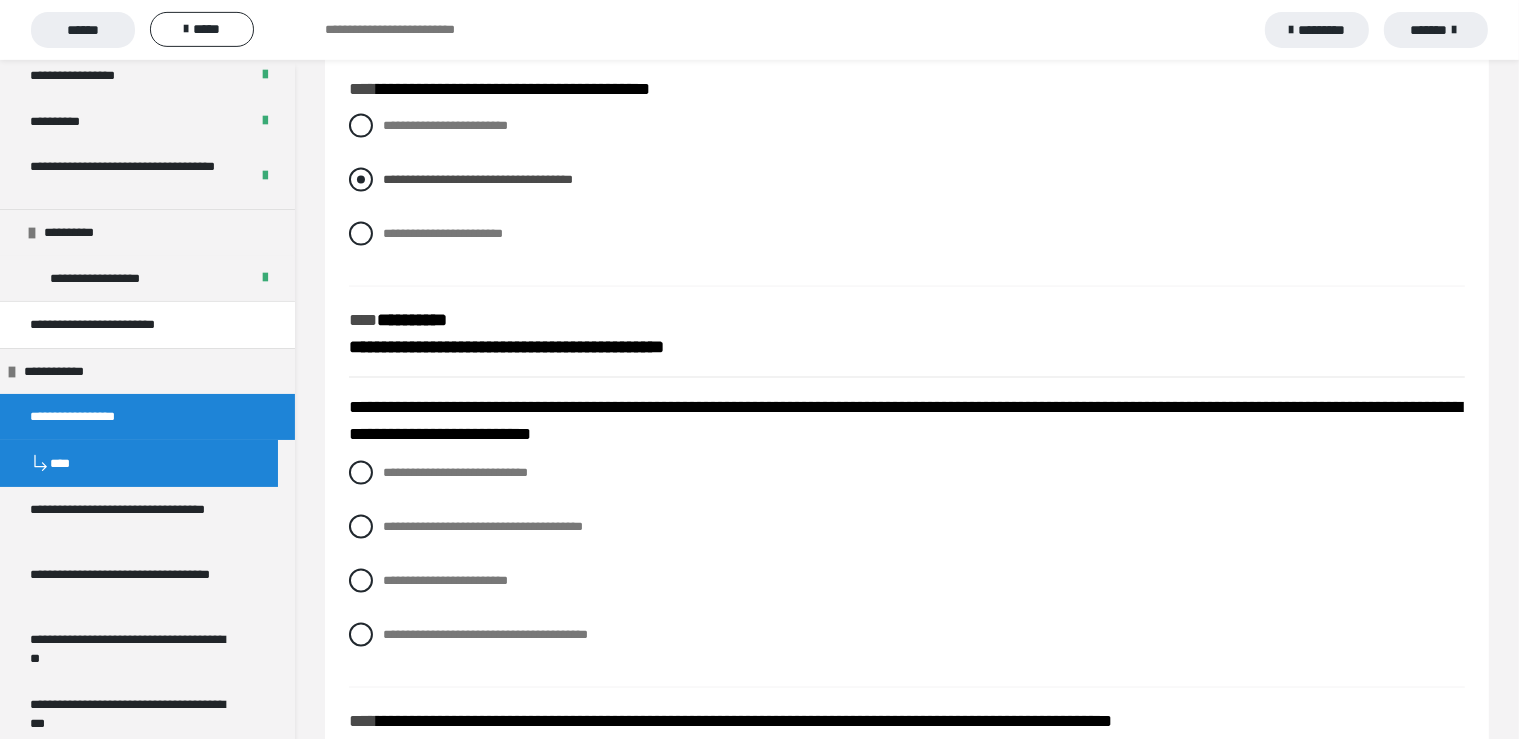 scroll, scrollTop: 2956, scrollLeft: 0, axis: vertical 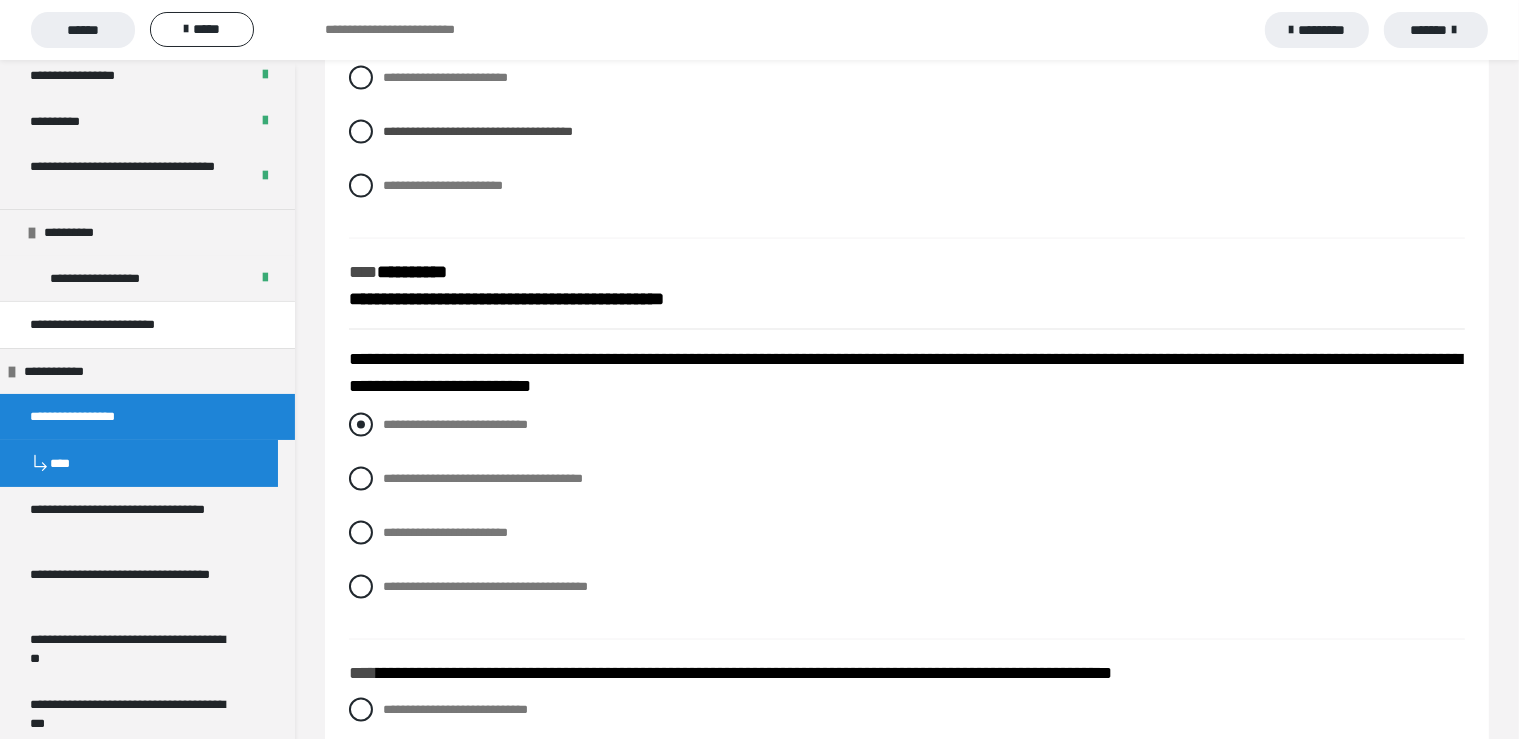 click at bounding box center (361, 425) 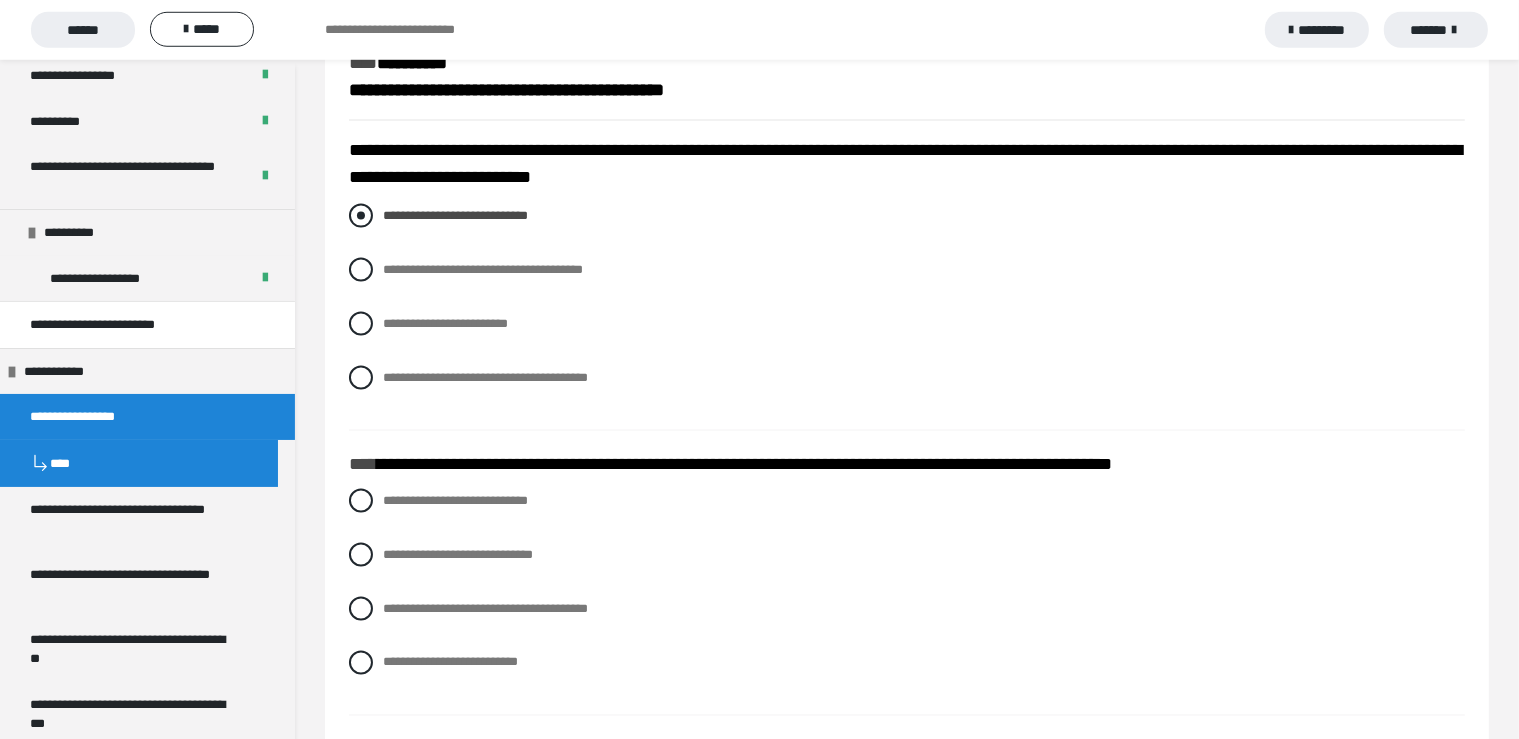 scroll, scrollTop: 3168, scrollLeft: 0, axis: vertical 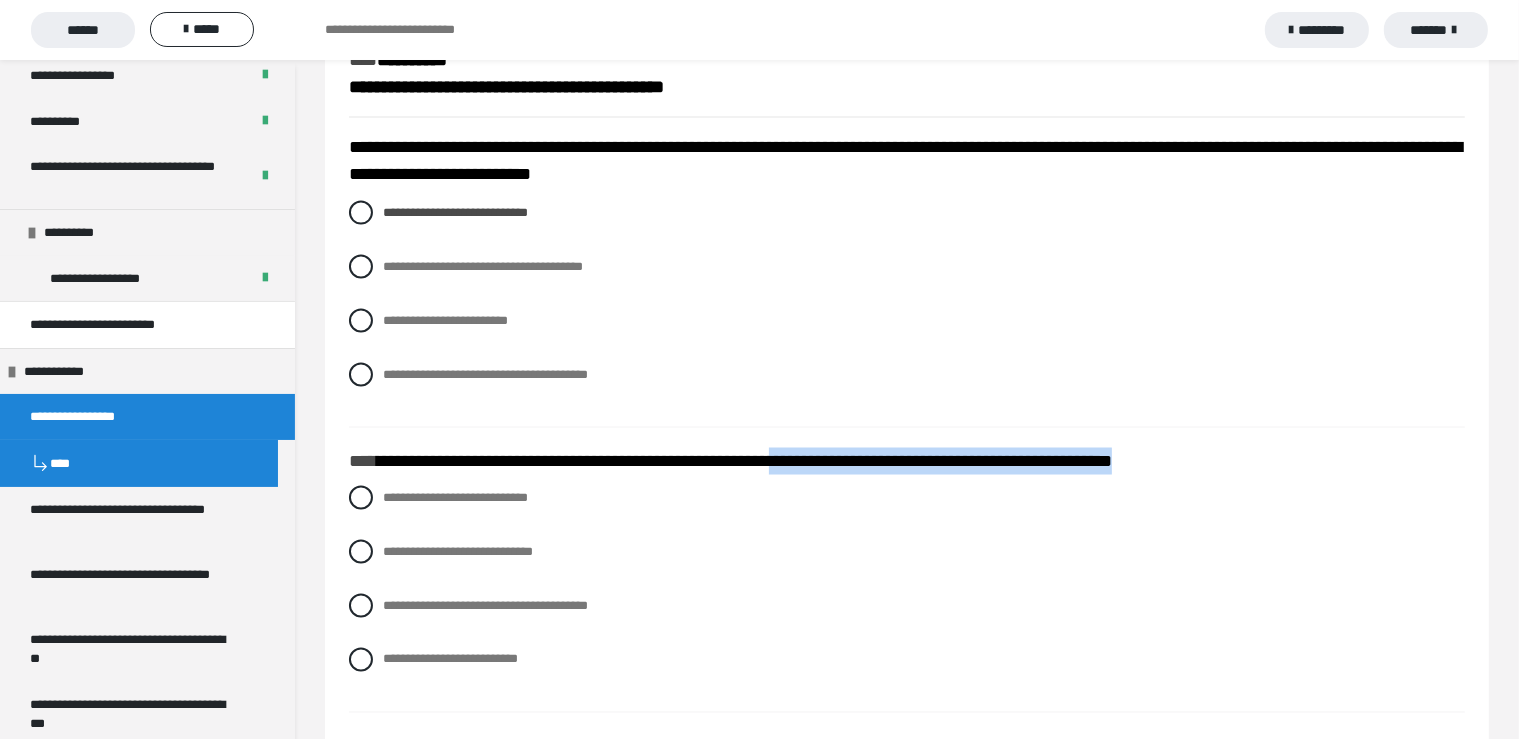 drag, startPoint x: 835, startPoint y: 488, endPoint x: 970, endPoint y: 509, distance: 136.62357 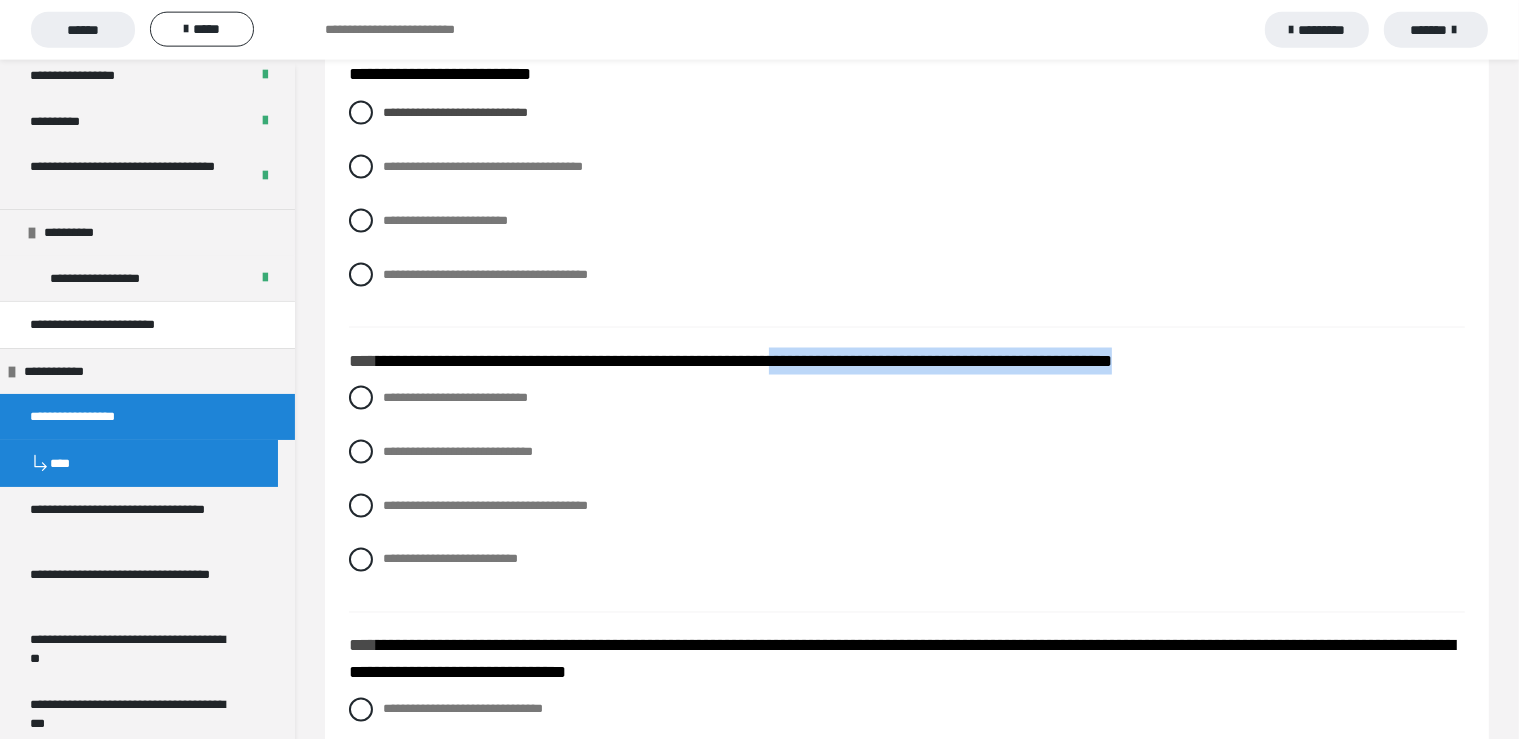 scroll, scrollTop: 3273, scrollLeft: 0, axis: vertical 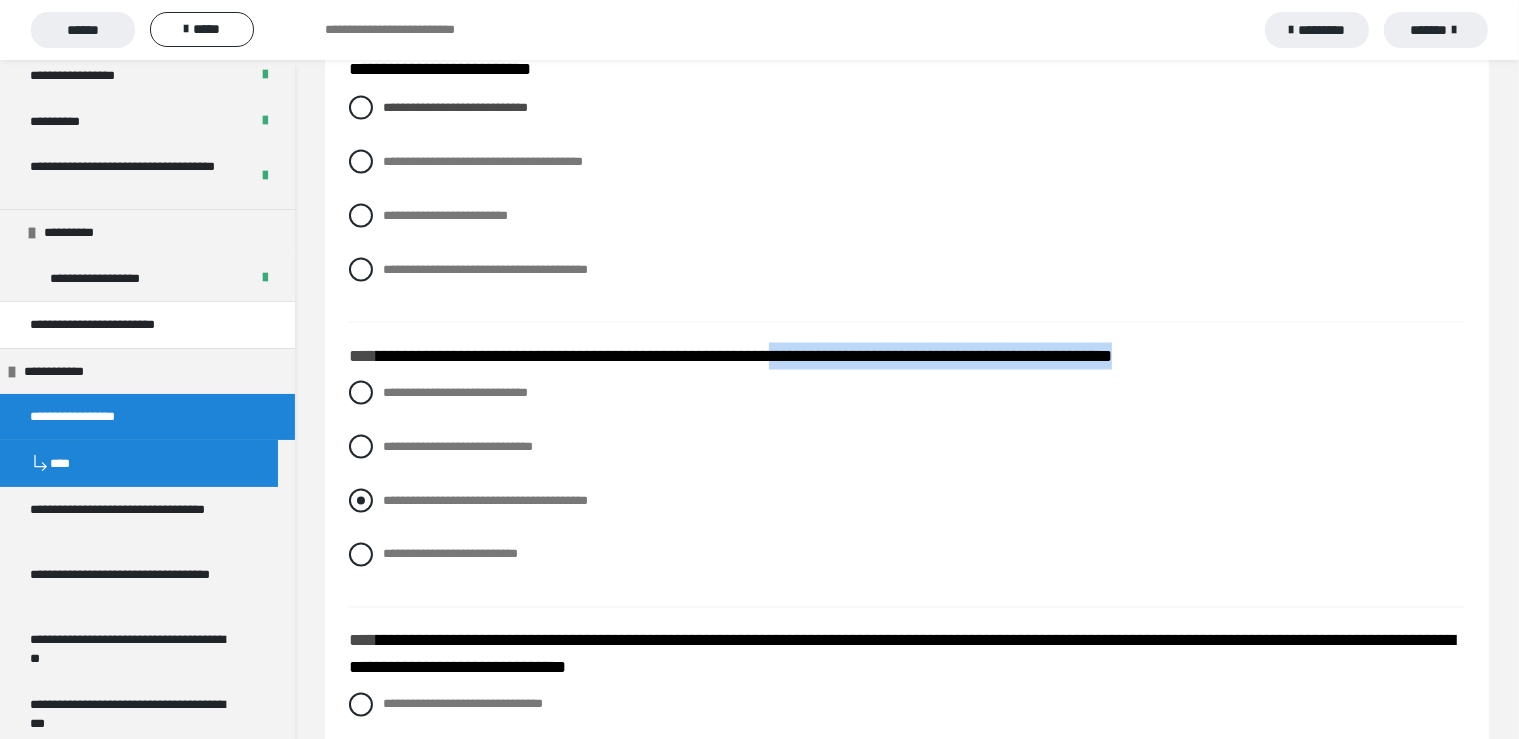 click at bounding box center [361, 501] 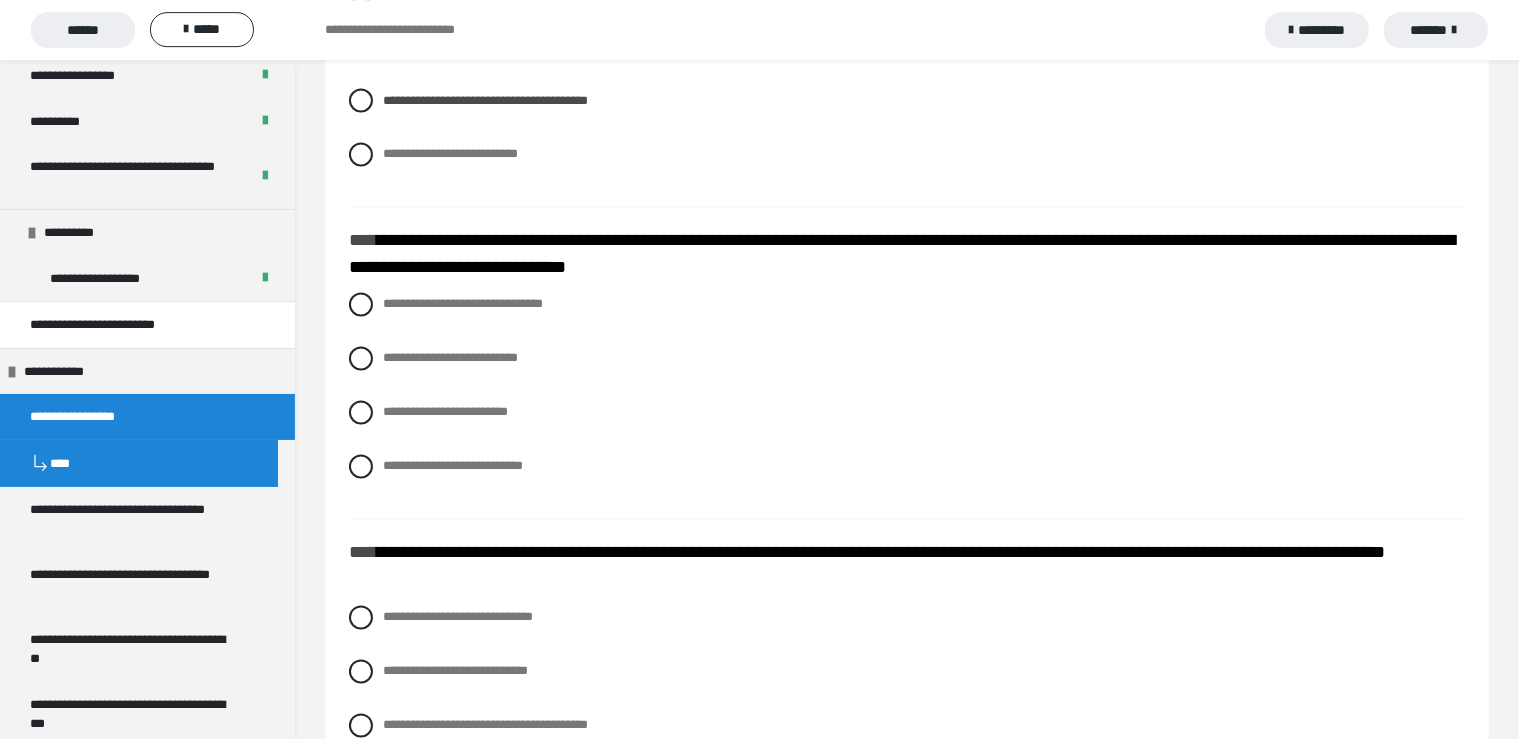 scroll, scrollTop: 3696, scrollLeft: 0, axis: vertical 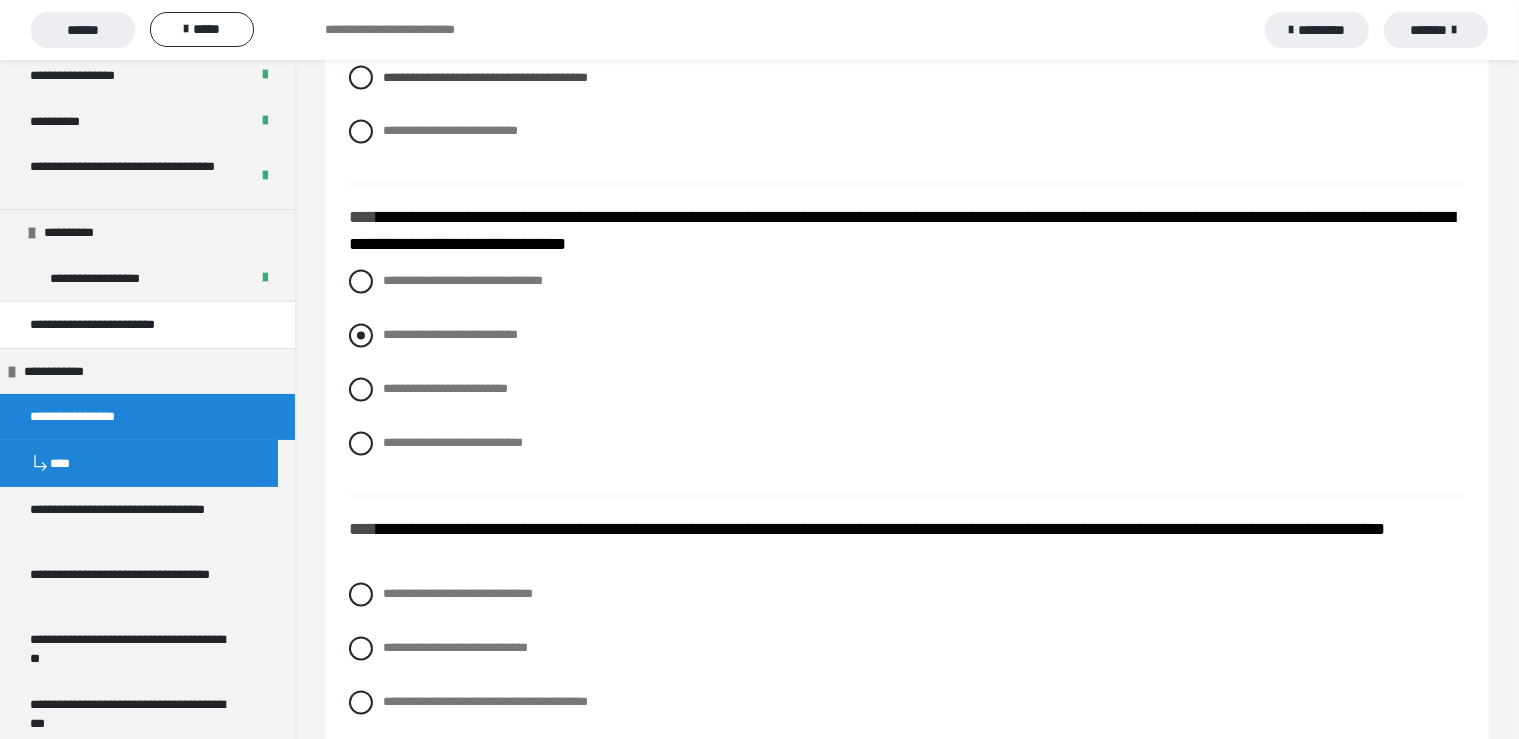 click at bounding box center [361, 336] 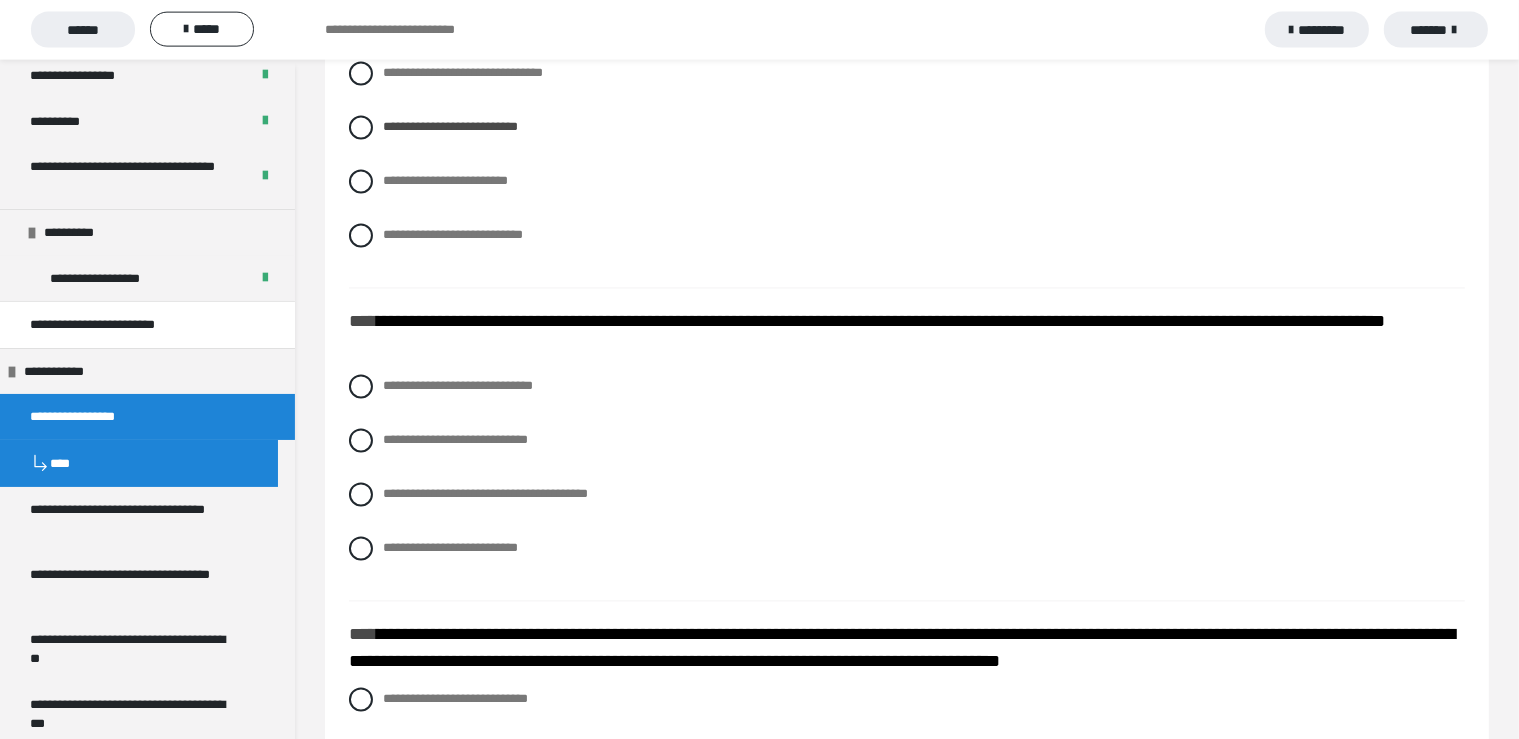 scroll, scrollTop: 3907, scrollLeft: 0, axis: vertical 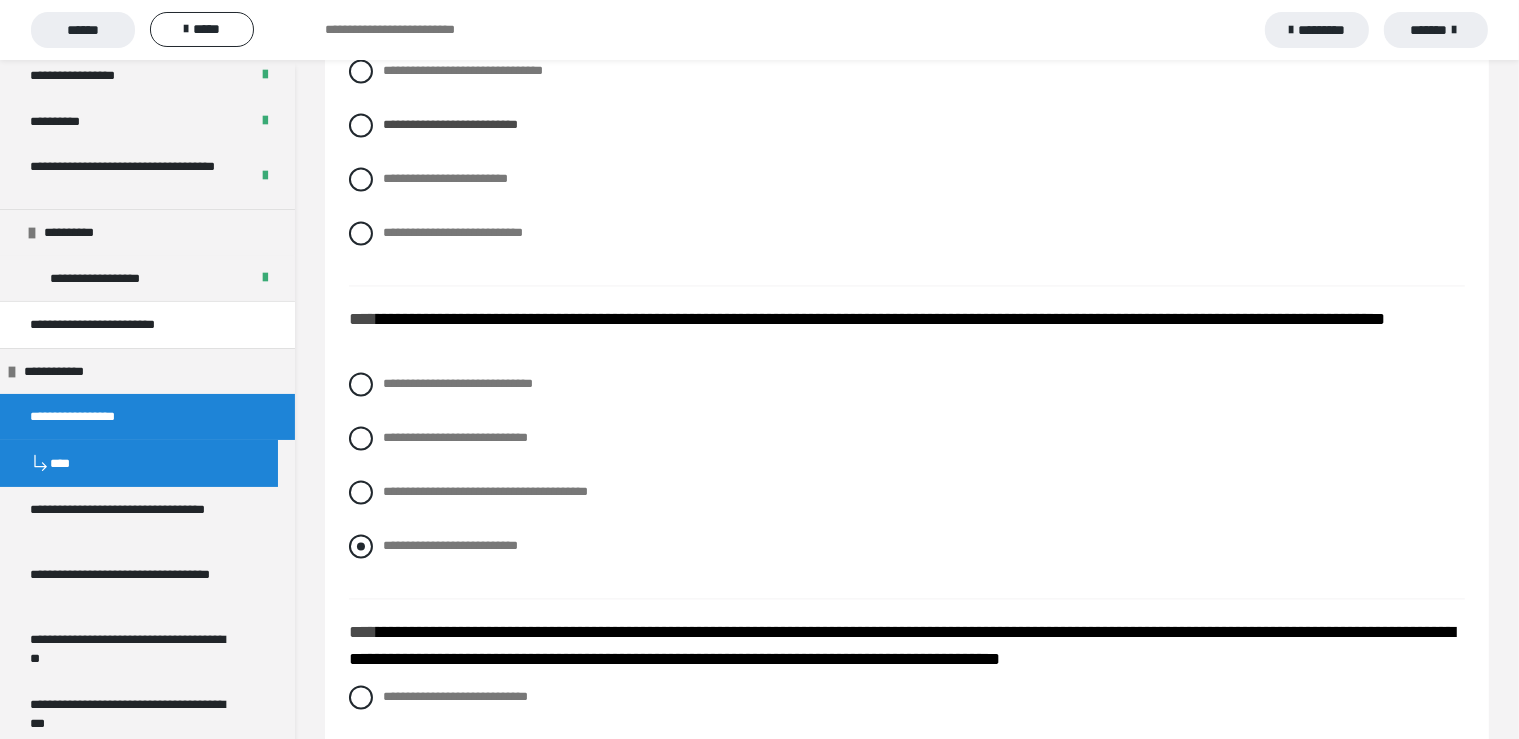 click at bounding box center (361, 546) 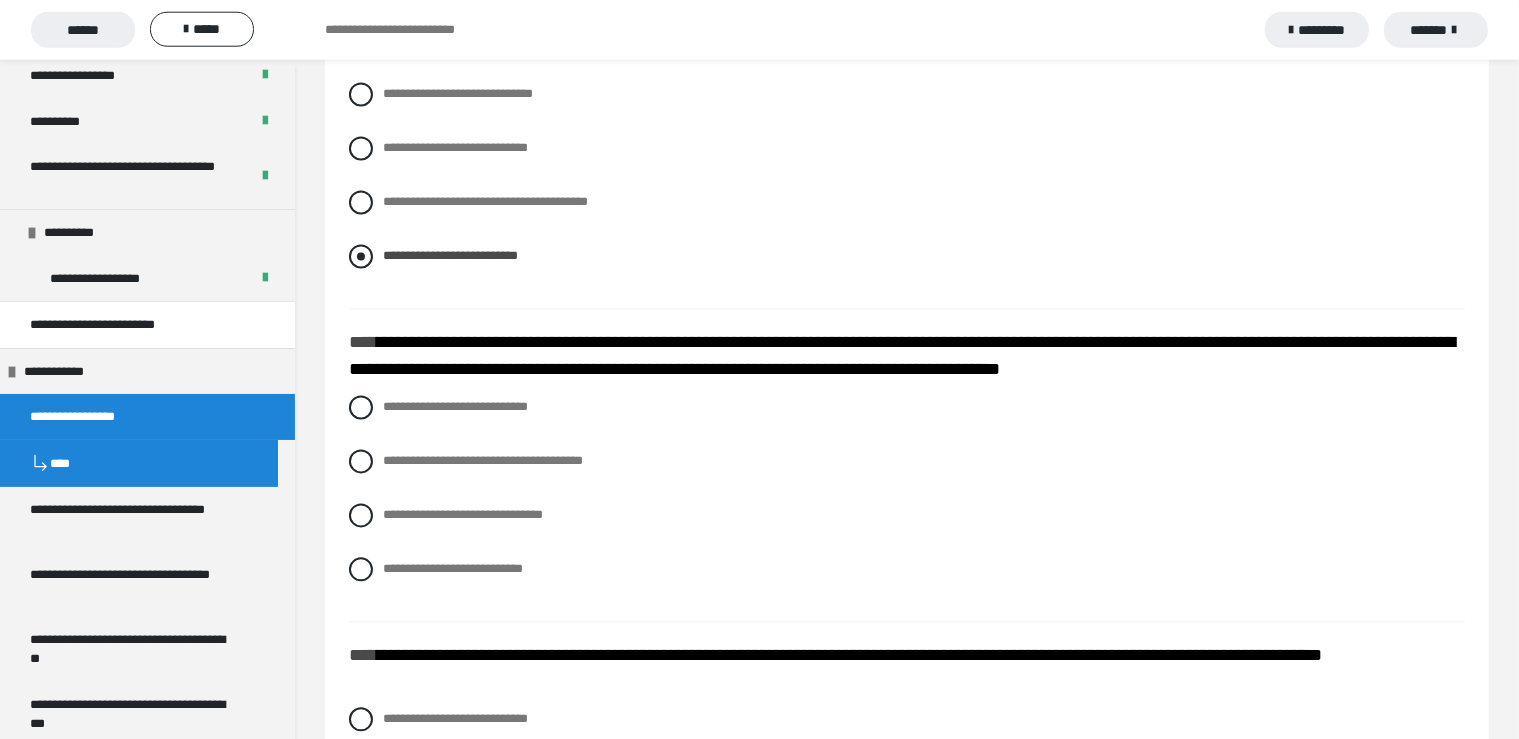 scroll, scrollTop: 4224, scrollLeft: 0, axis: vertical 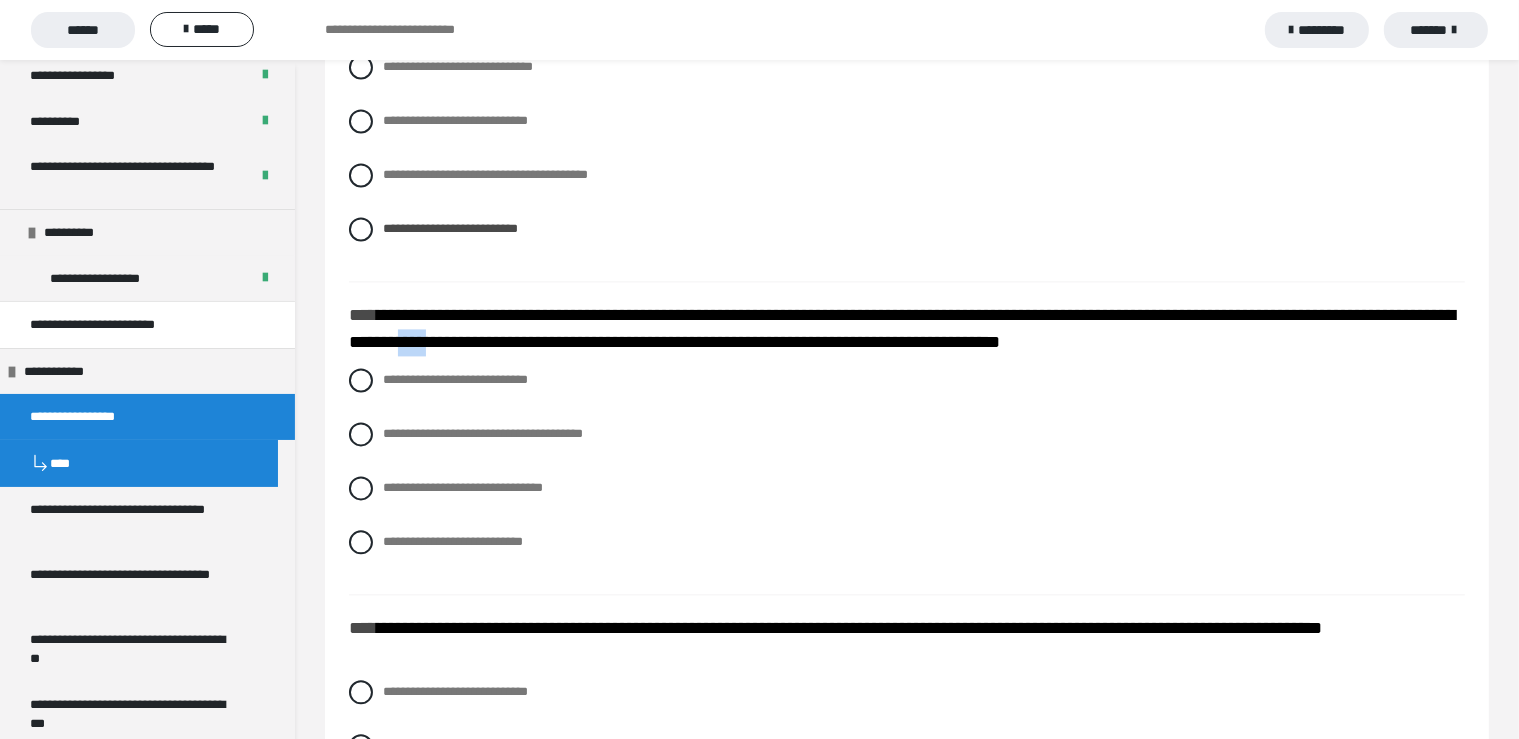 drag, startPoint x: 649, startPoint y: 370, endPoint x: 678, endPoint y: 381, distance: 31.016125 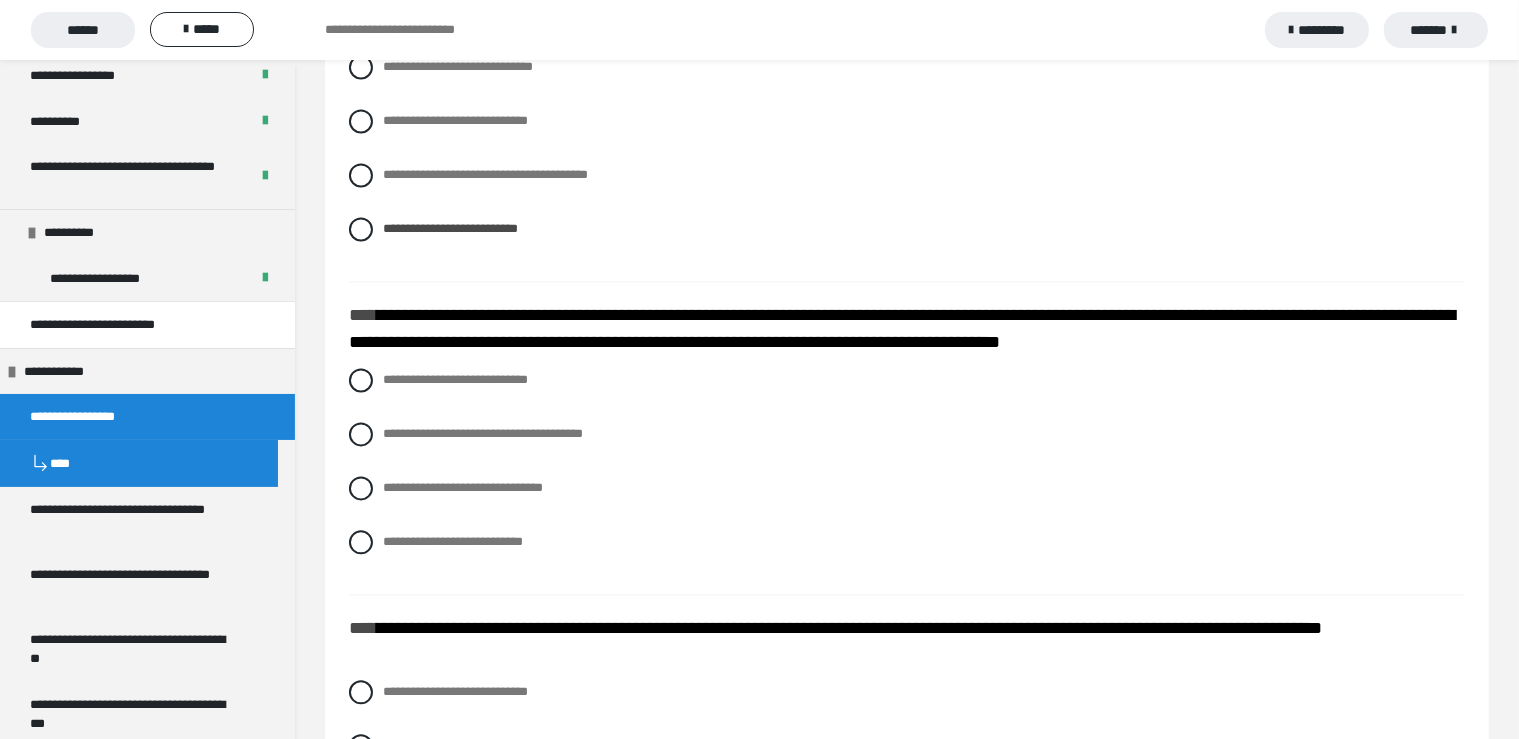 drag, startPoint x: 348, startPoint y: 503, endPoint x: 363, endPoint y: 501, distance: 15.132746 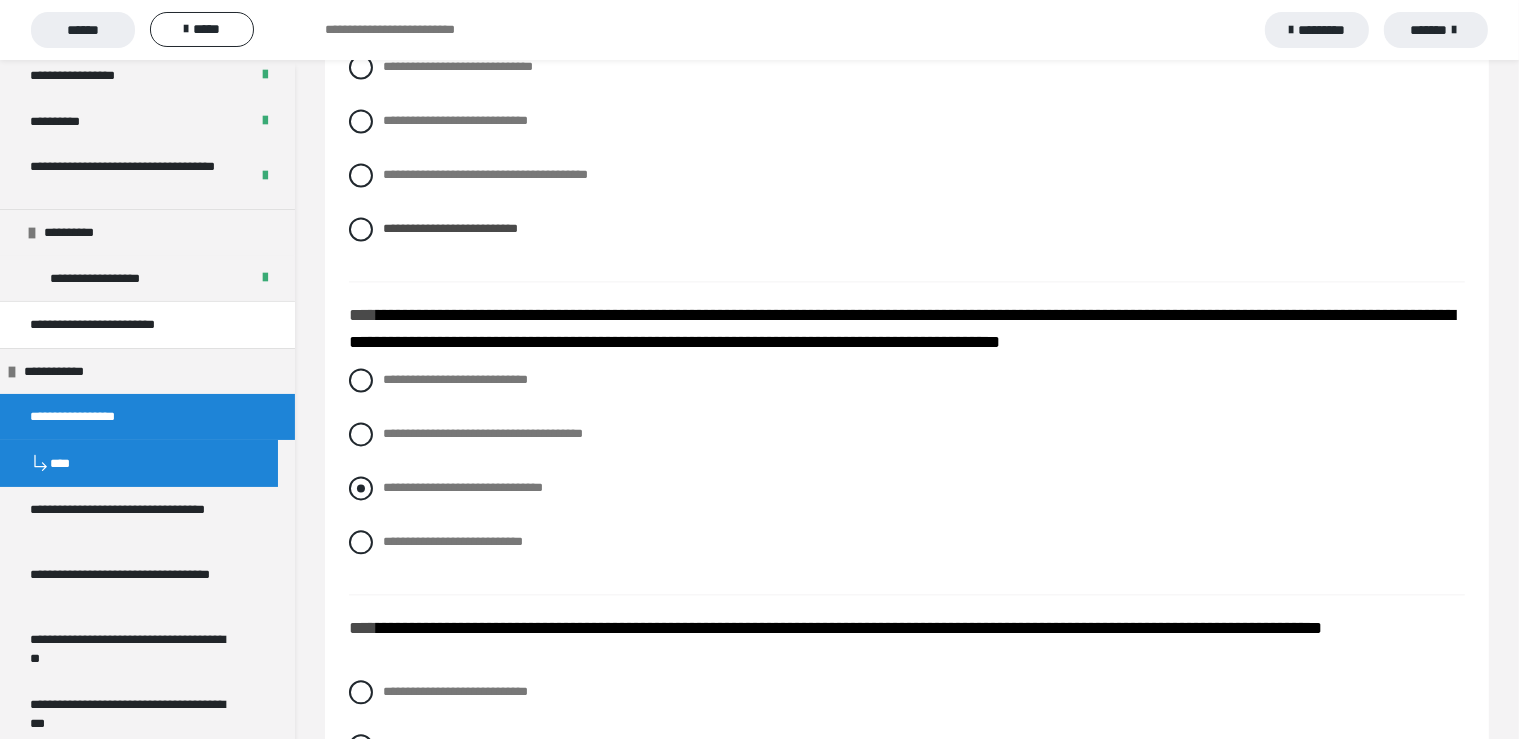 drag, startPoint x: 373, startPoint y: 509, endPoint x: 418, endPoint y: 524, distance: 47.434166 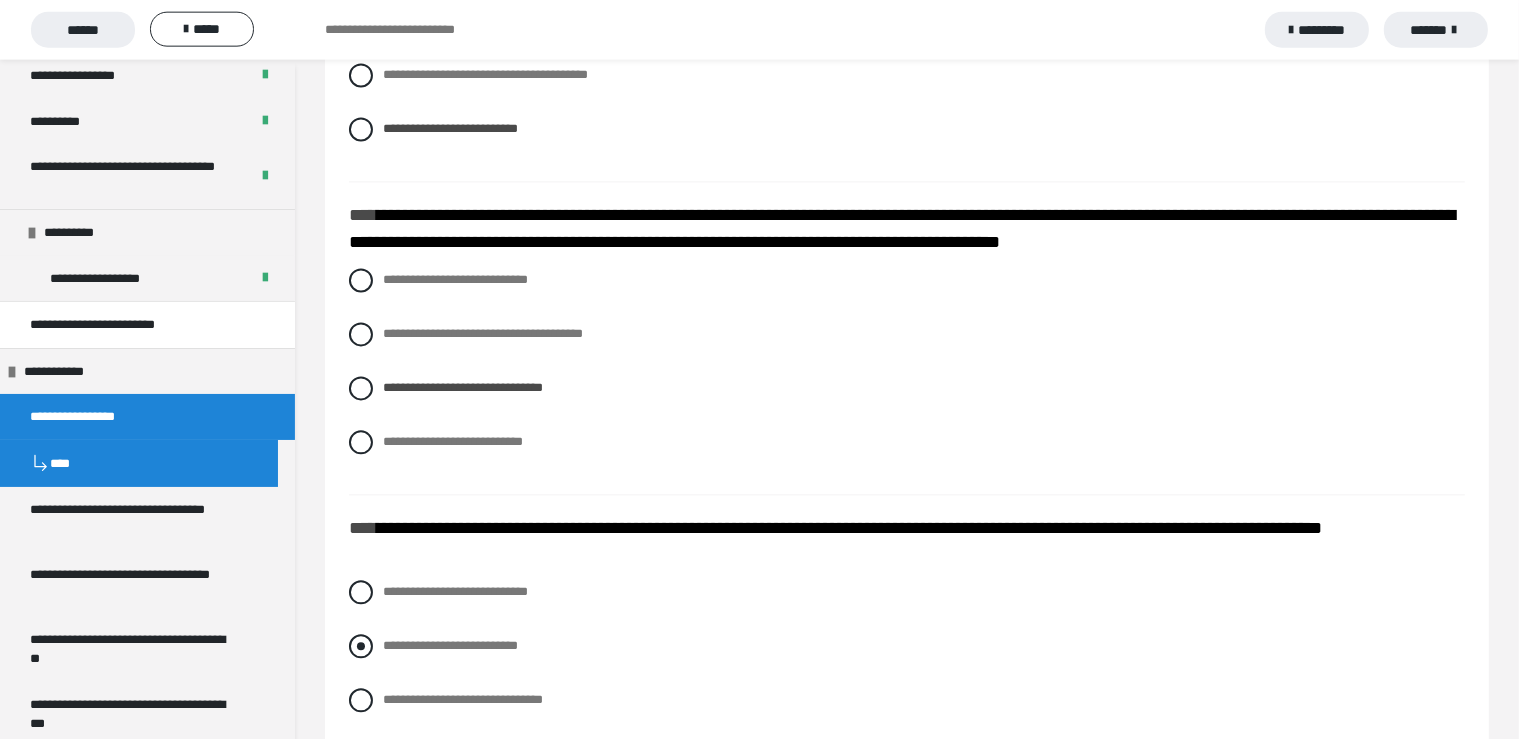 scroll, scrollTop: 4540, scrollLeft: 0, axis: vertical 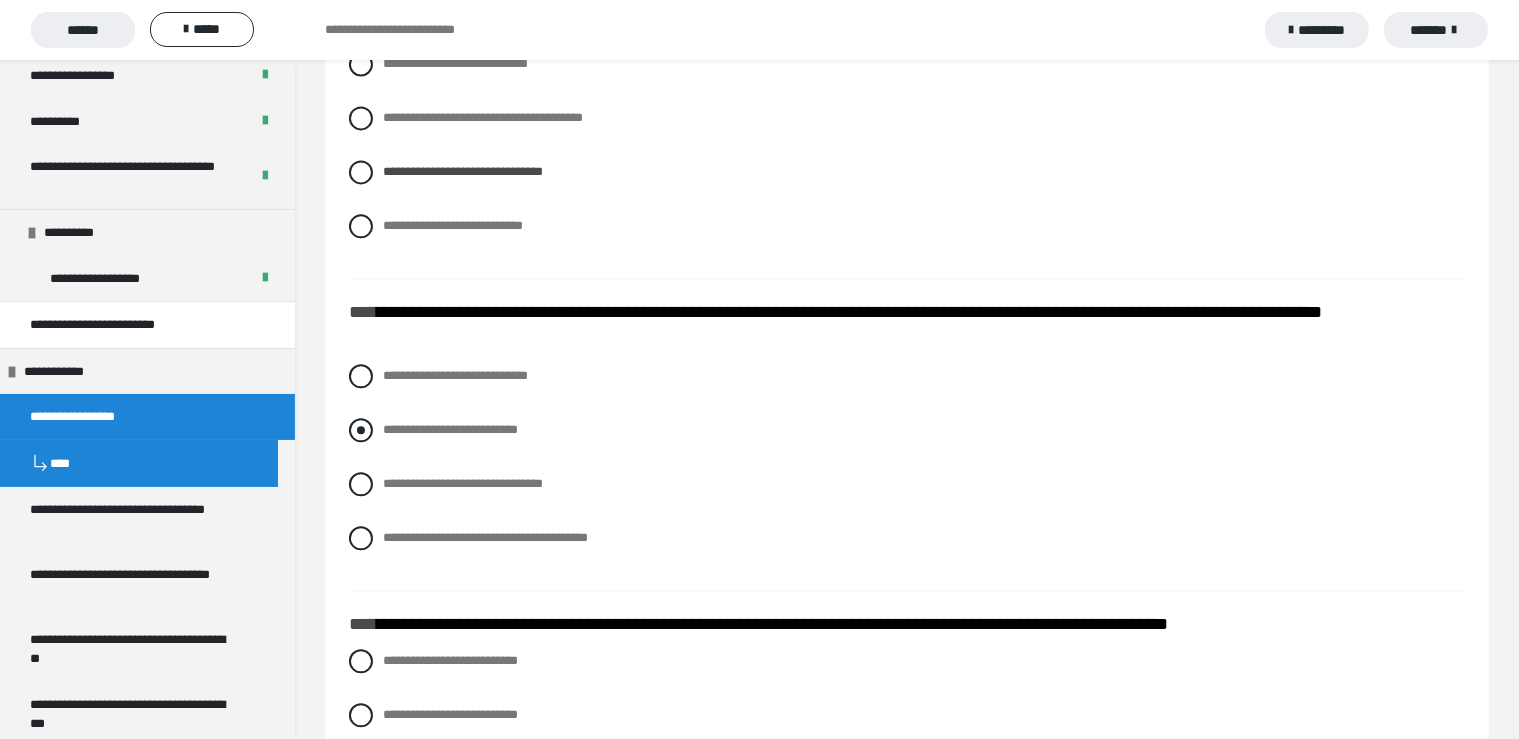 click at bounding box center [361, 430] 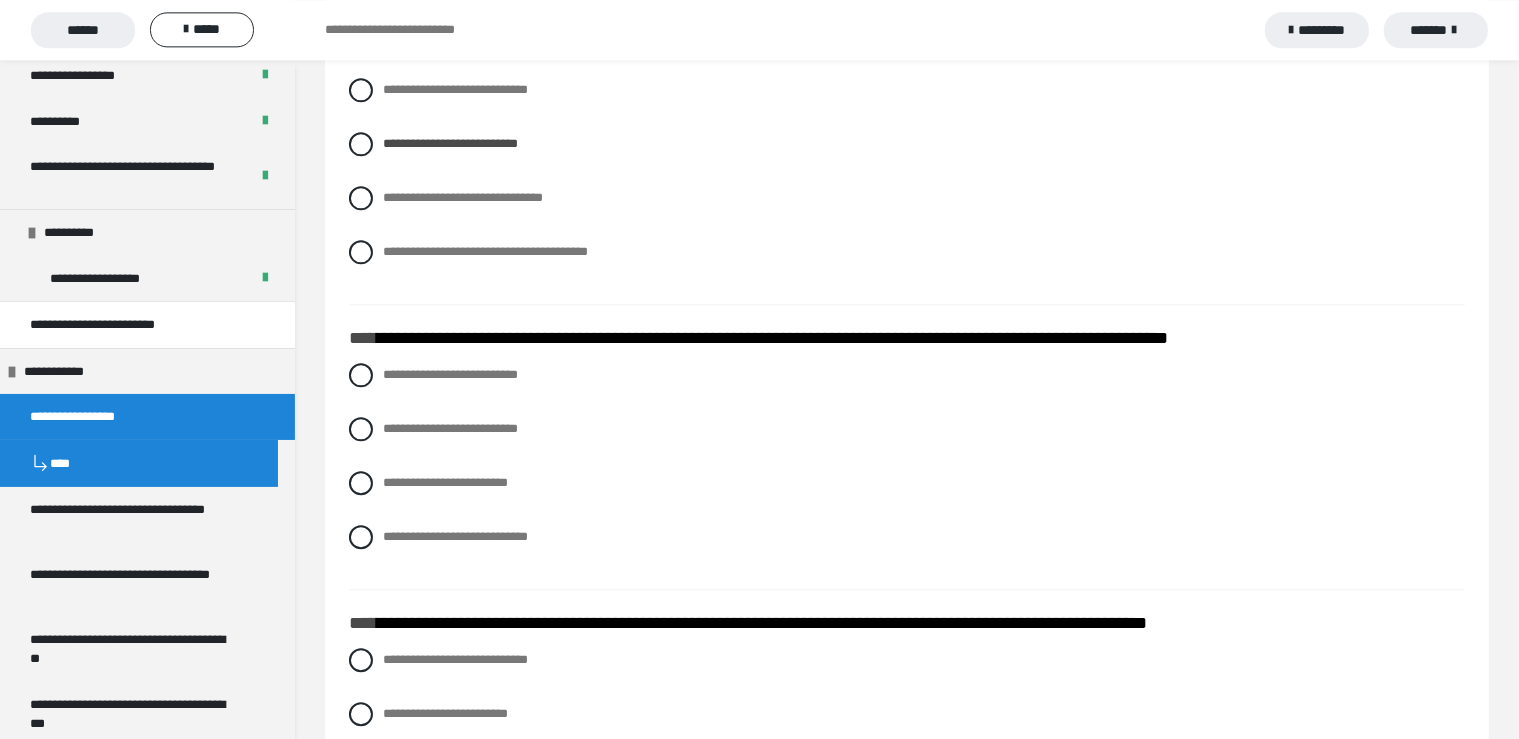 scroll, scrollTop: 4857, scrollLeft: 0, axis: vertical 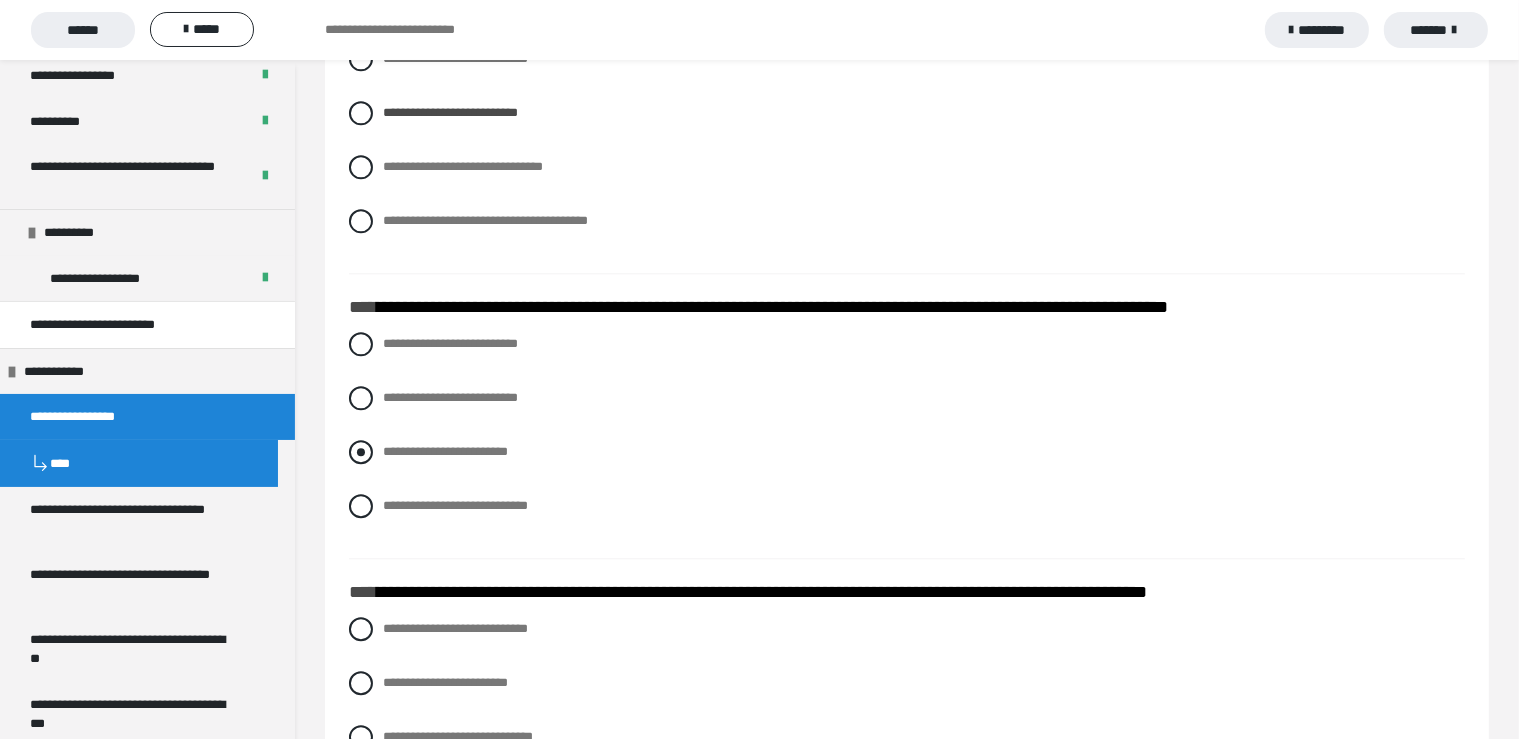 click at bounding box center [361, 452] 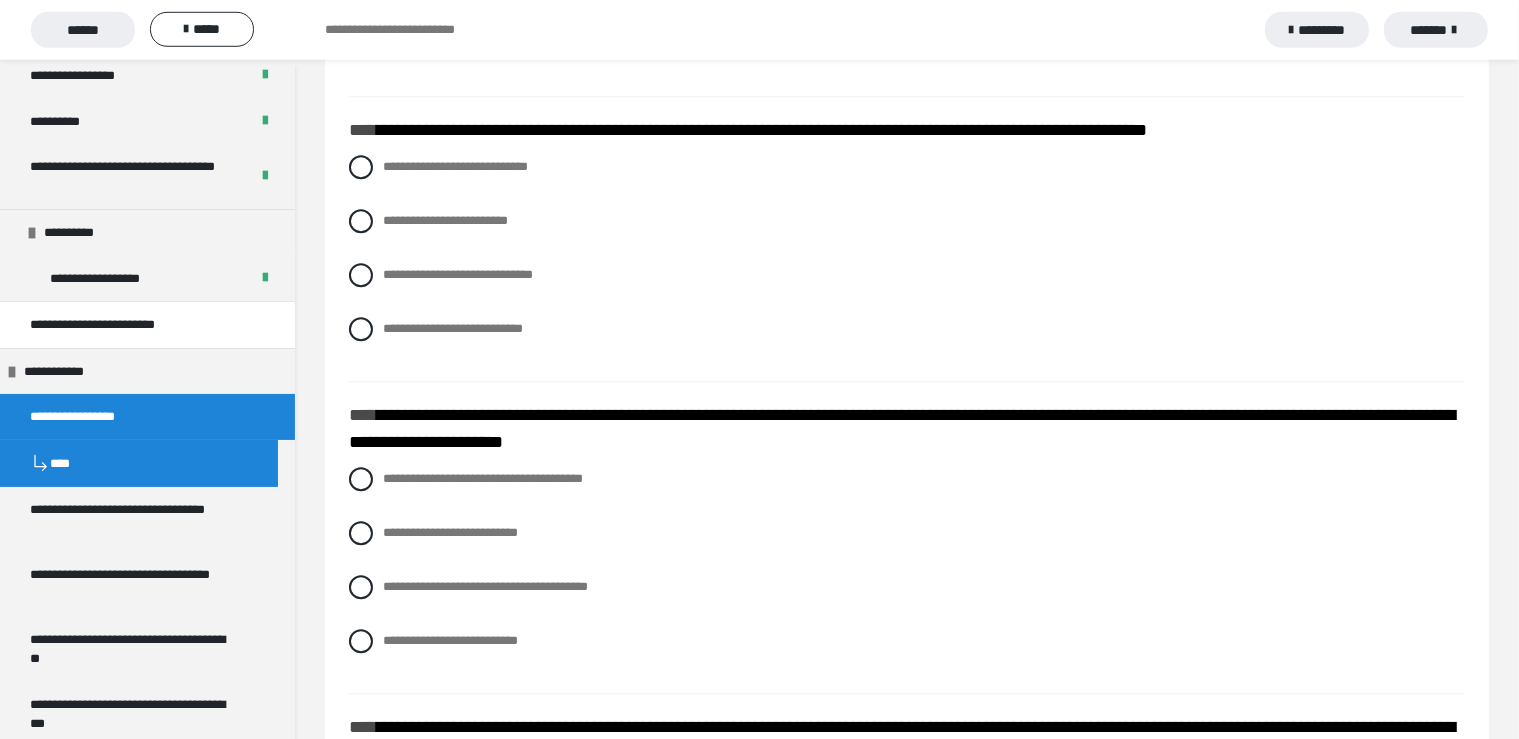 scroll, scrollTop: 5174, scrollLeft: 0, axis: vertical 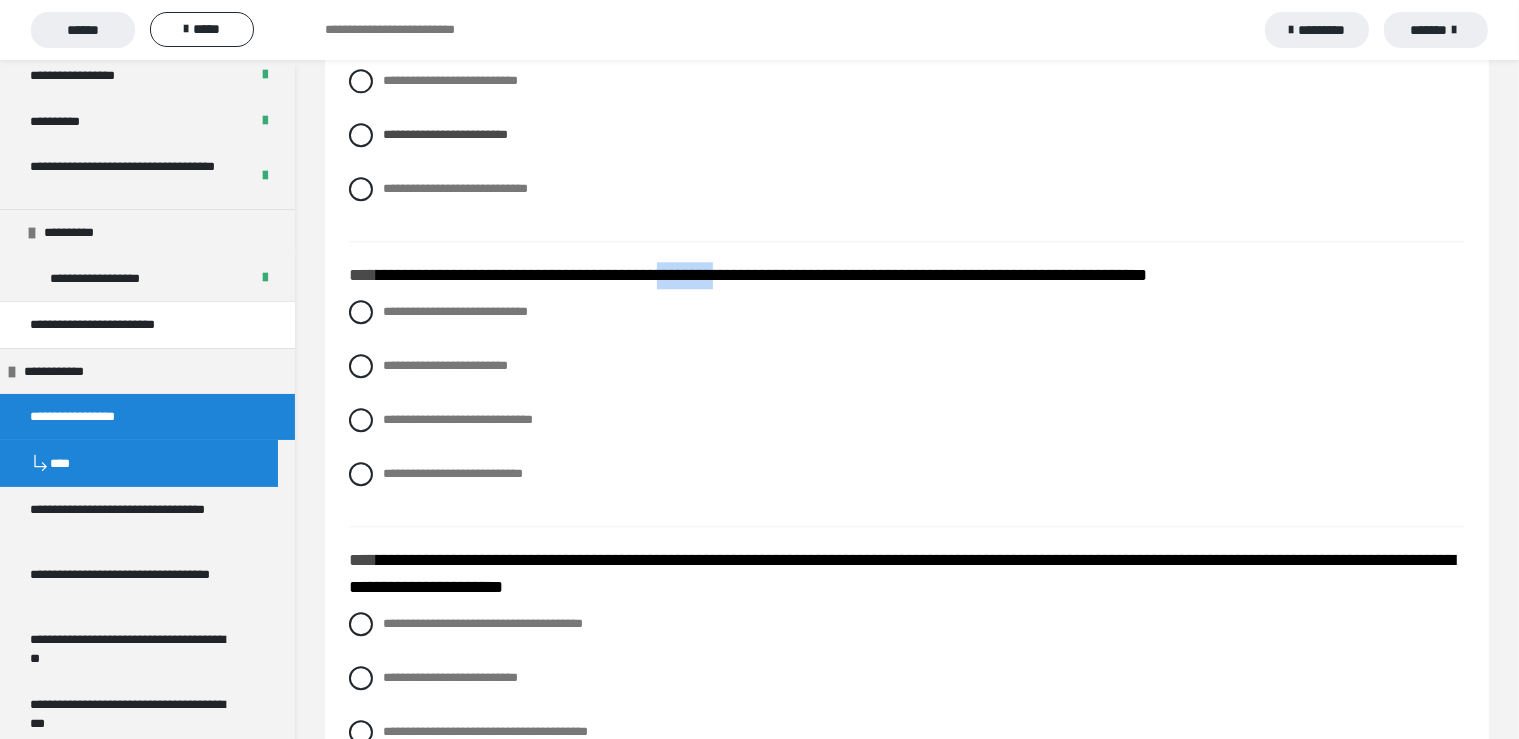 drag, startPoint x: 702, startPoint y: 302, endPoint x: 770, endPoint y: 317, distance: 69.63476 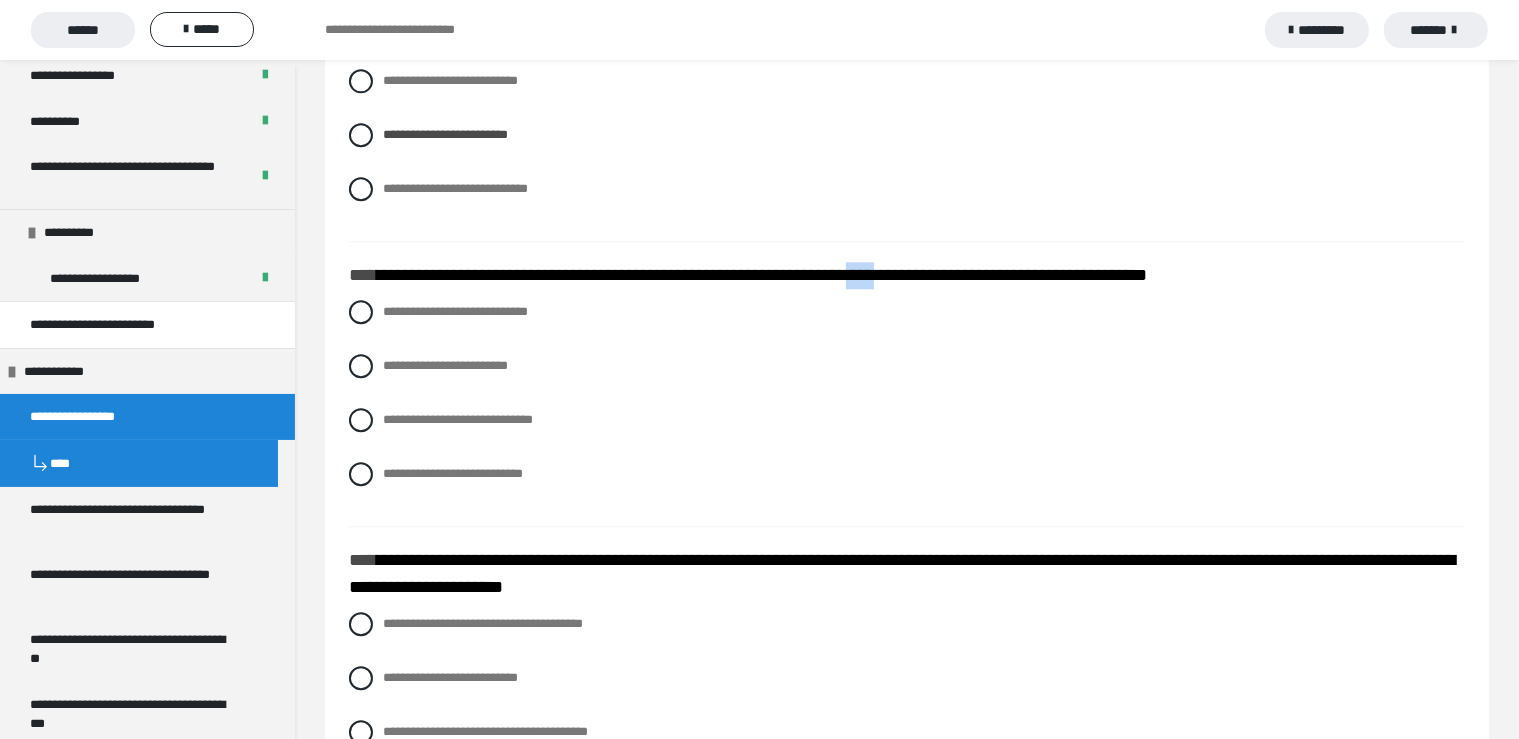 drag, startPoint x: 944, startPoint y: 306, endPoint x: 971, endPoint y: 312, distance: 27.658634 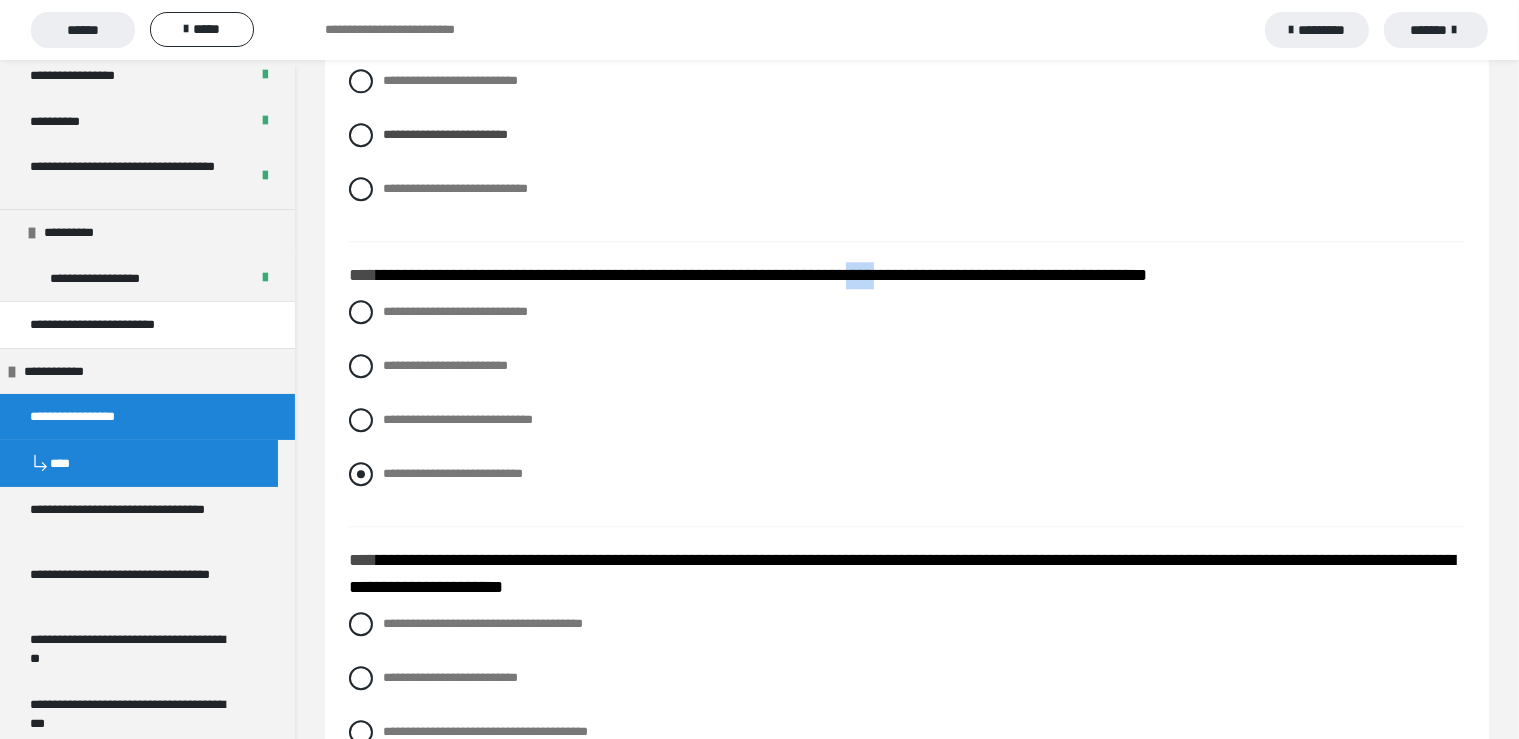 click at bounding box center (361, 474) 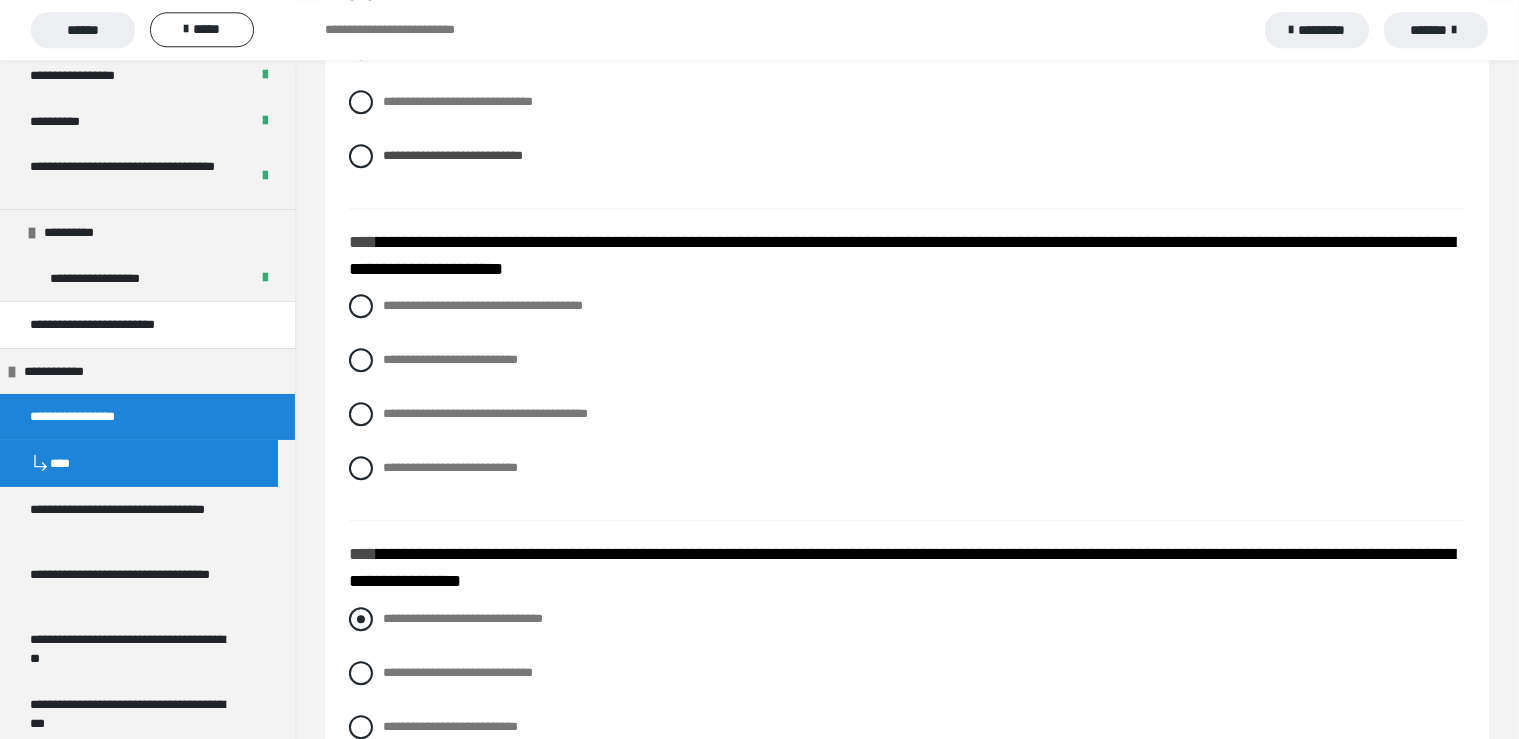 scroll, scrollTop: 5491, scrollLeft: 0, axis: vertical 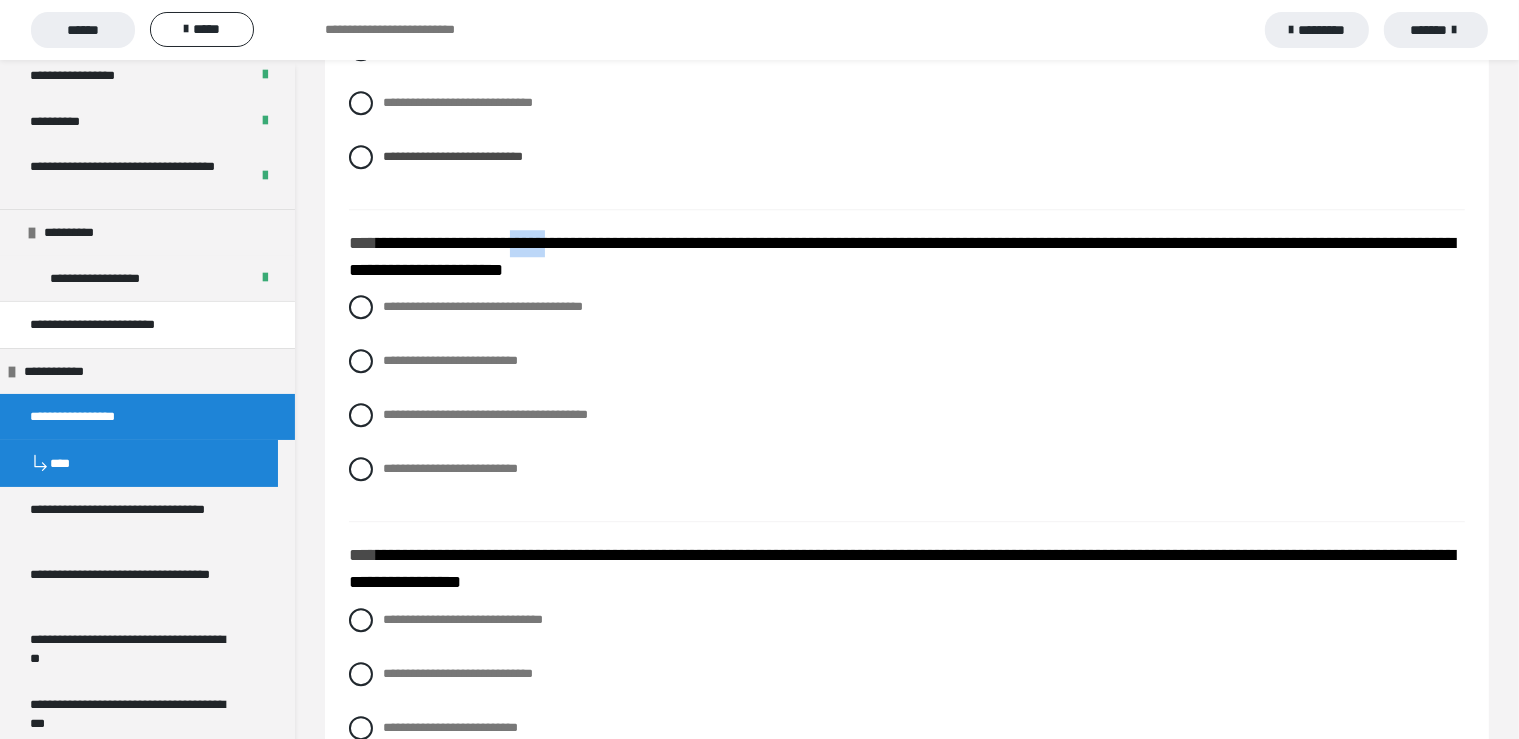 drag, startPoint x: 534, startPoint y: 269, endPoint x: 574, endPoint y: 278, distance: 41 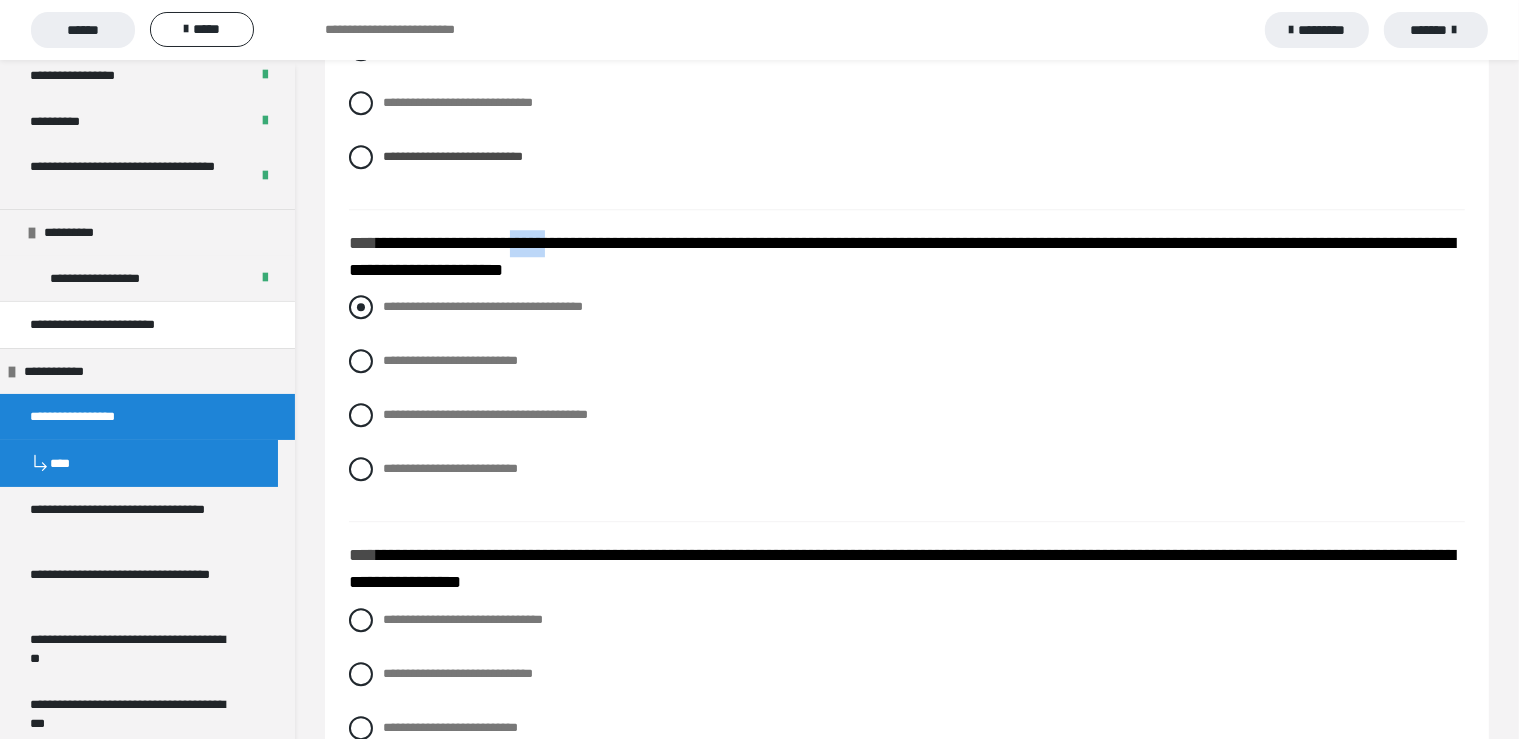 click at bounding box center [361, 307] 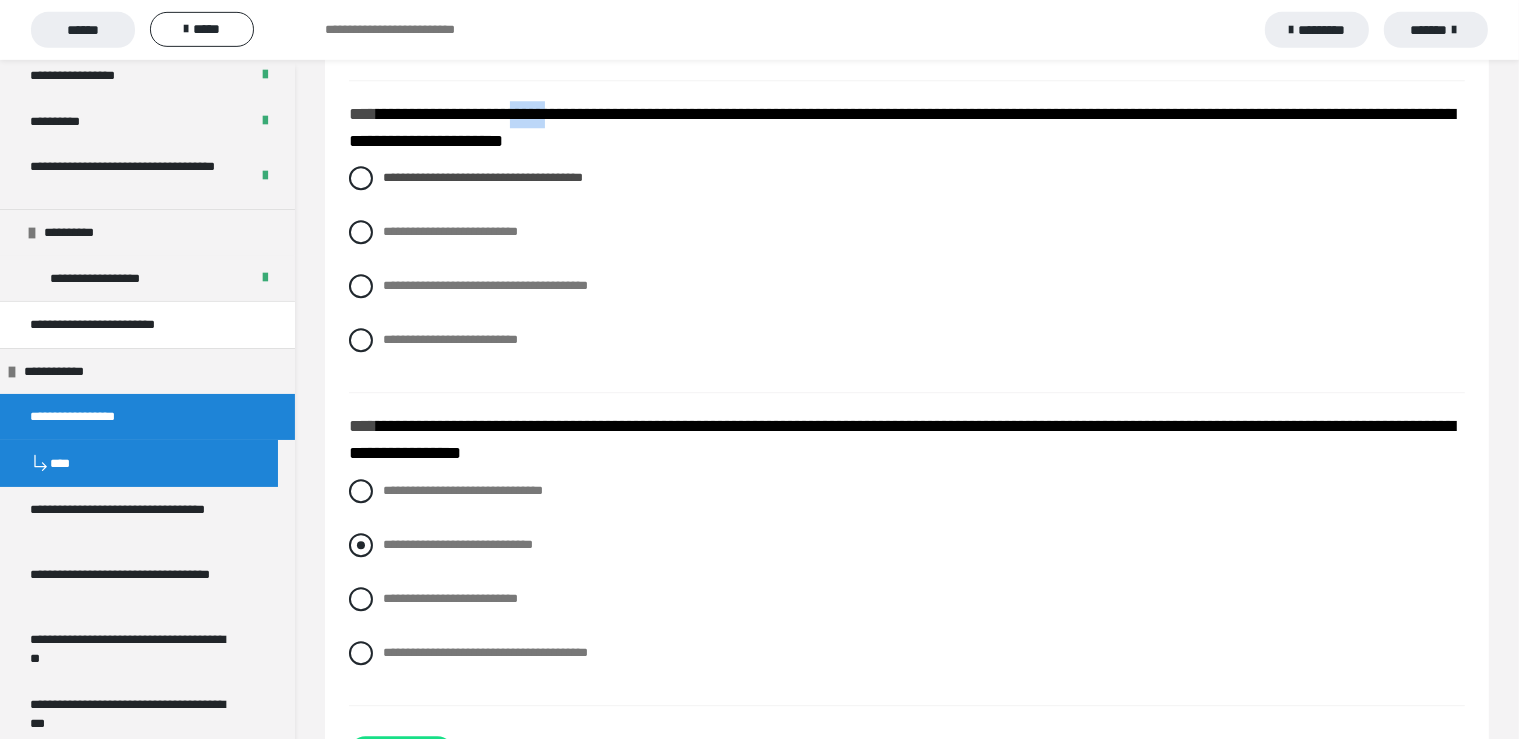 scroll, scrollTop: 5702, scrollLeft: 0, axis: vertical 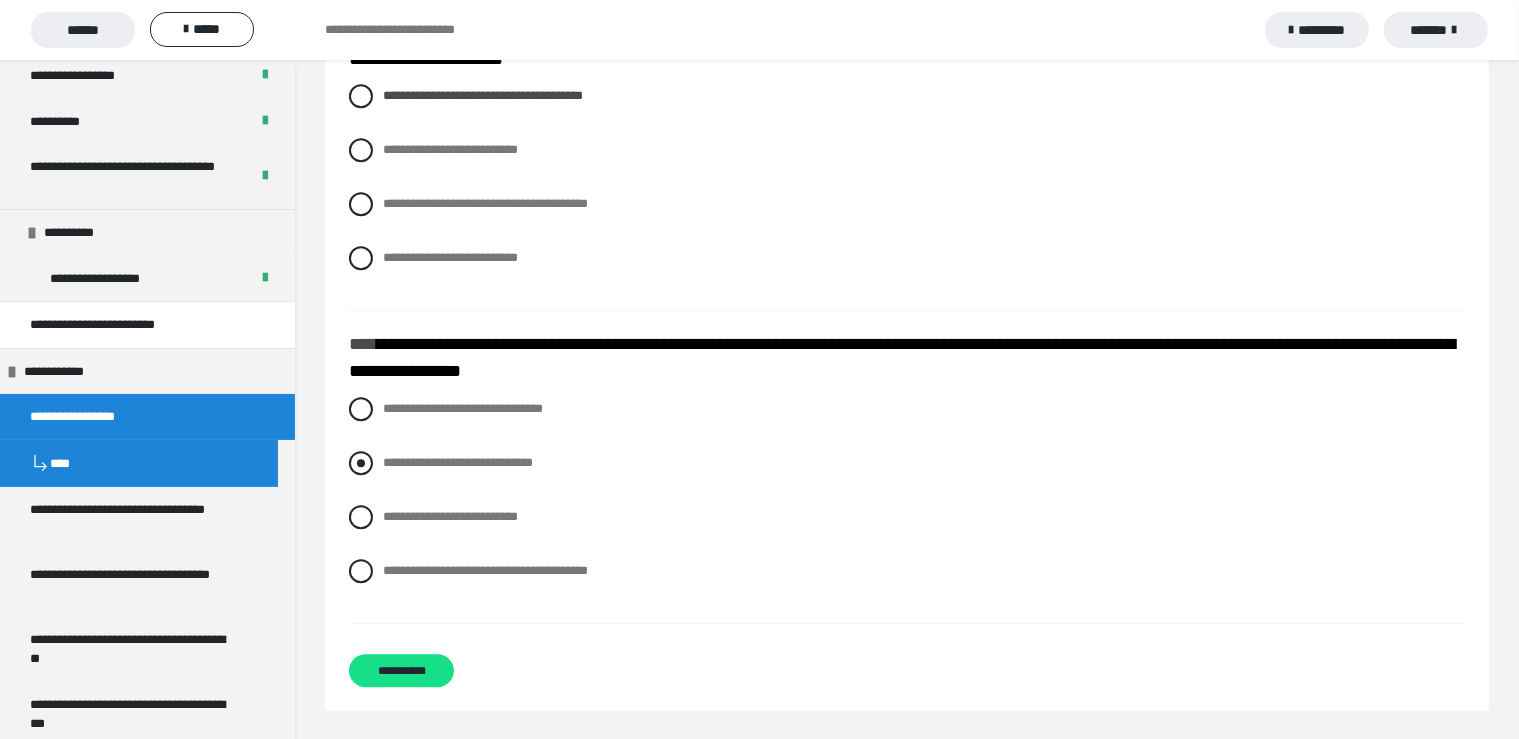 click at bounding box center [361, 463] 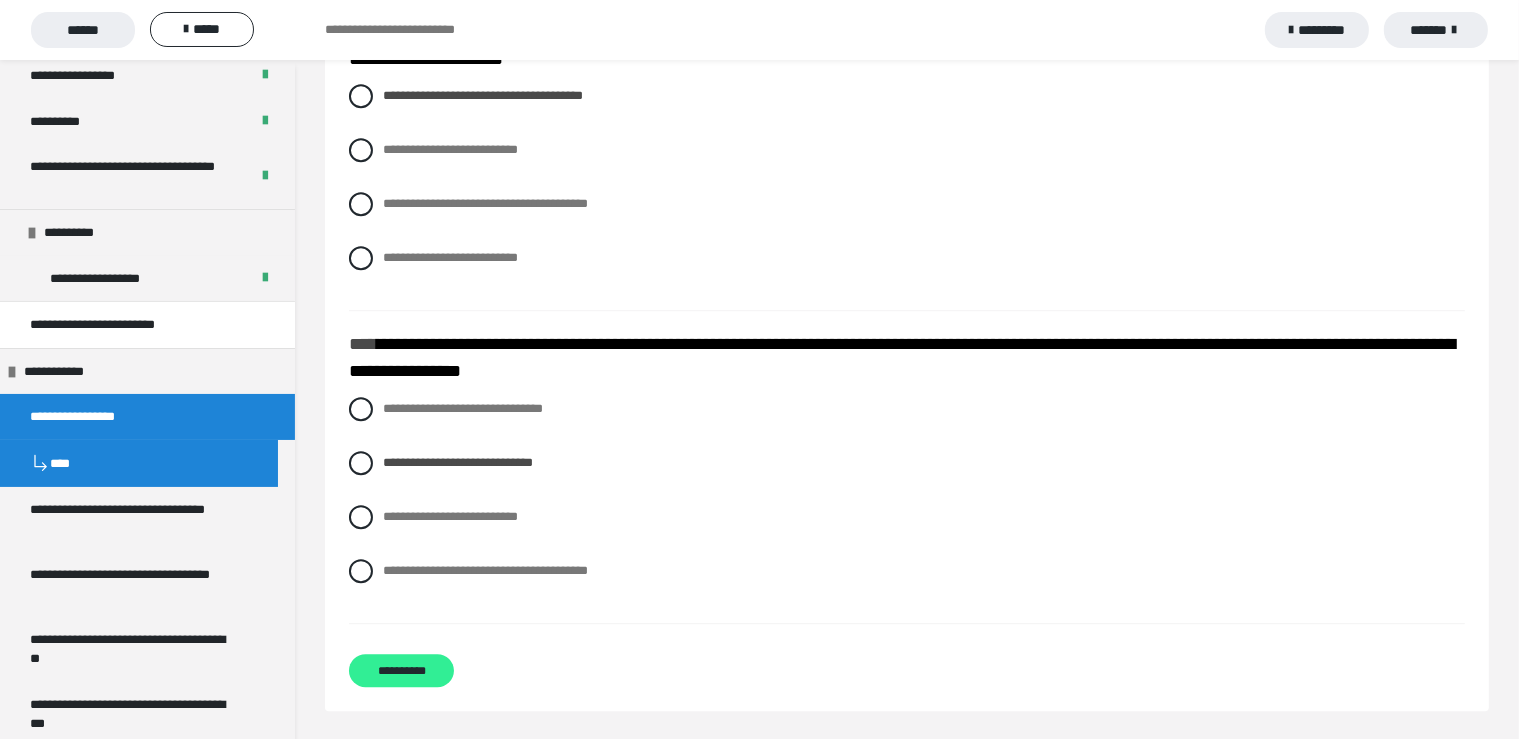 click on "**********" at bounding box center [401, 670] 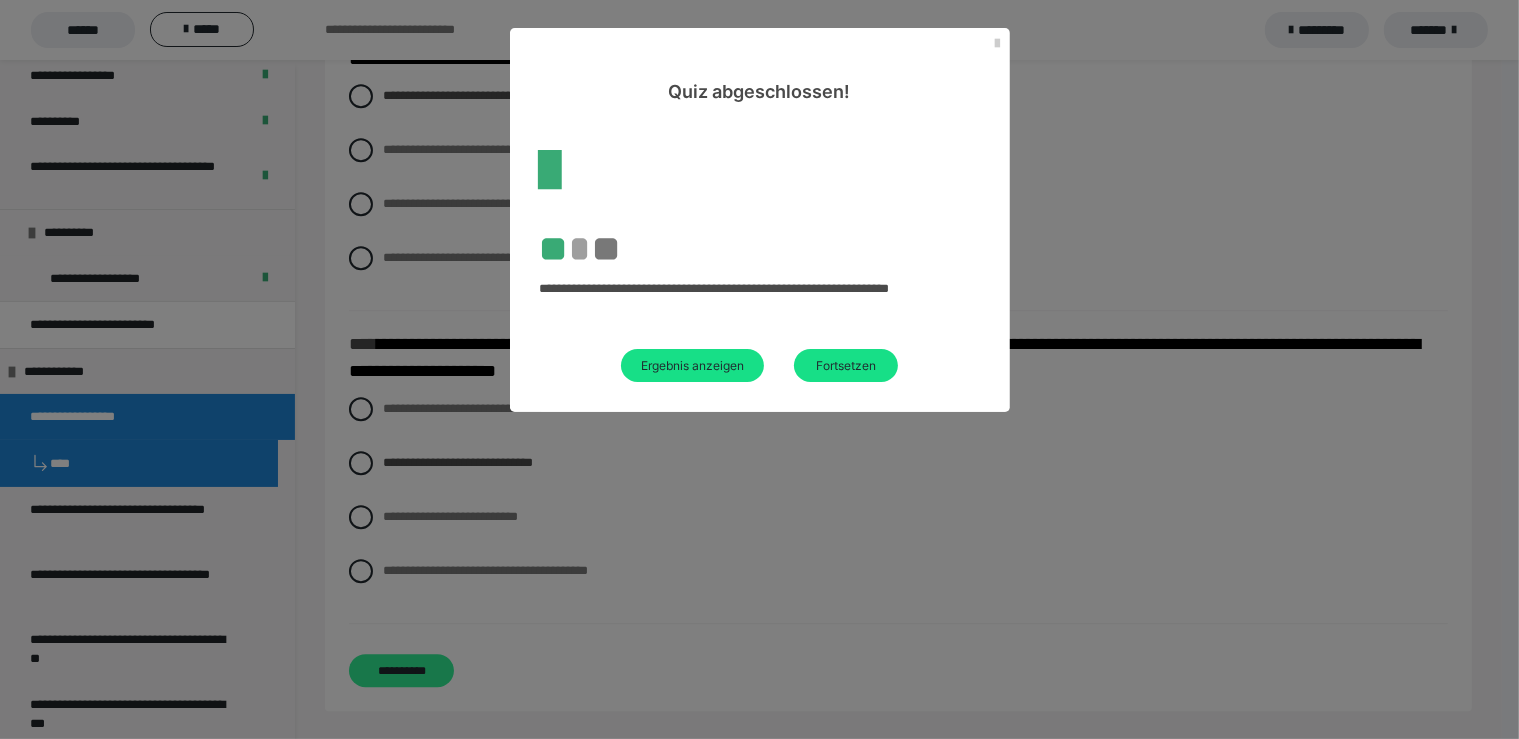 scroll, scrollTop: 60, scrollLeft: 0, axis: vertical 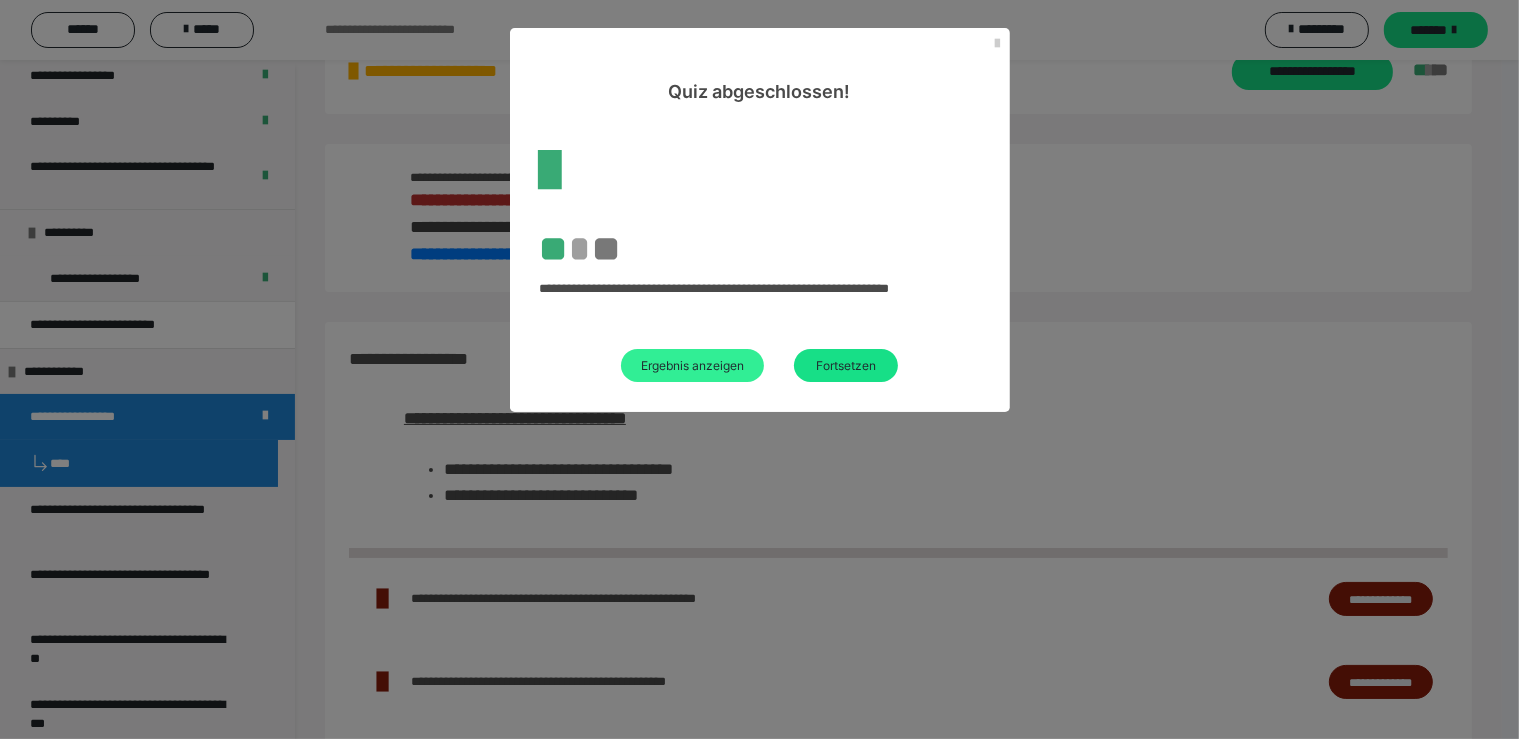 click on "Ergebnis anzeigen" at bounding box center [692, 365] 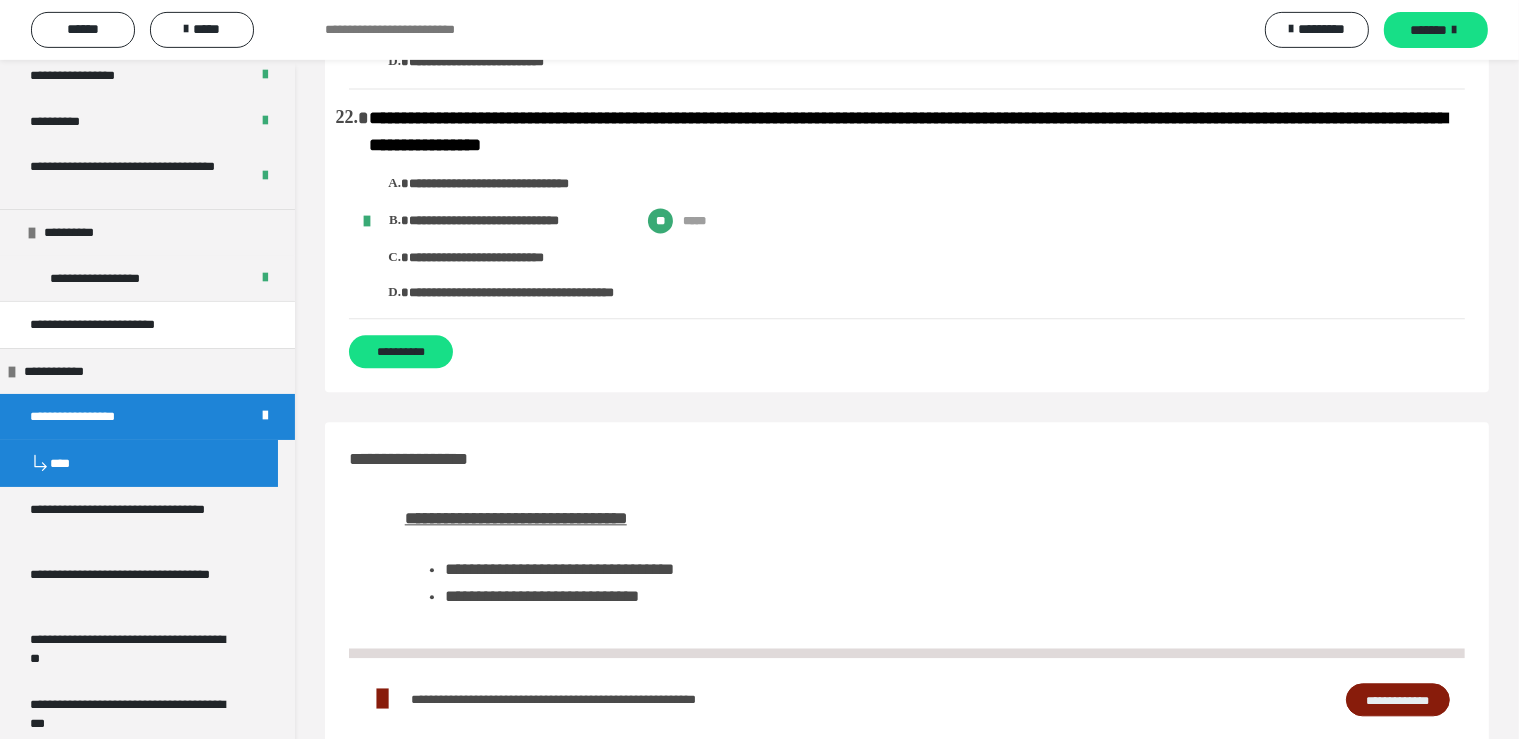 scroll, scrollTop: 4495, scrollLeft: 0, axis: vertical 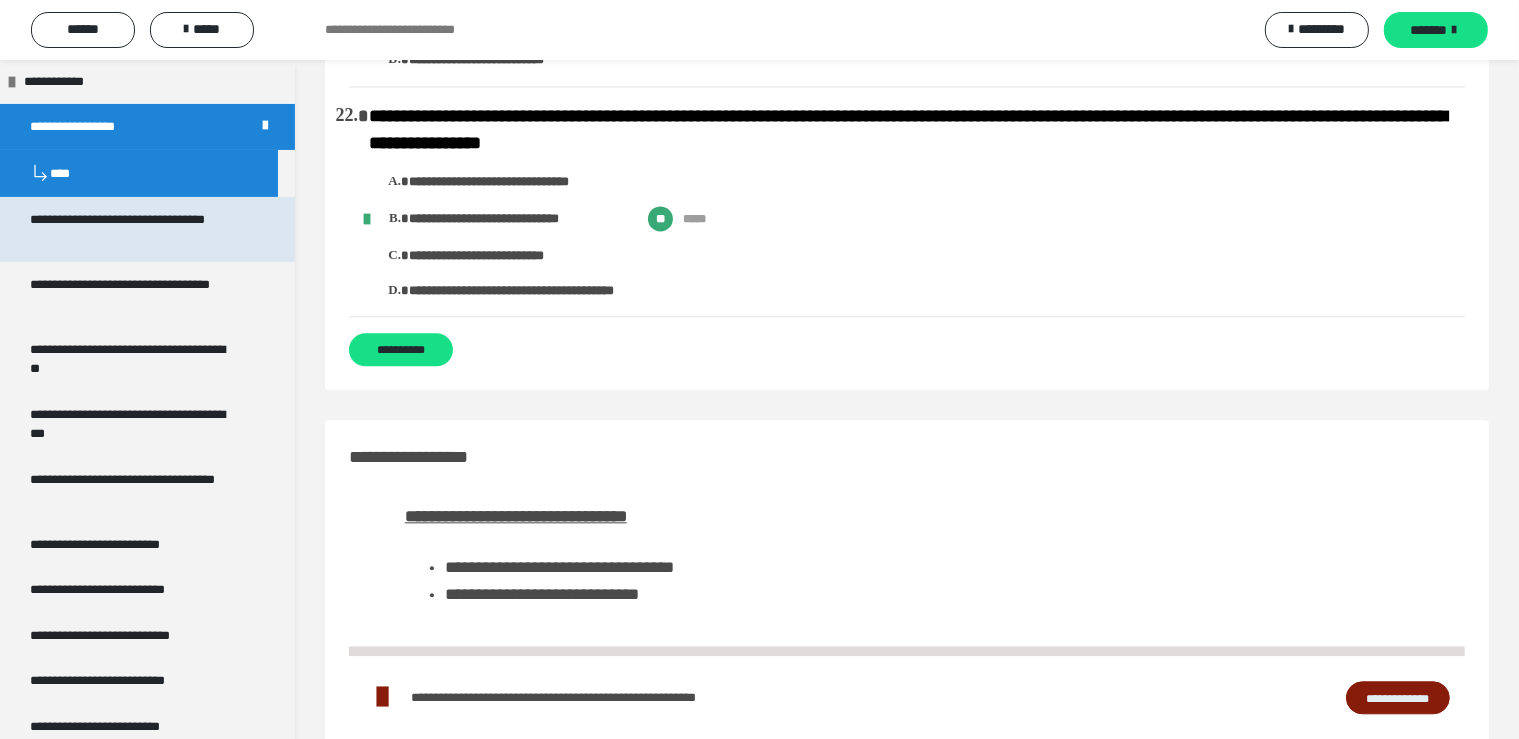 click on "**********" at bounding box center (131, 229) 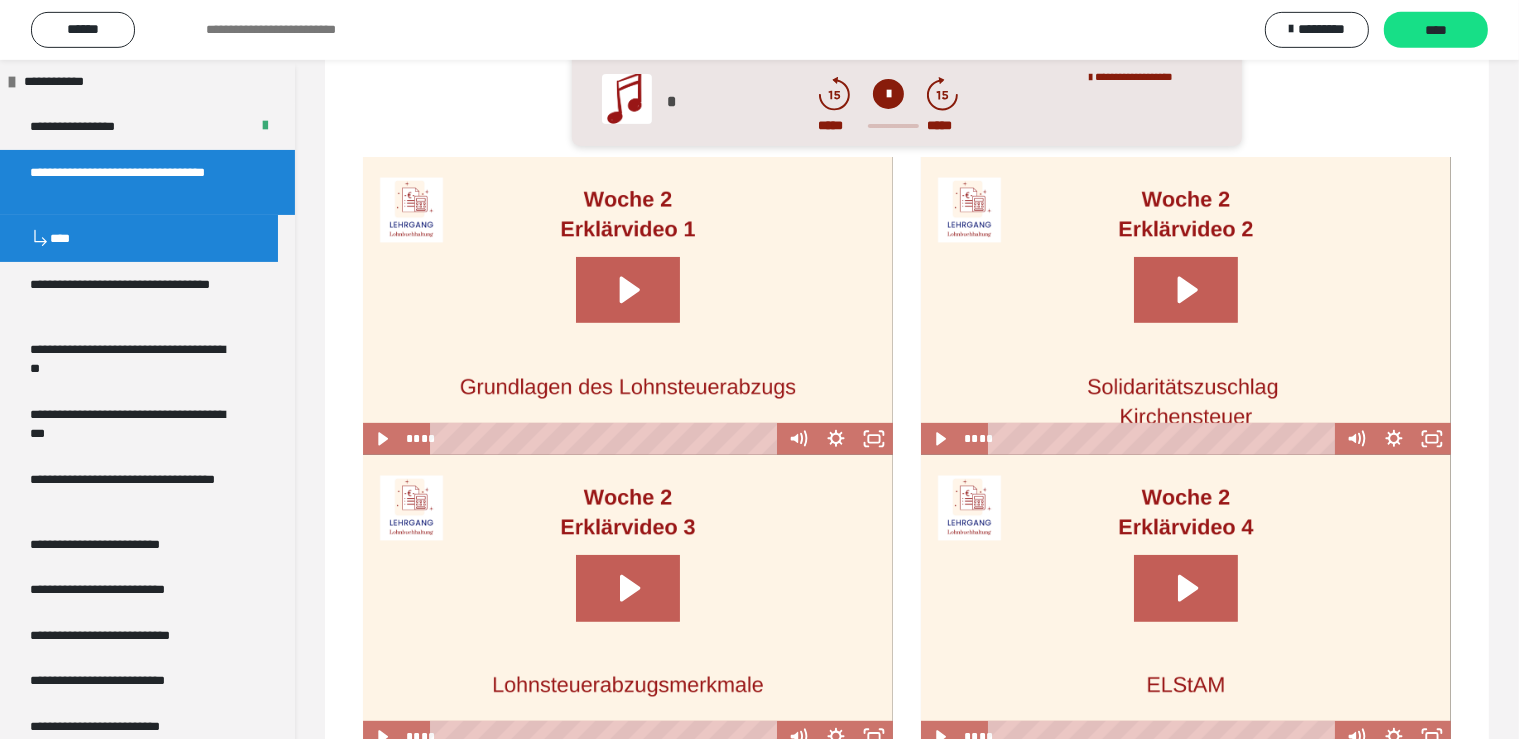 scroll, scrollTop: 739, scrollLeft: 0, axis: vertical 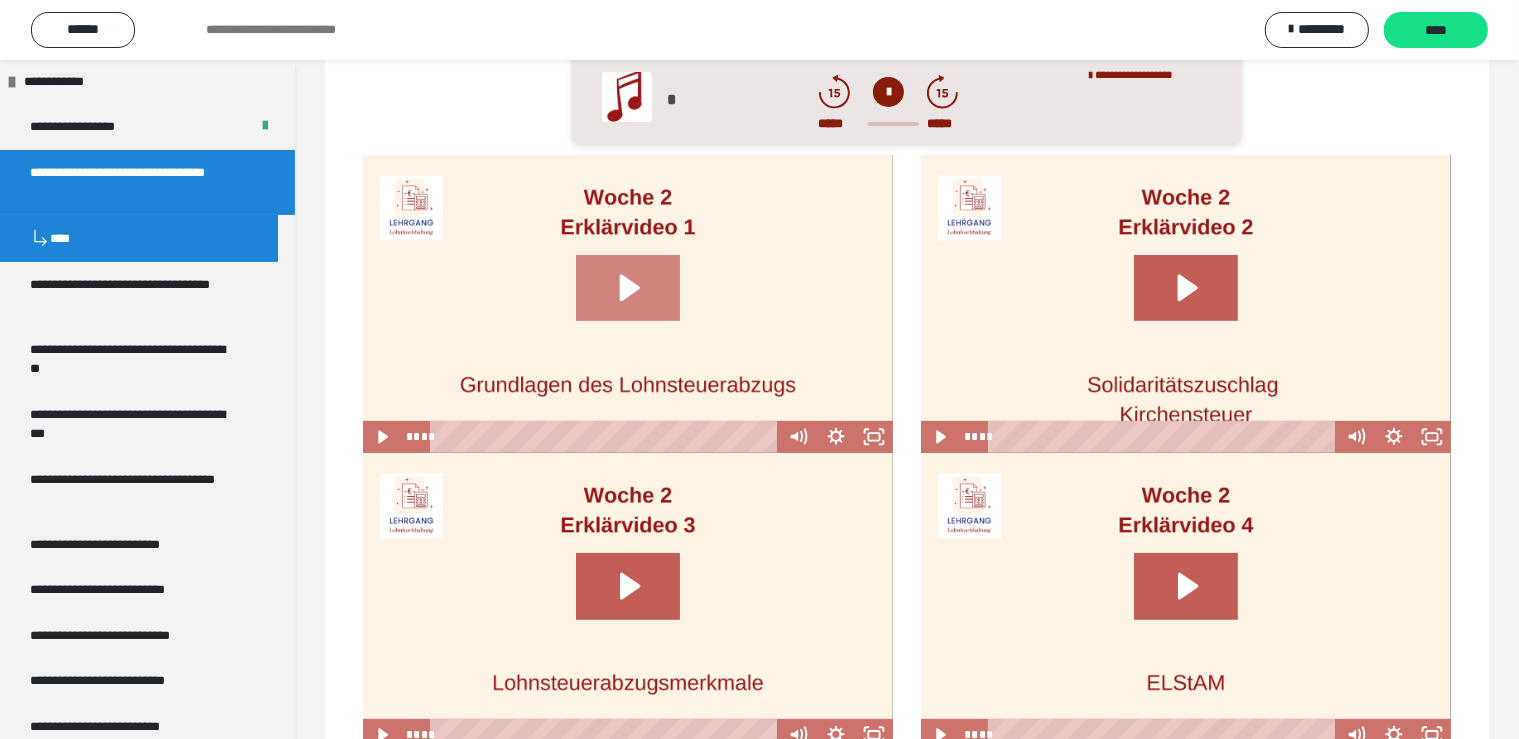 click 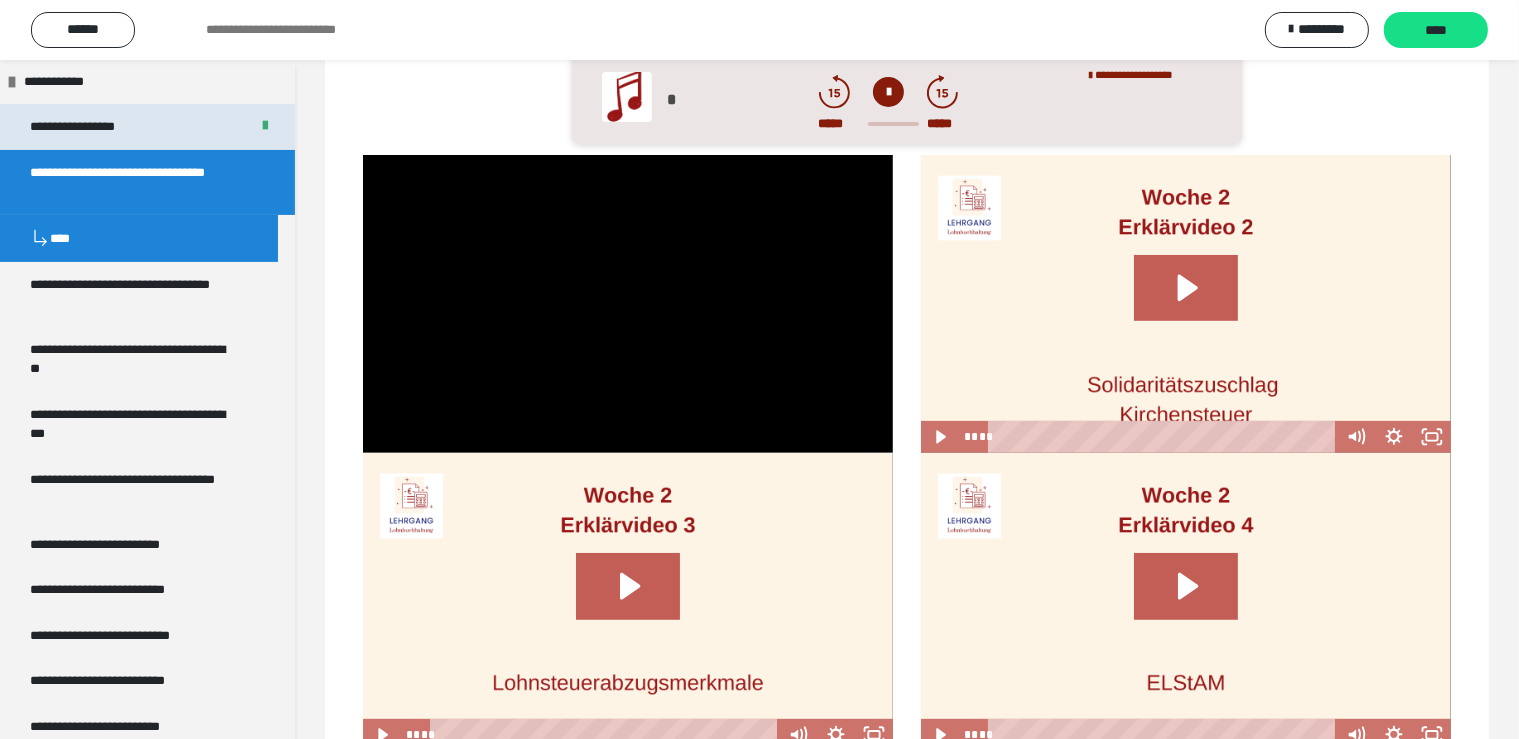 click on "**********" at bounding box center (93, 127) 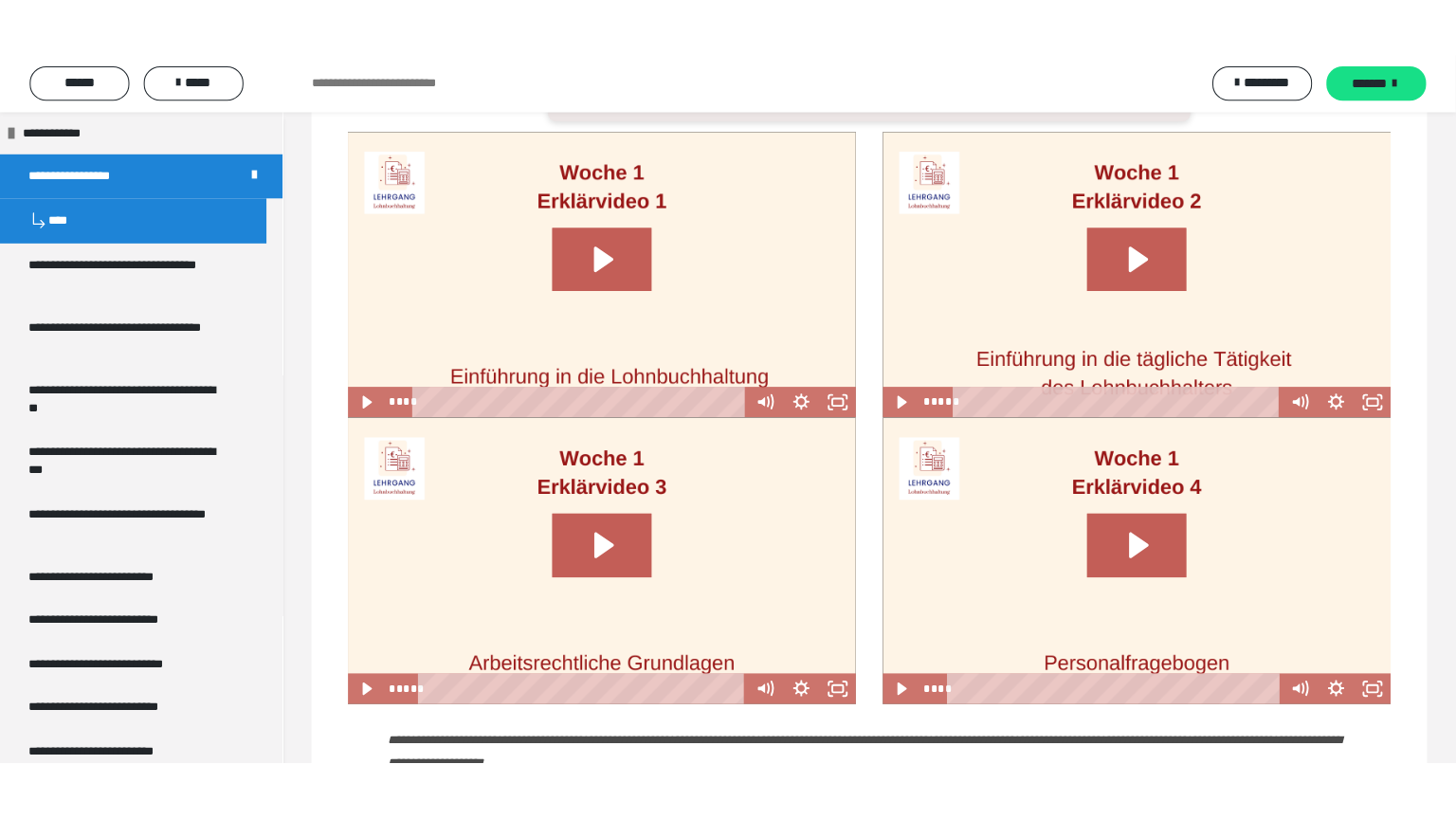 scroll, scrollTop: 1051, scrollLeft: 0, axis: vertical 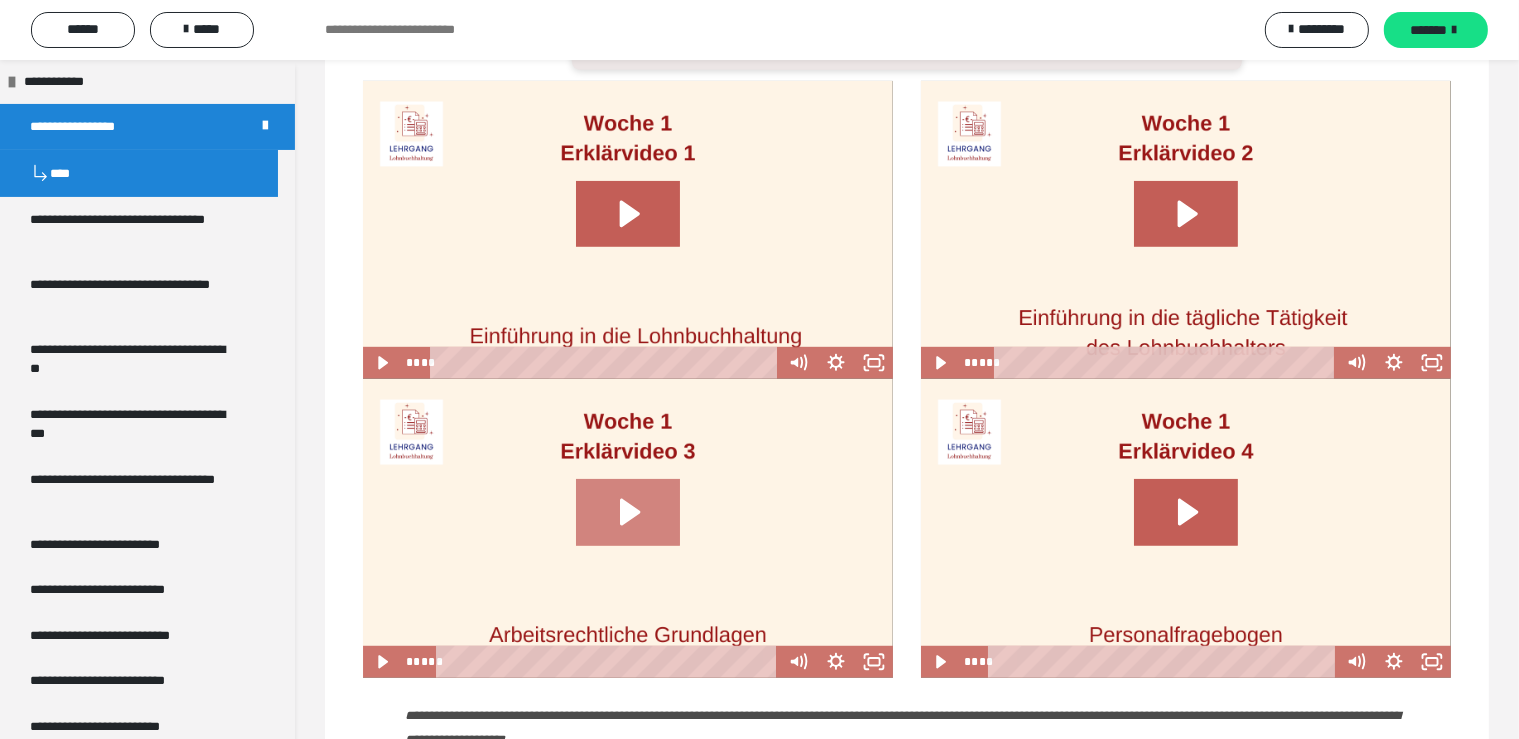 click 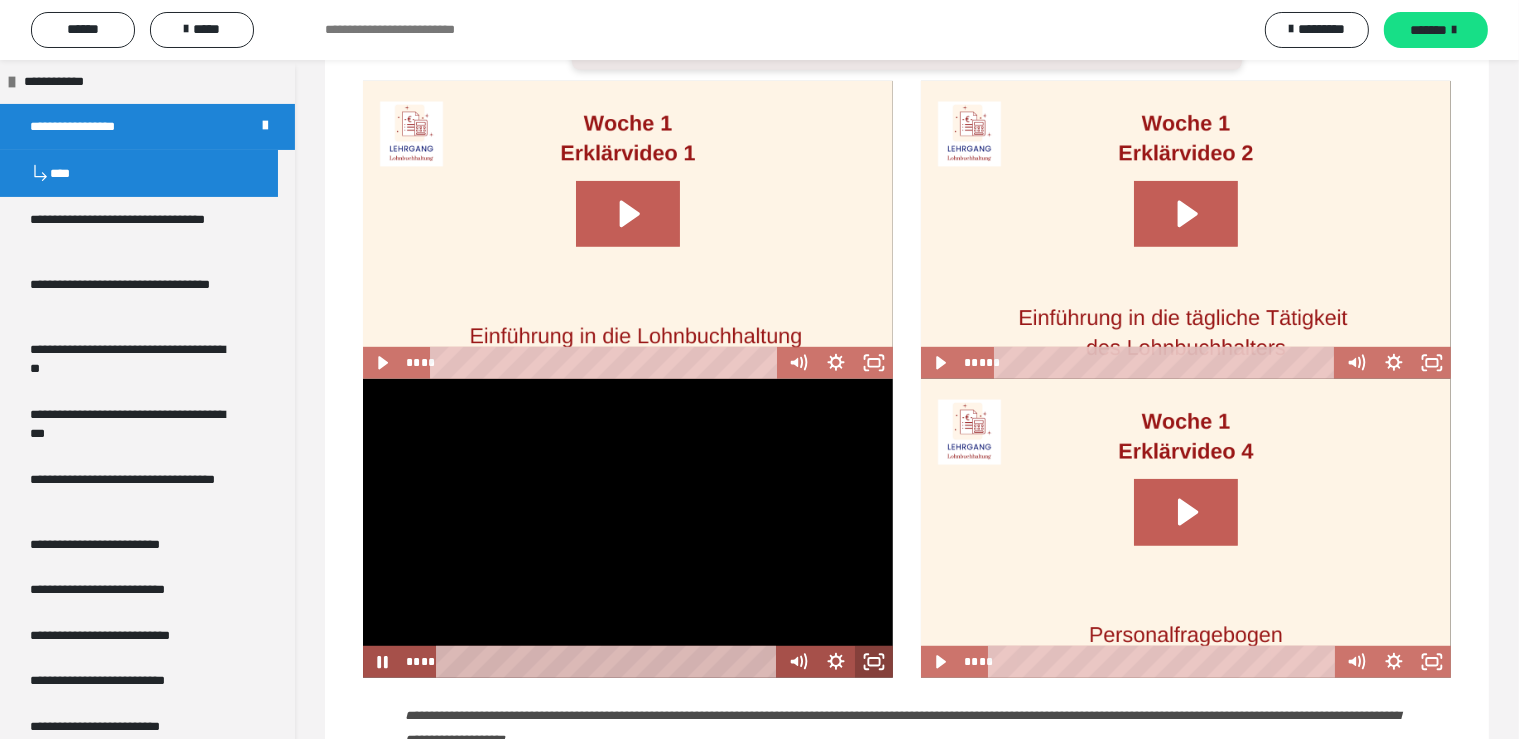 click 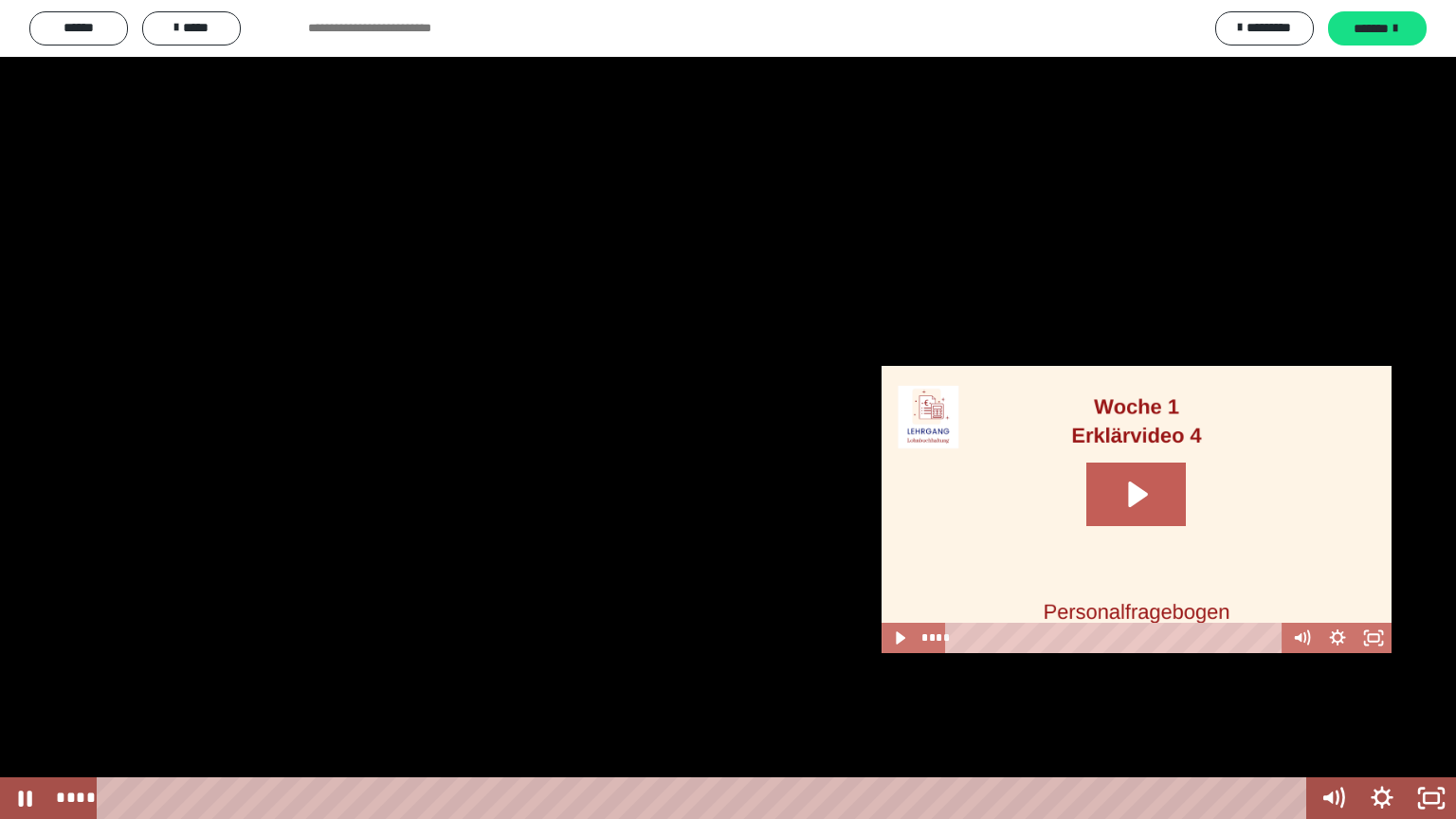 click at bounding box center [728, 410] 